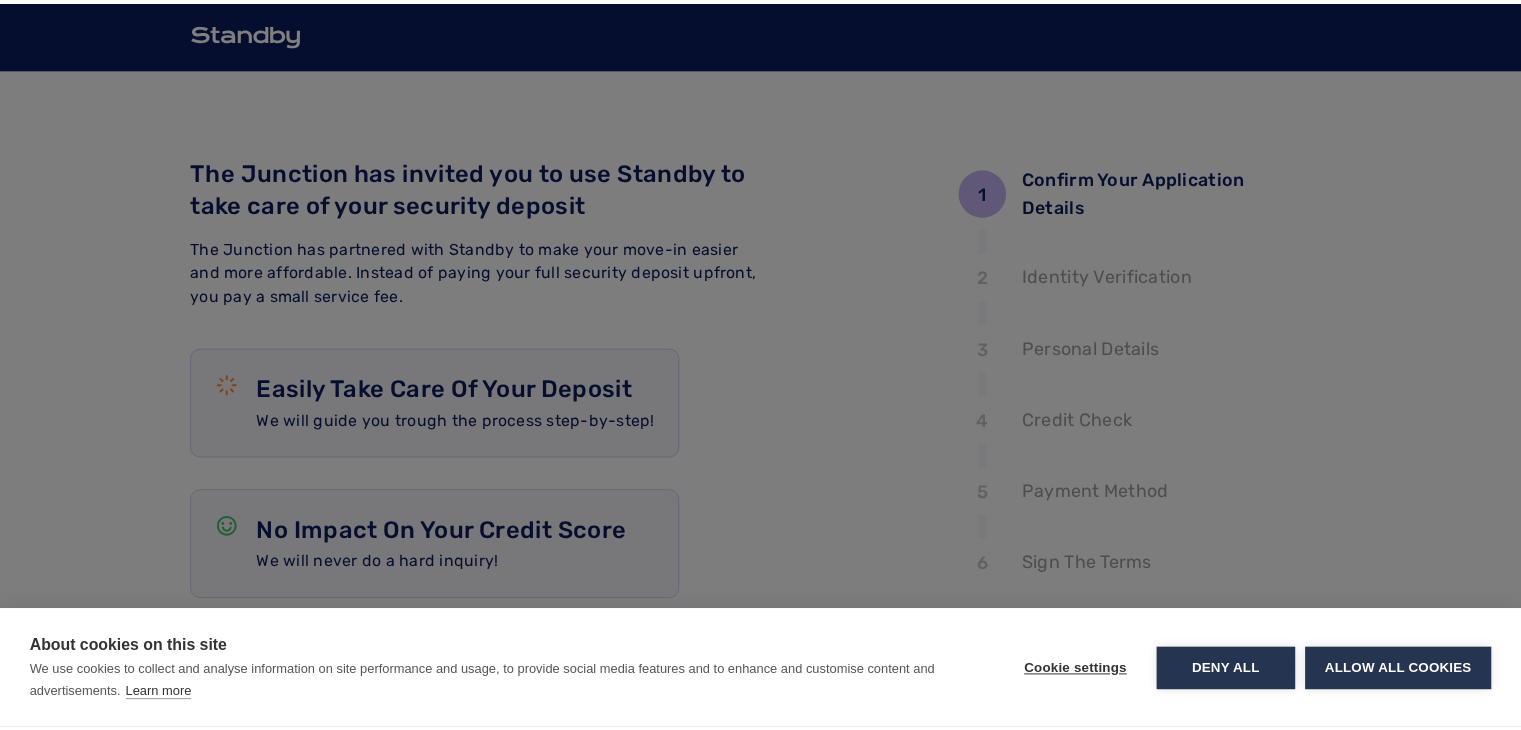 scroll, scrollTop: 0, scrollLeft: 0, axis: both 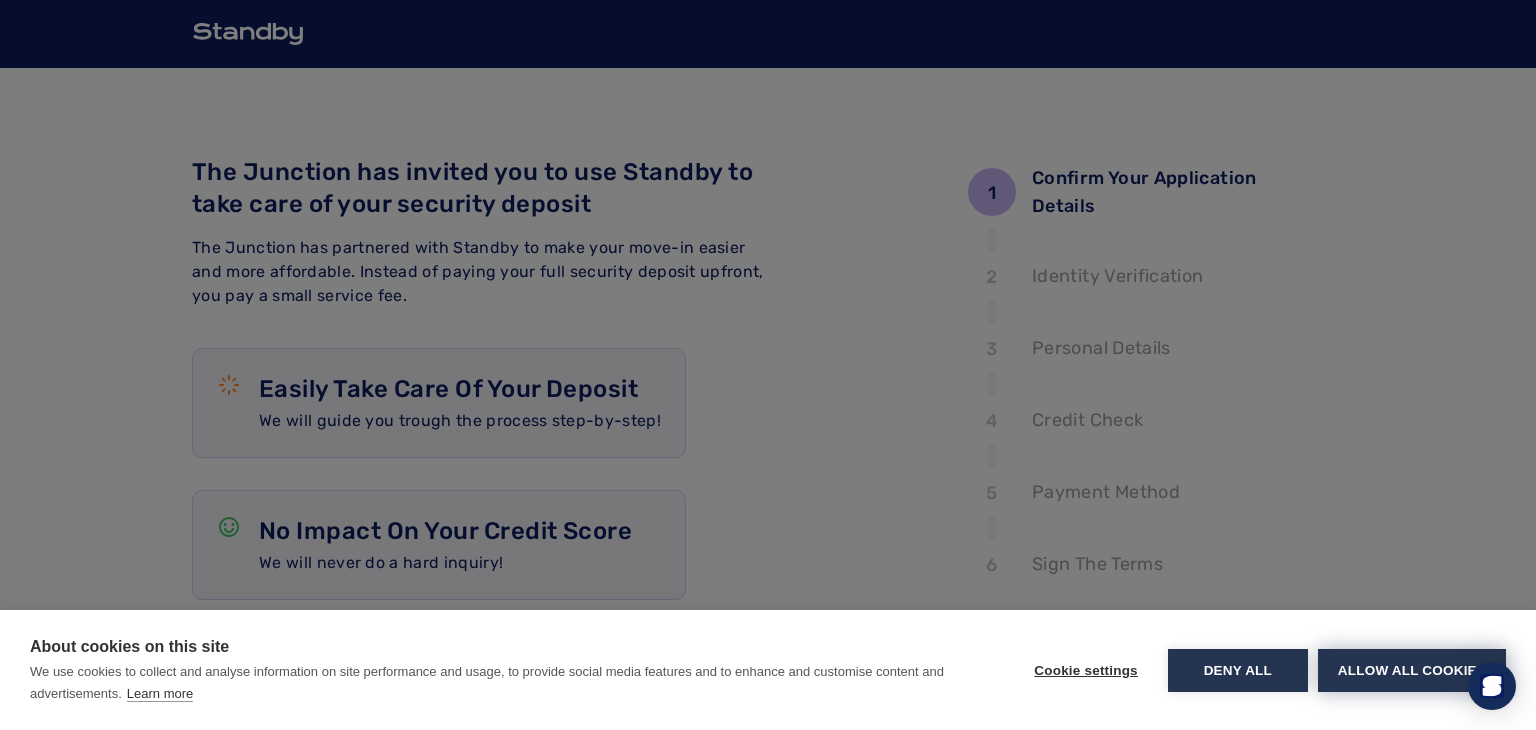 click on "Allow all cookies" at bounding box center (1412, 670) 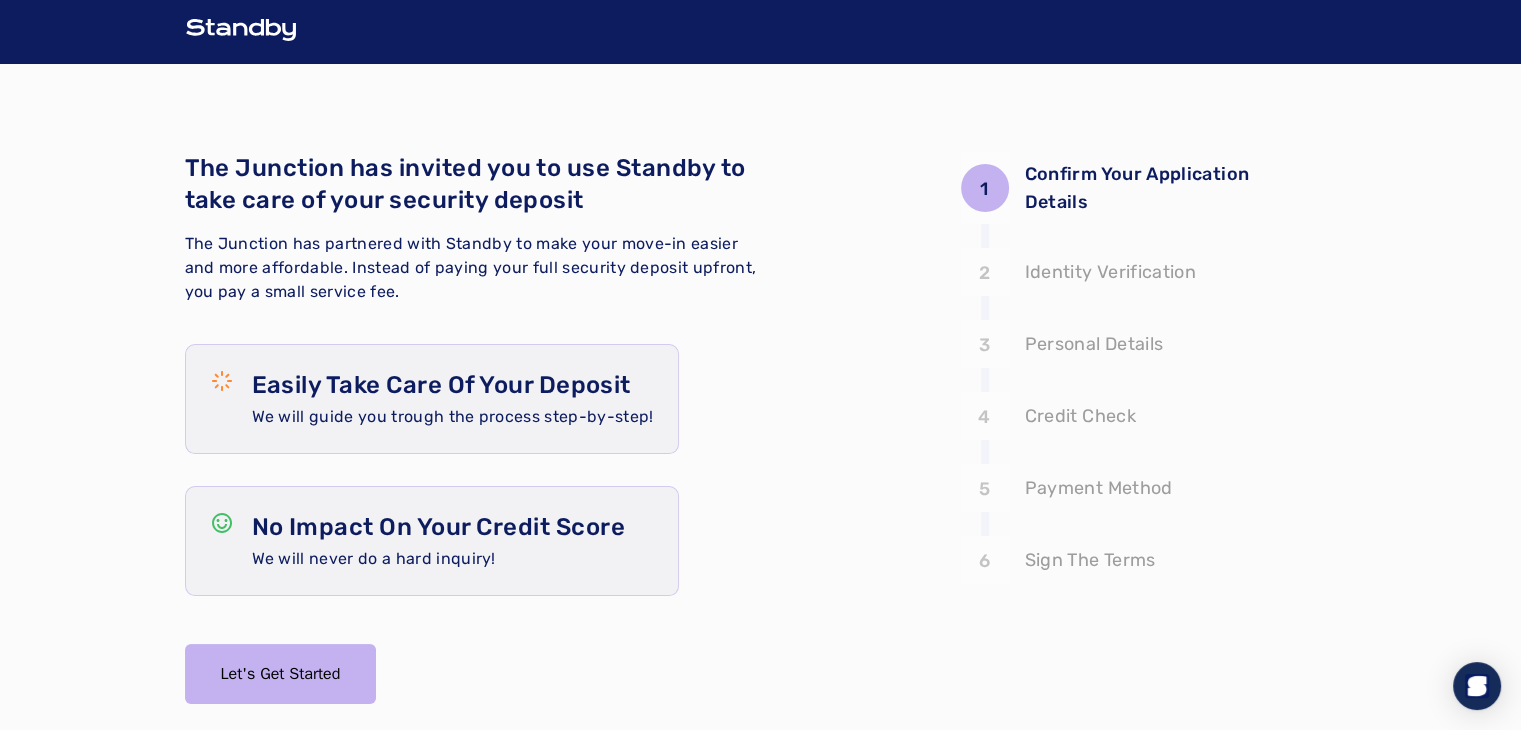 scroll, scrollTop: 89, scrollLeft: 0, axis: vertical 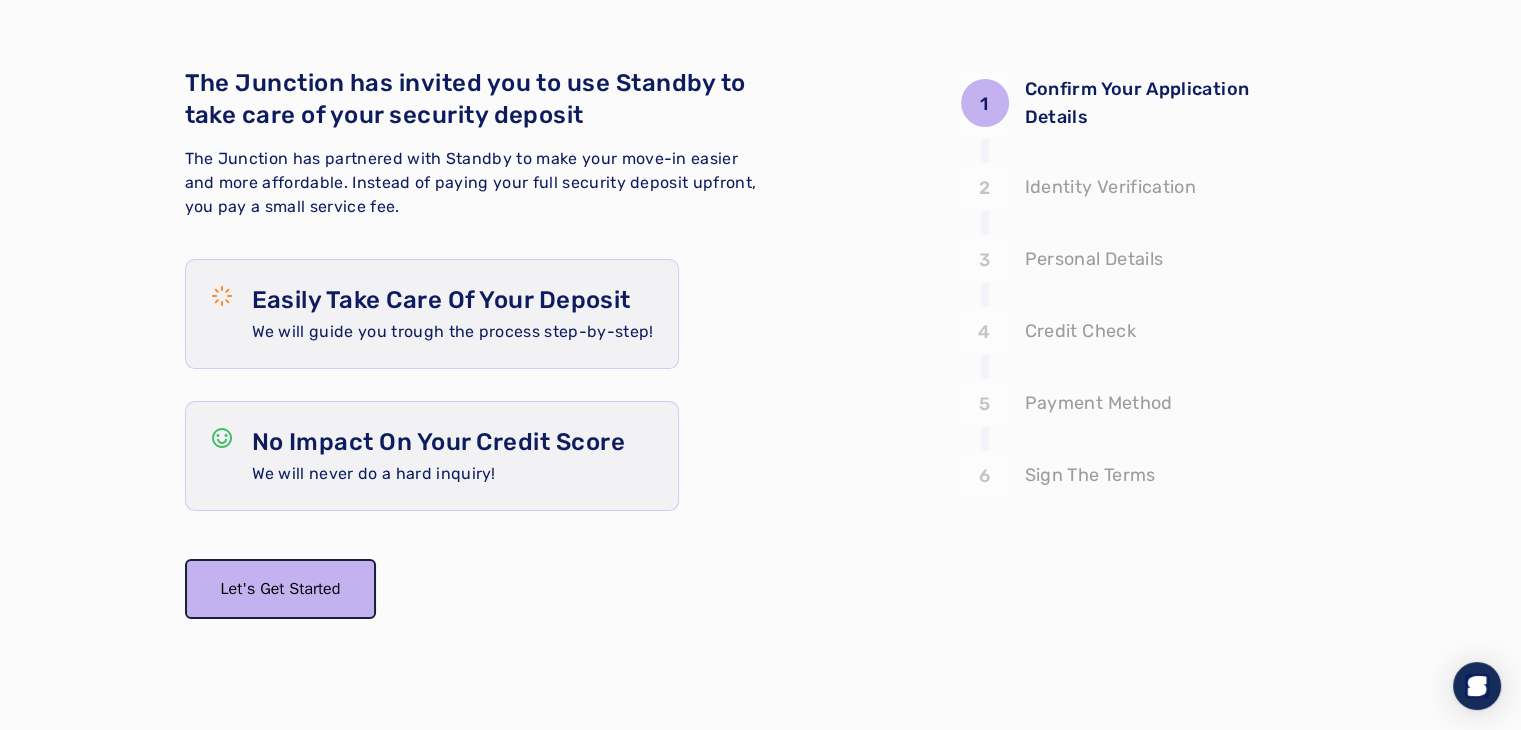 click on "Let's Get Started" at bounding box center (281, 589) 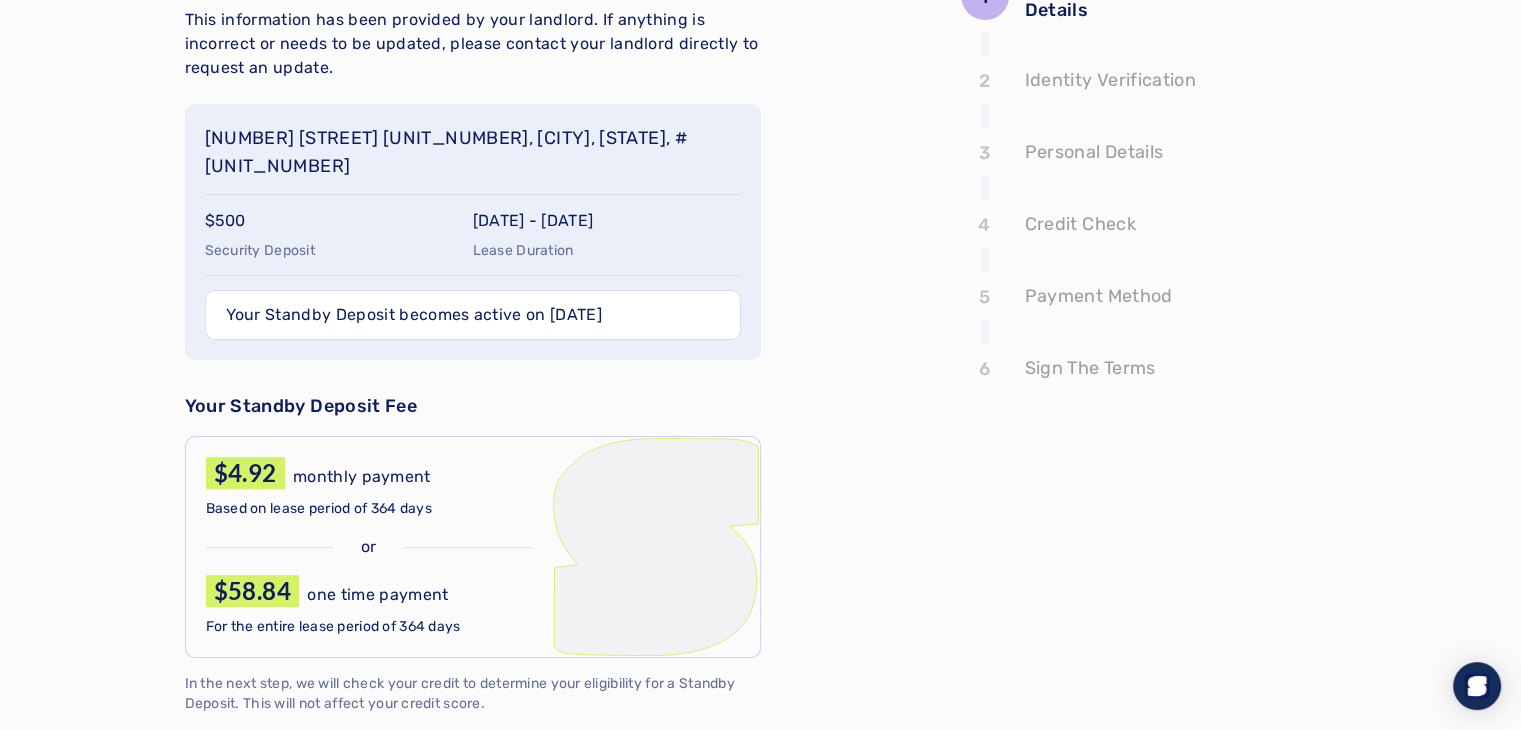 scroll, scrollTop: 192, scrollLeft: 0, axis: vertical 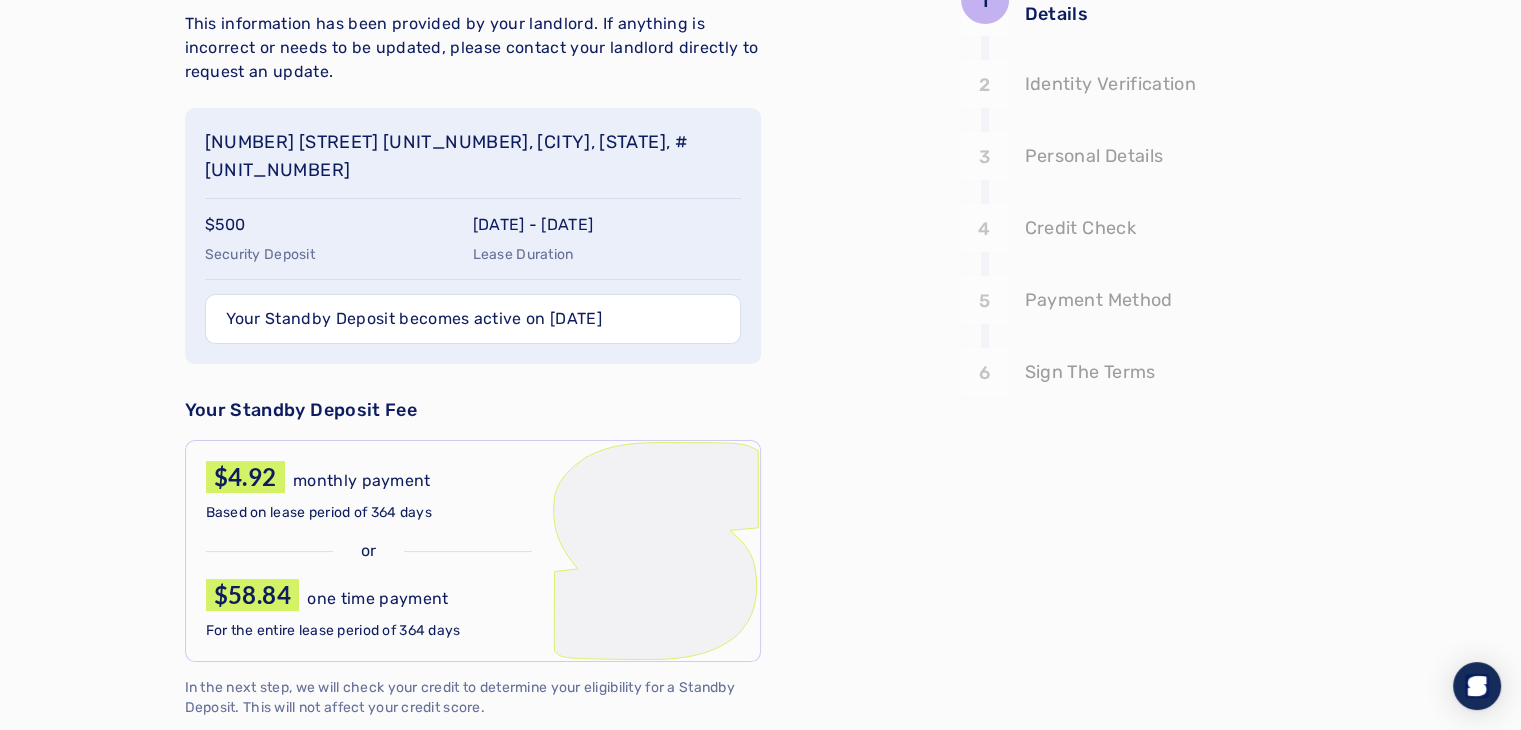 click on "Your Standby Deposit becomes active on [DATE]" at bounding box center [414, 319] 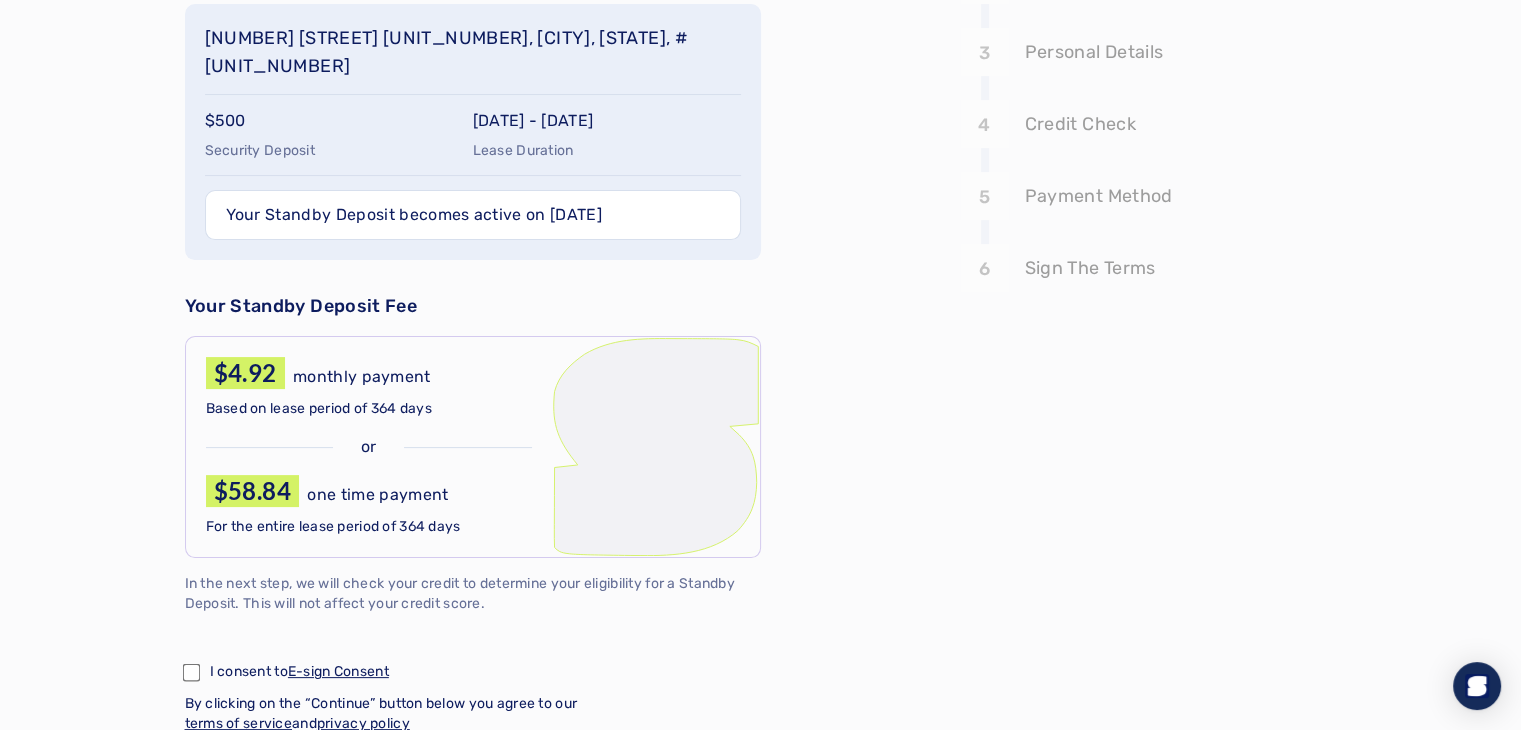 scroll, scrollTop: 296, scrollLeft: 0, axis: vertical 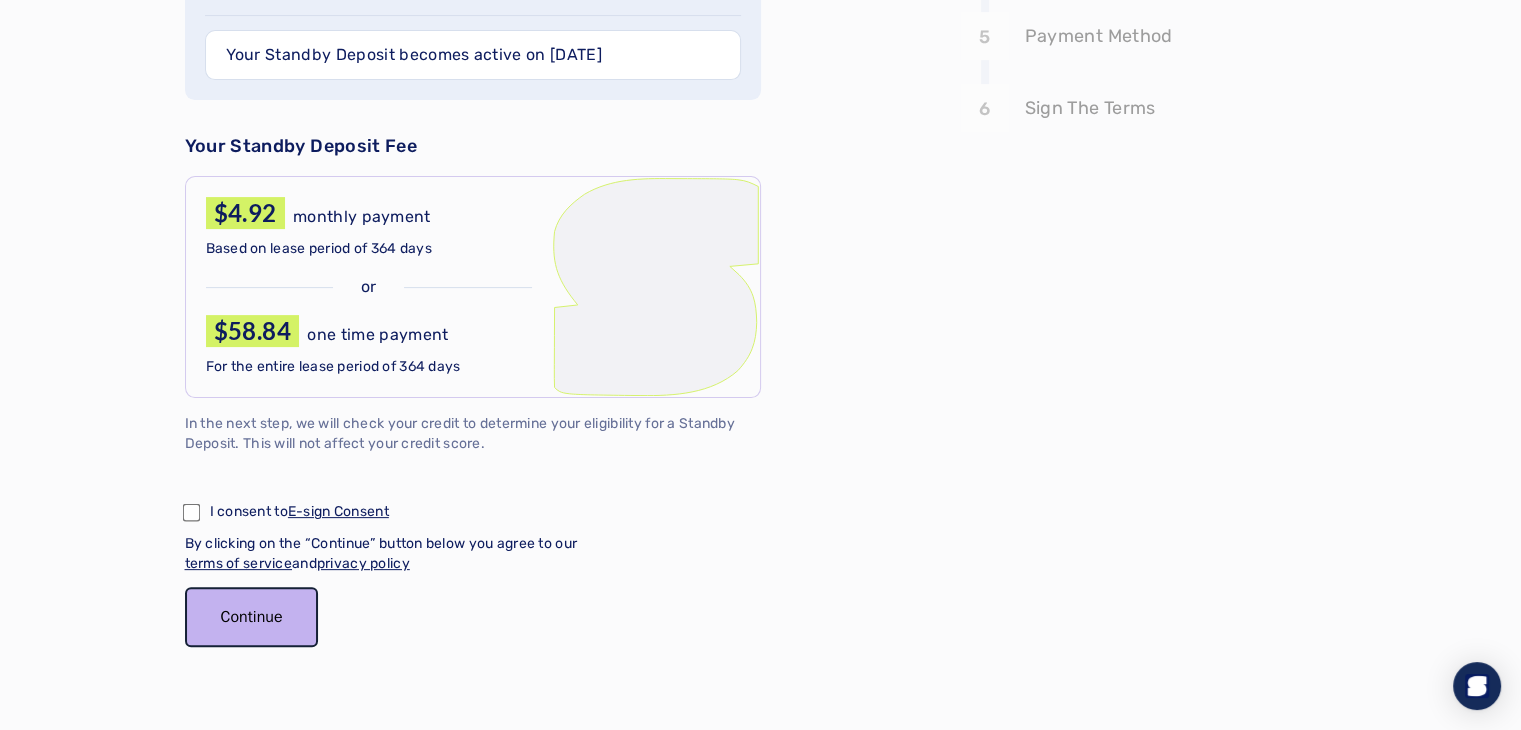 click on "Continue" at bounding box center (252, 617) 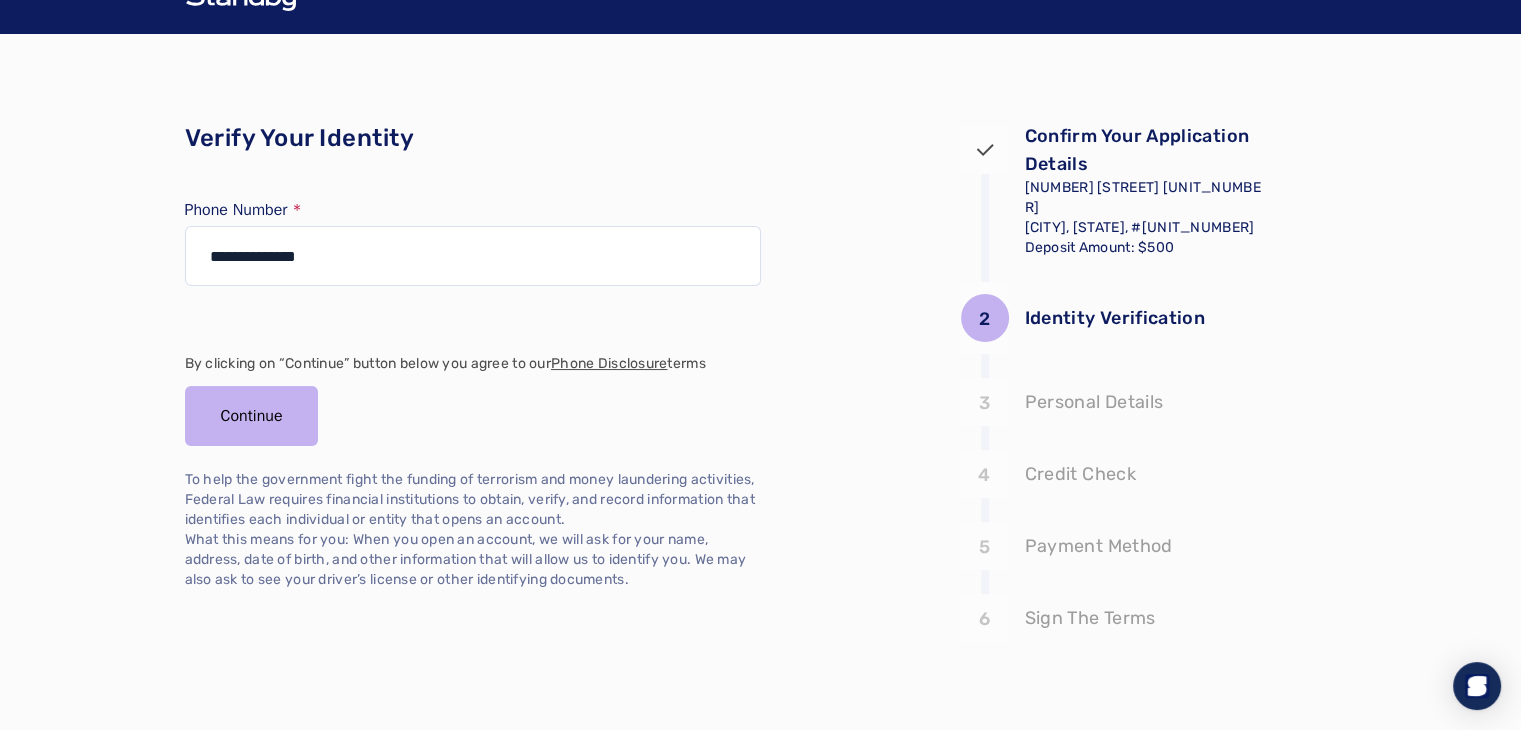 scroll, scrollTop: 0, scrollLeft: 0, axis: both 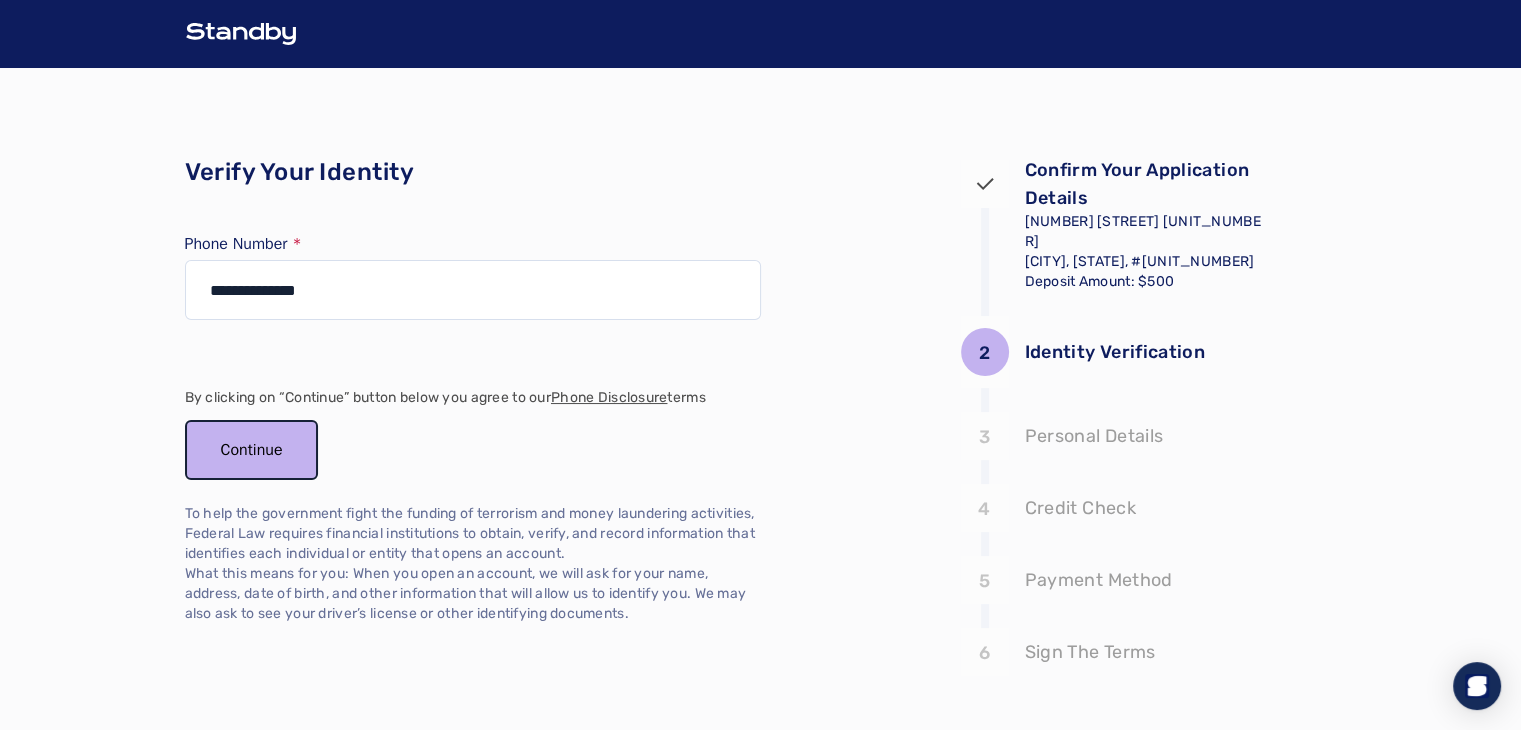 click on "Continue" at bounding box center [252, 450] 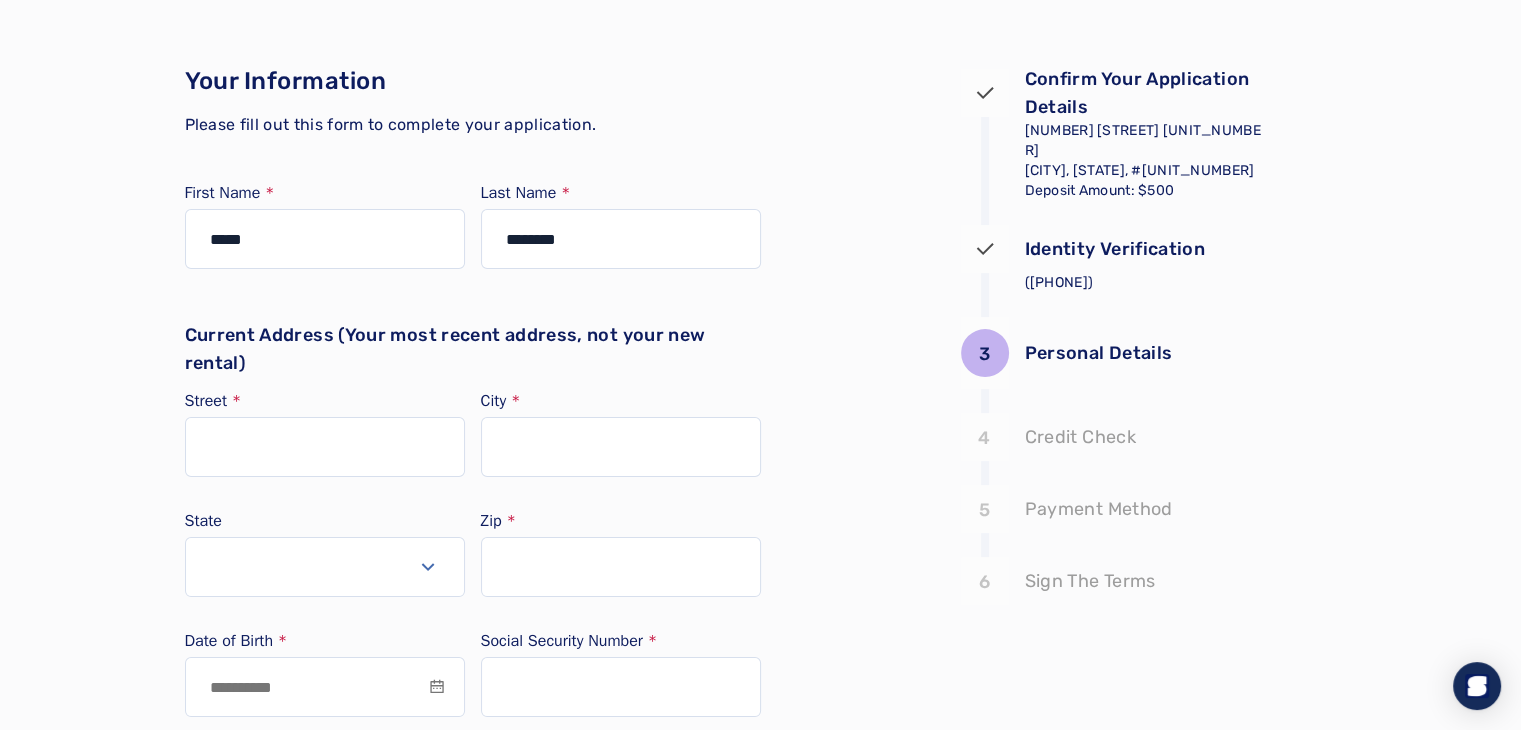 scroll, scrollTop: 114, scrollLeft: 0, axis: vertical 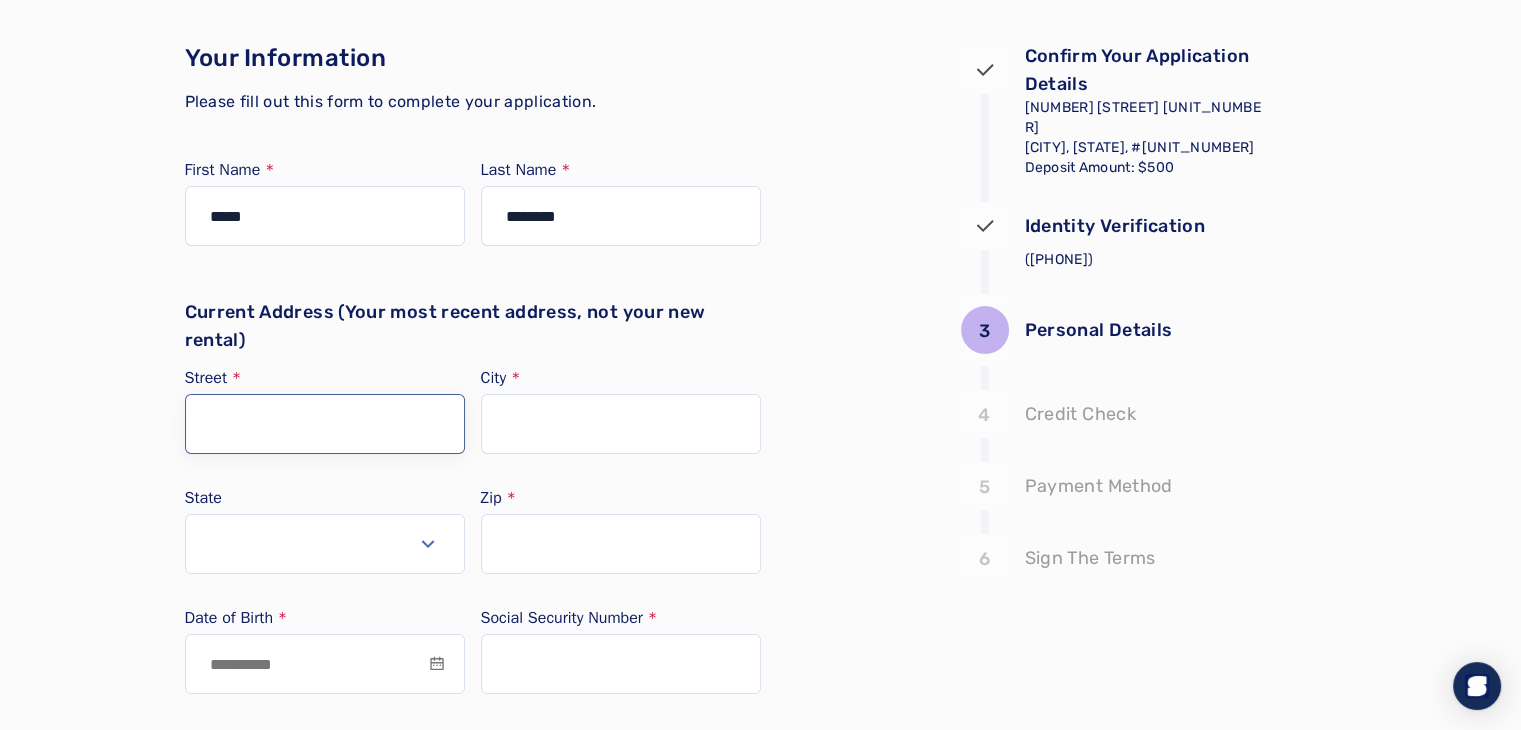 click on "Street" at bounding box center [325, 424] 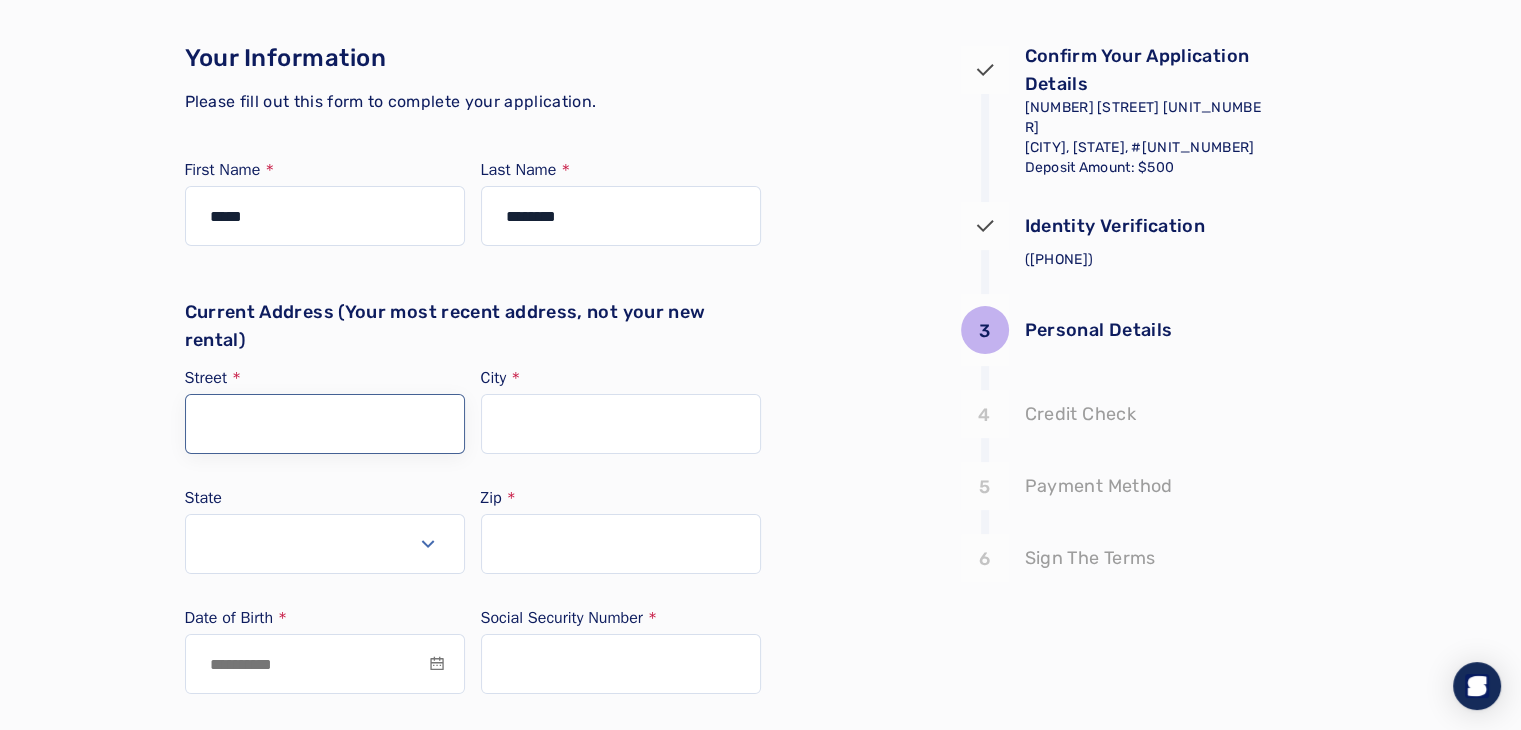 type on "*********" 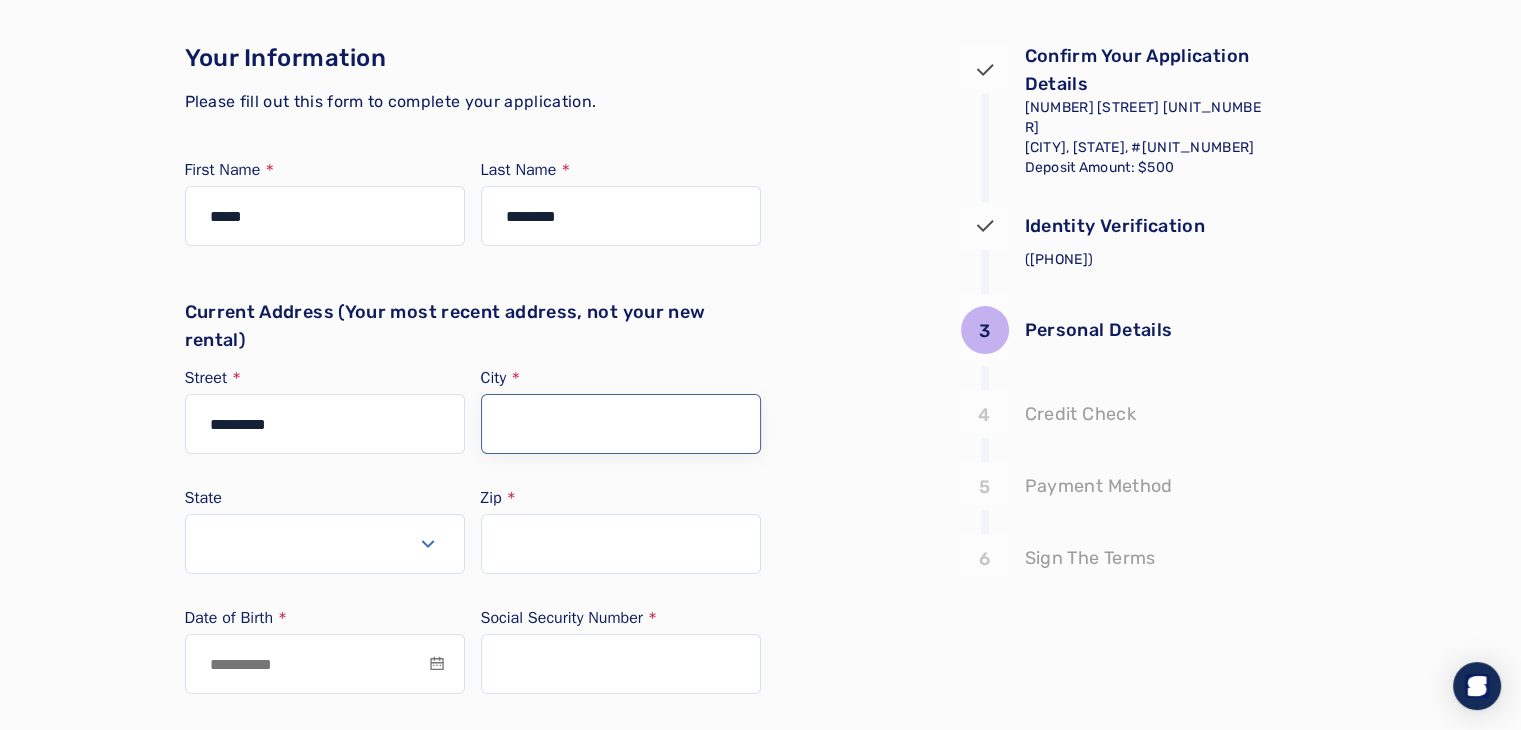 type on "*******" 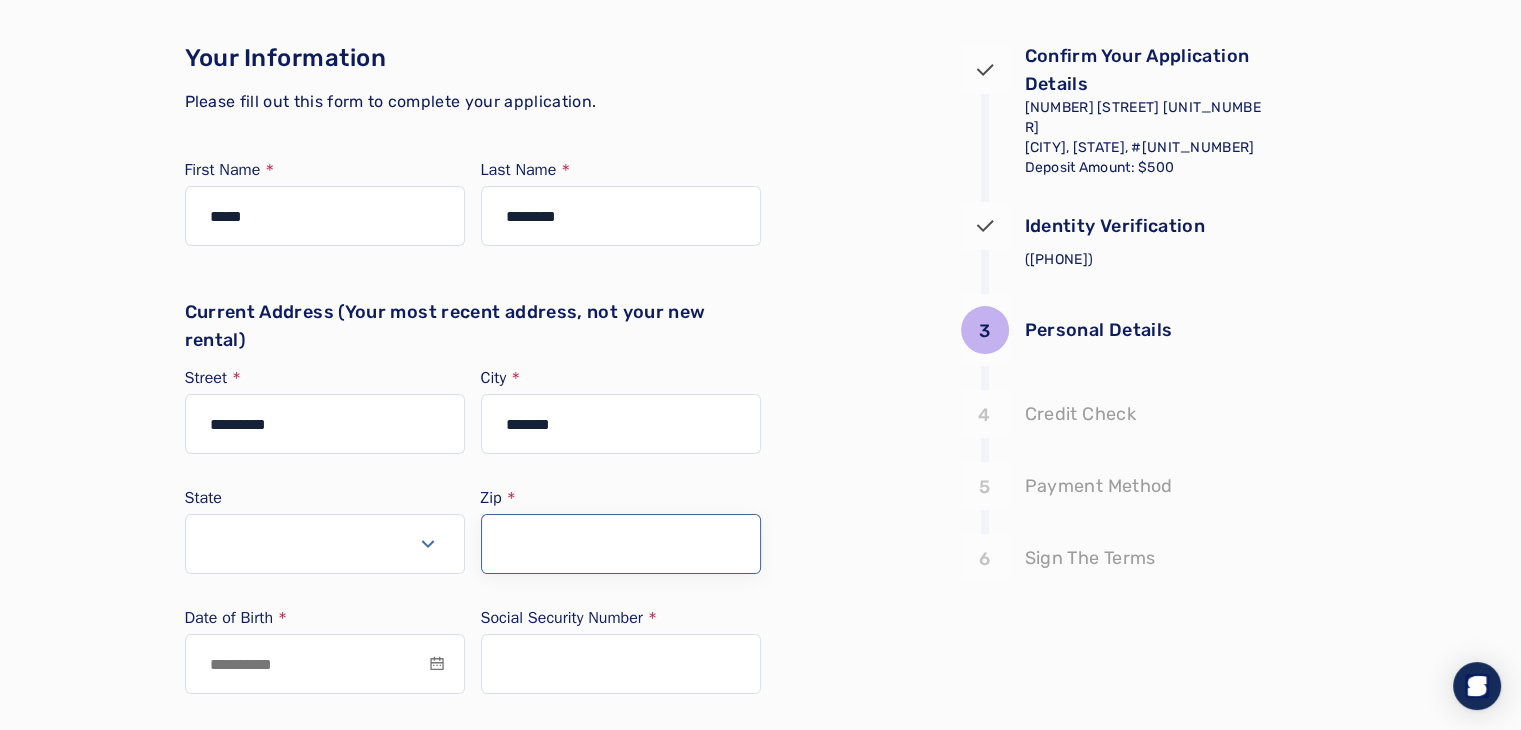 type on "*****" 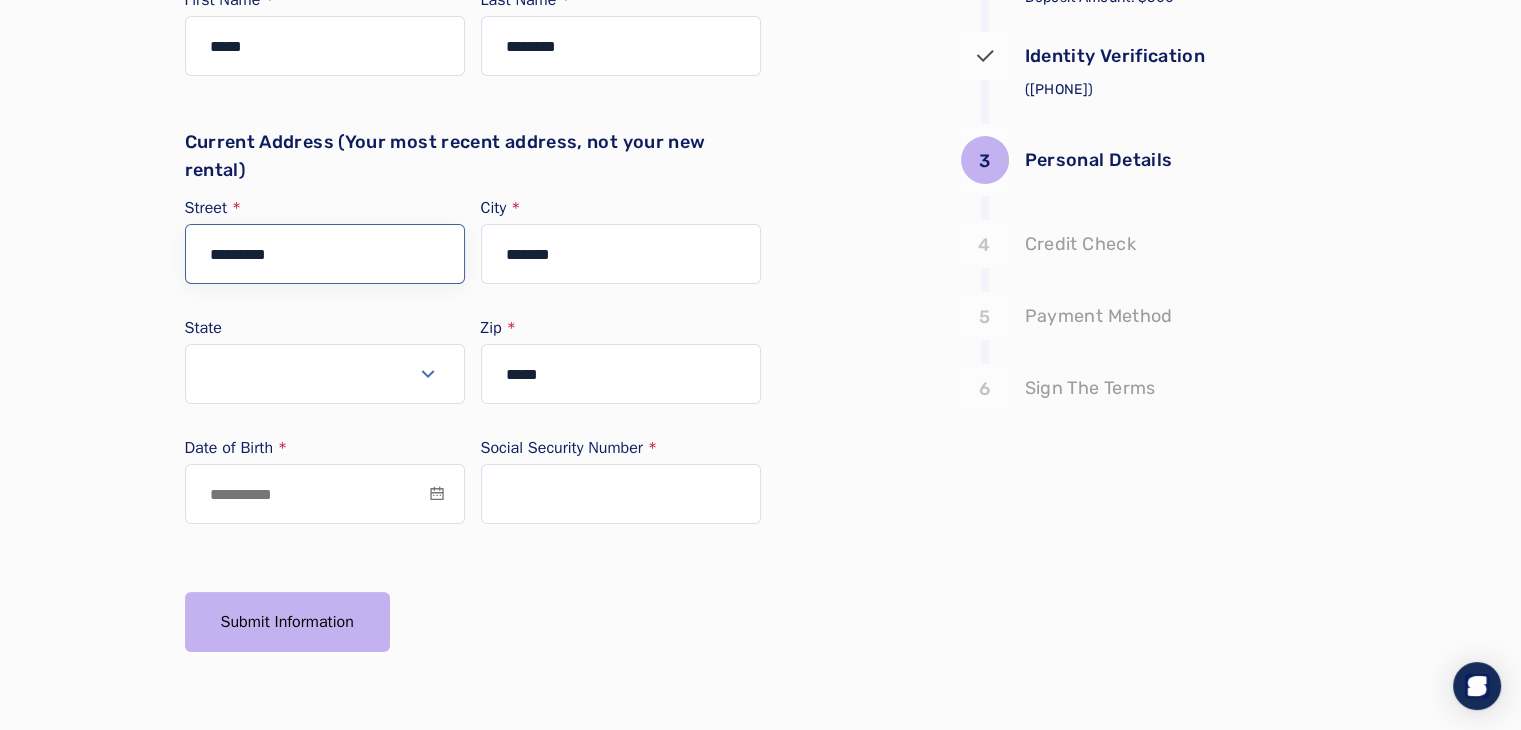 scroll, scrollTop: 288, scrollLeft: 0, axis: vertical 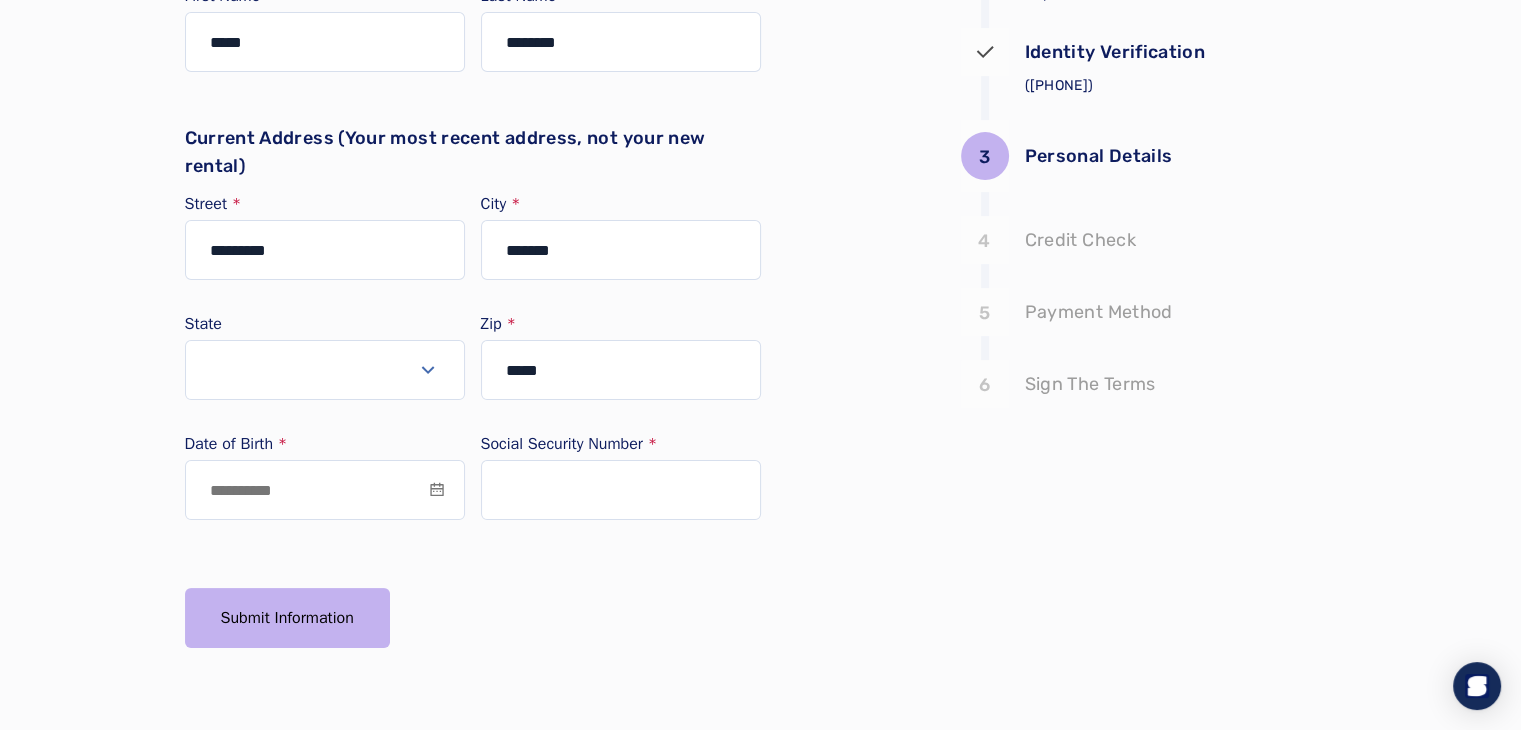 click at bounding box center [325, 370] 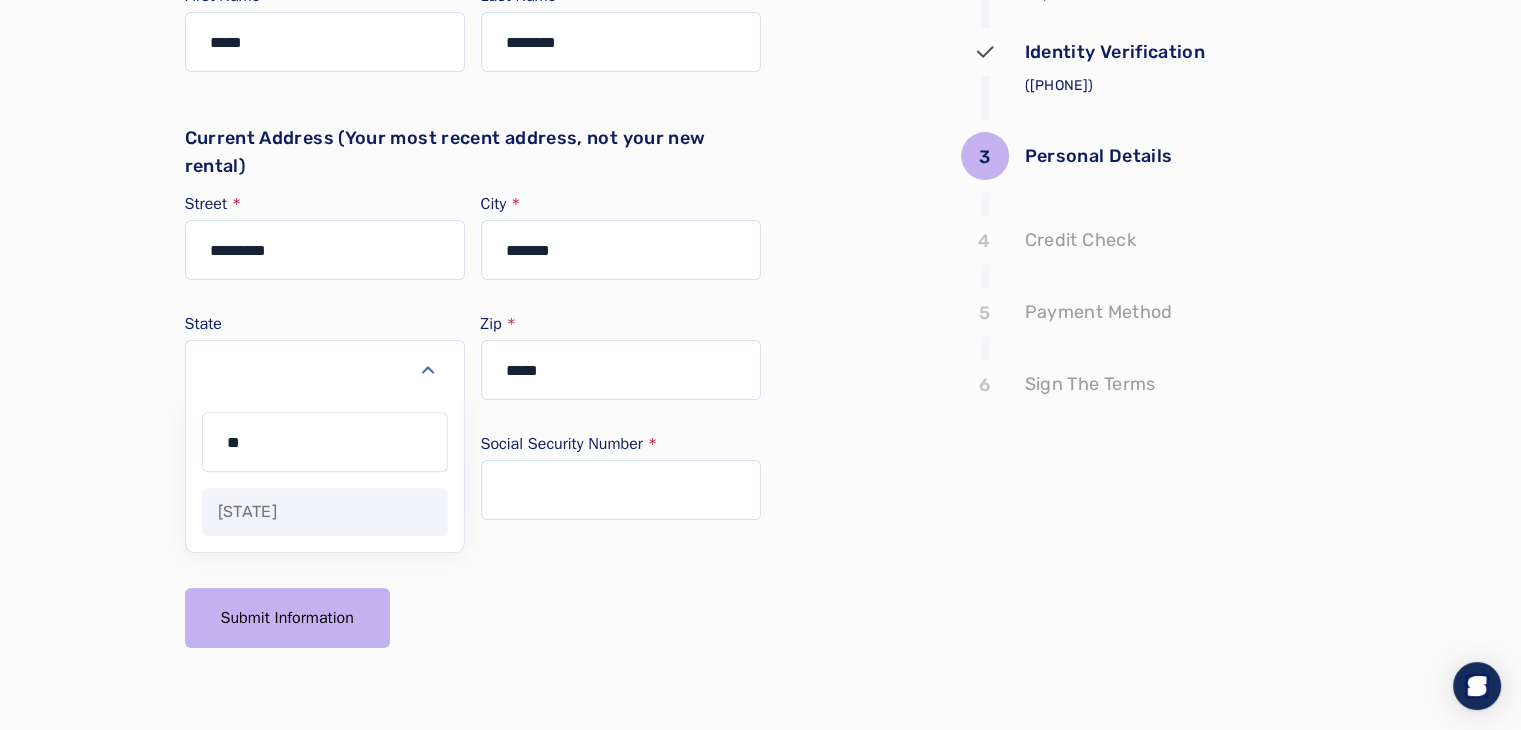 type on "**" 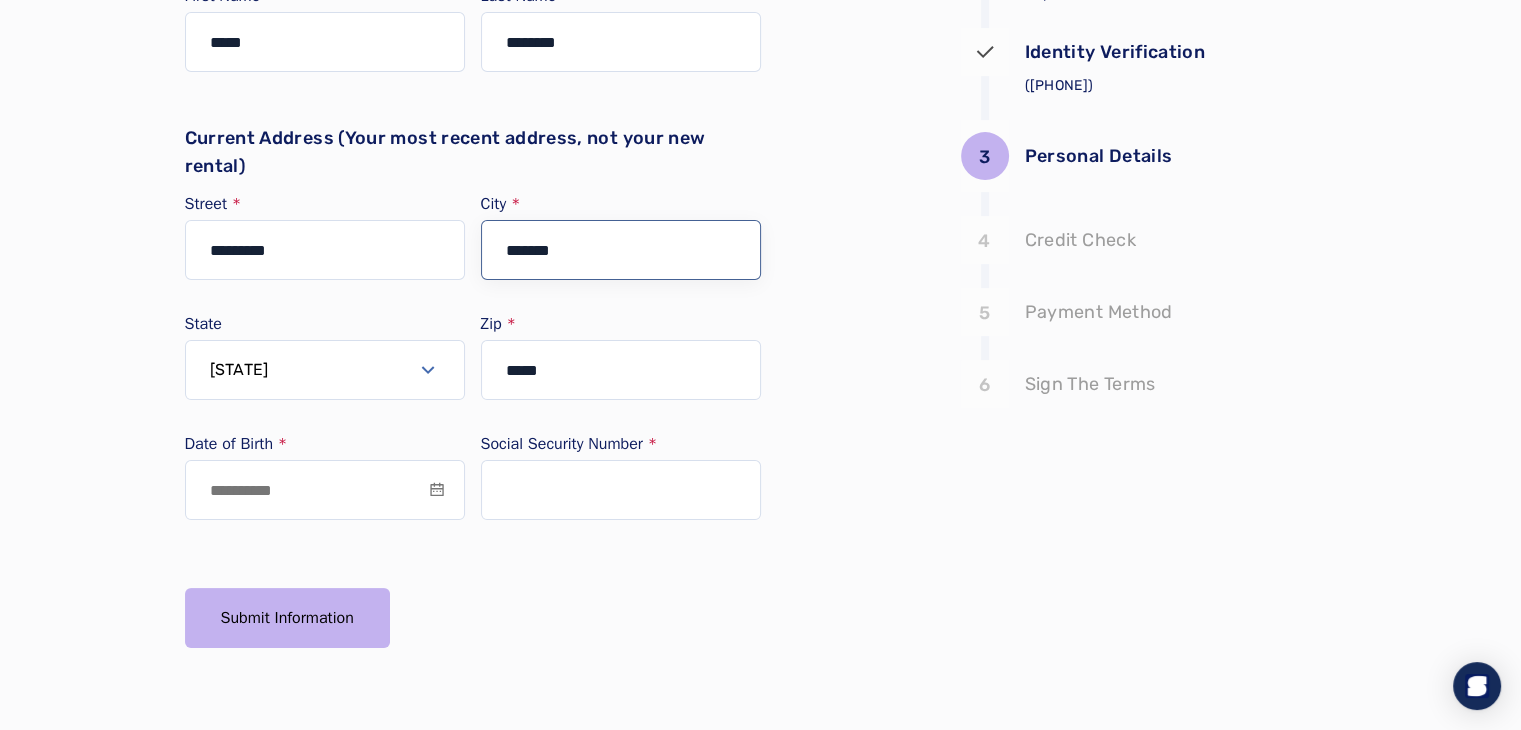 click on "*******" at bounding box center (621, 250) 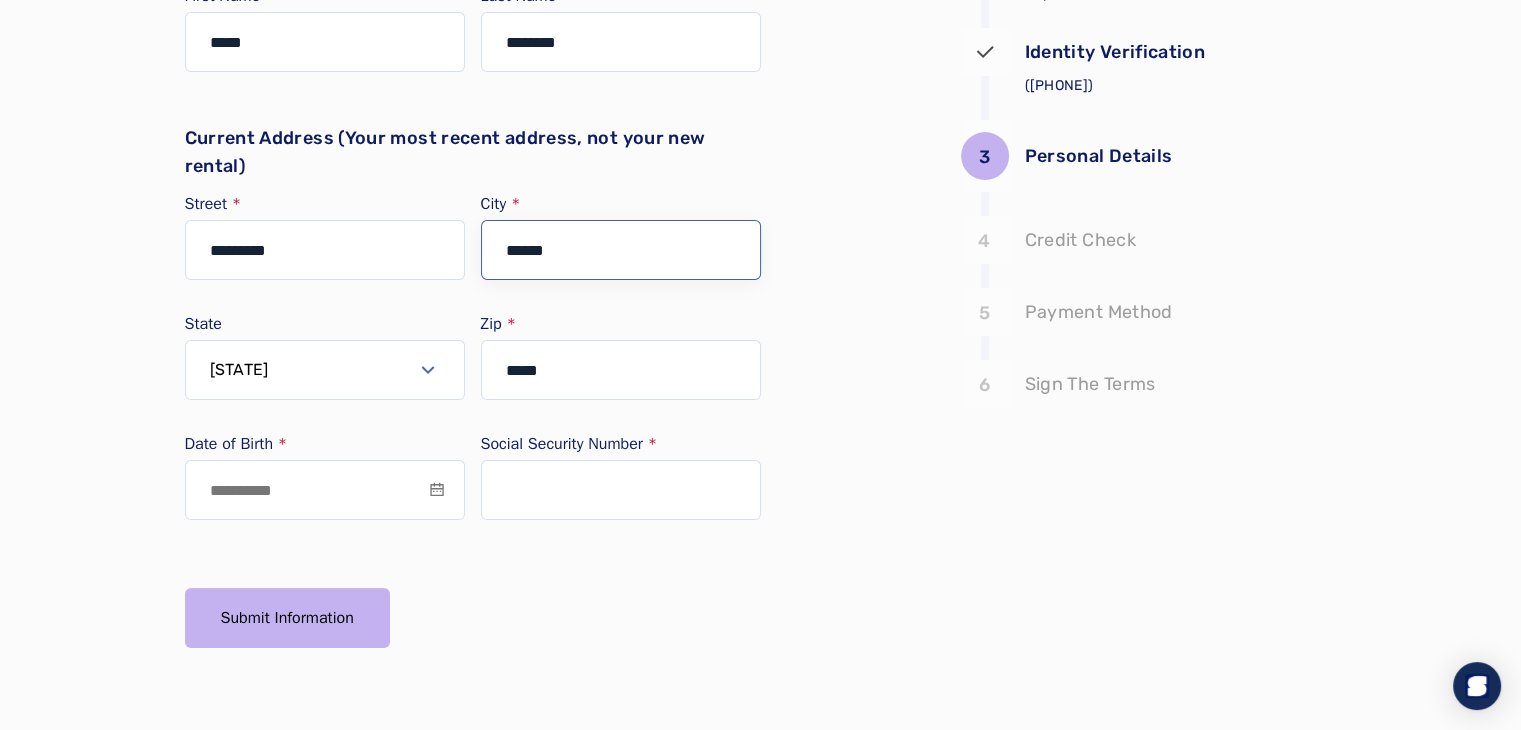 type on "*******" 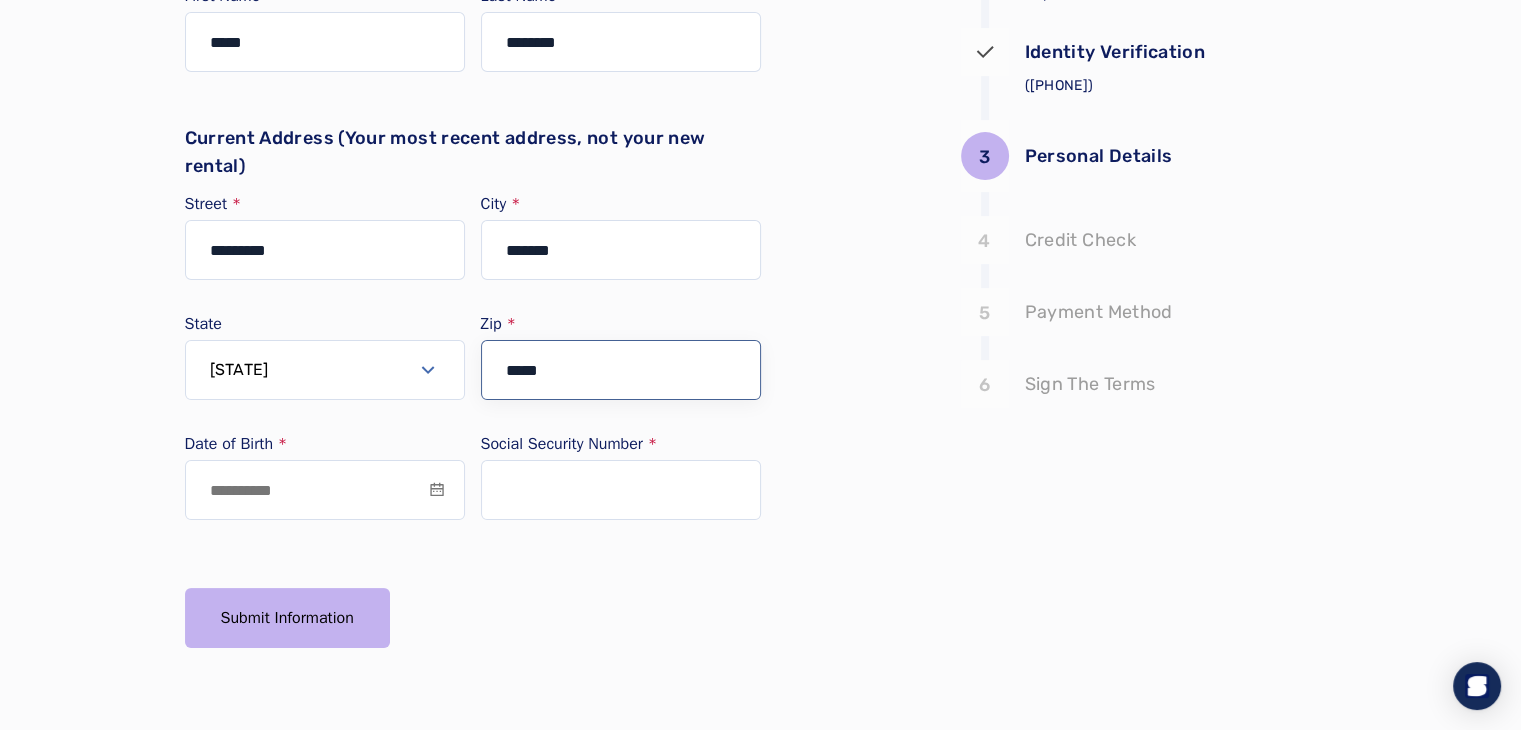 click on "*****" at bounding box center [621, 370] 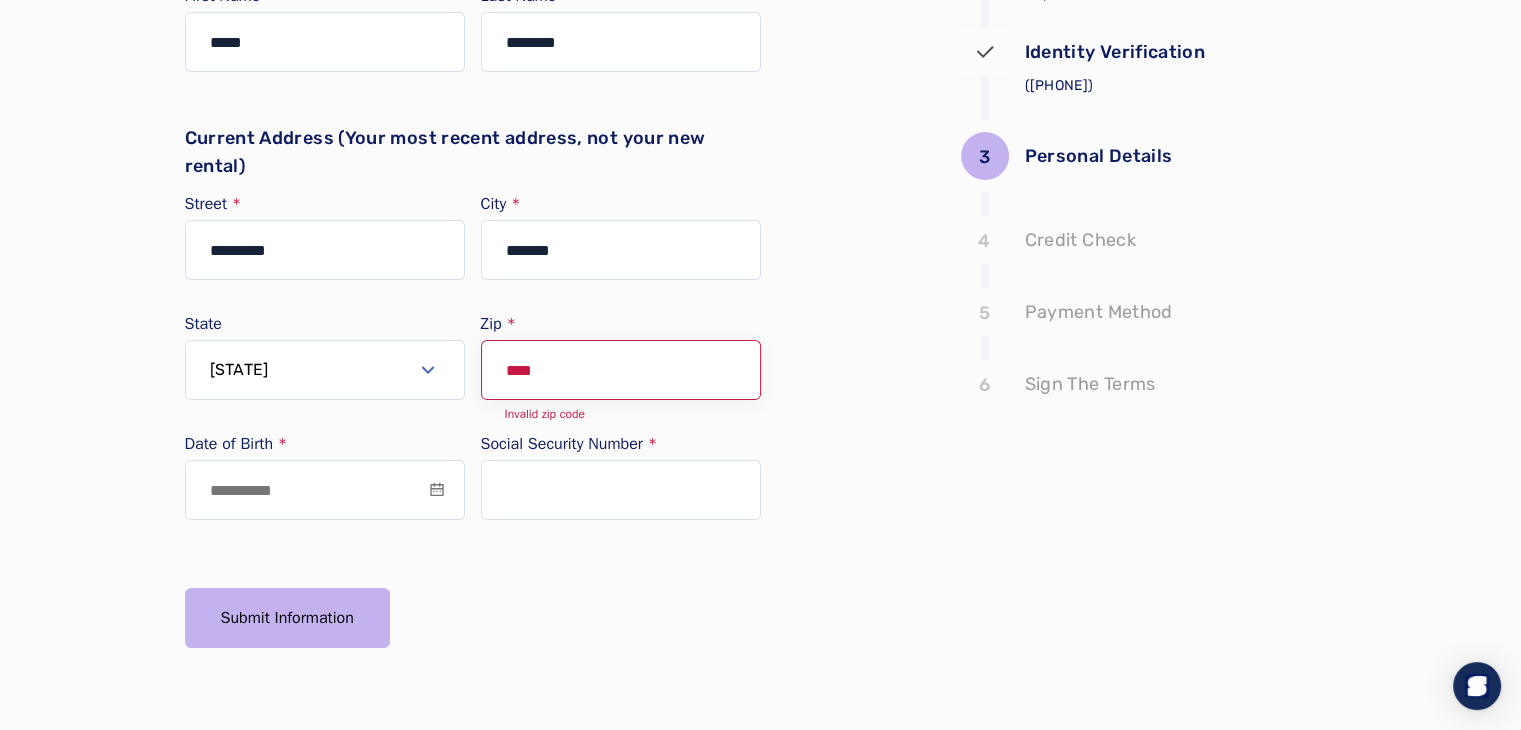 type on "*****" 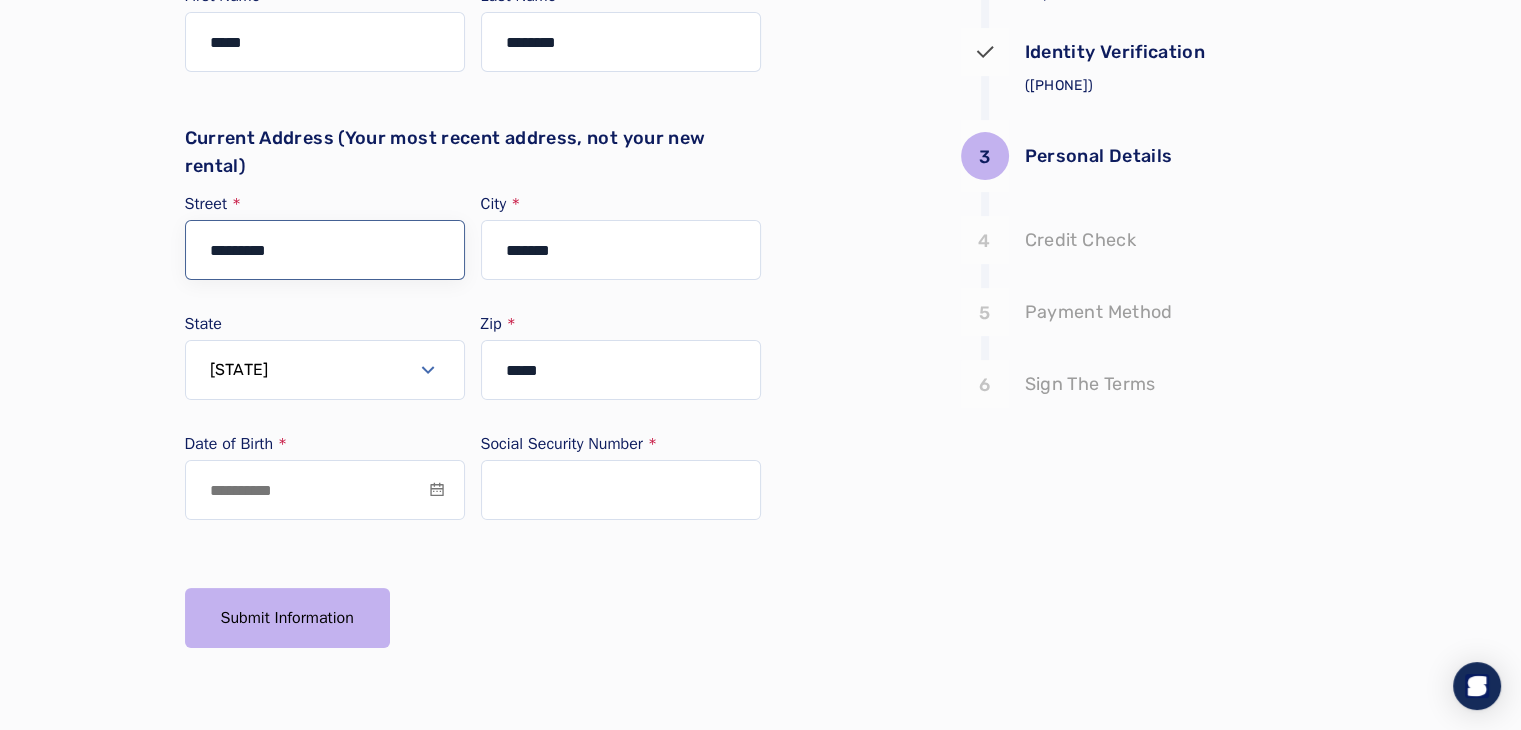 click on "*********" at bounding box center [325, 250] 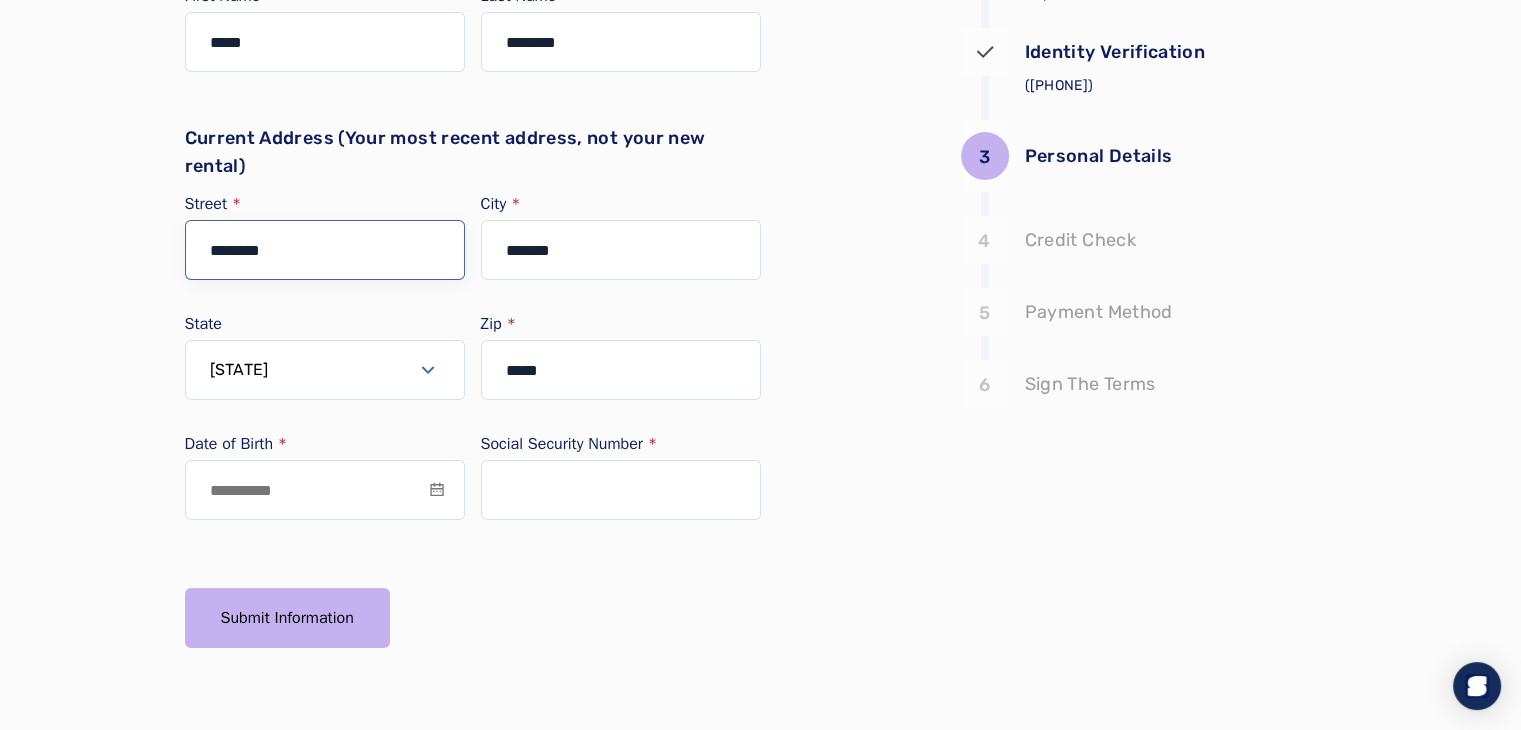type on "*********" 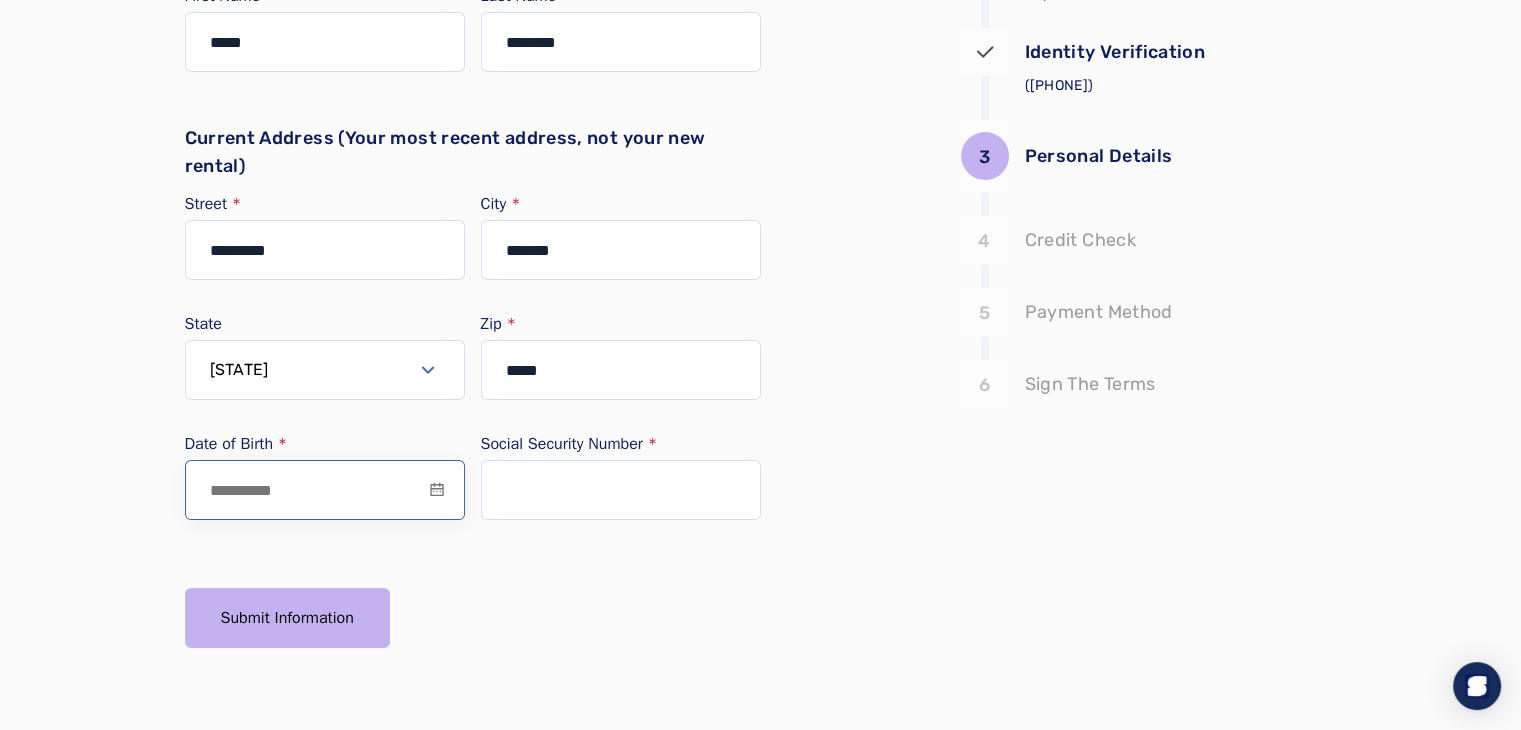 click at bounding box center [325, 490] 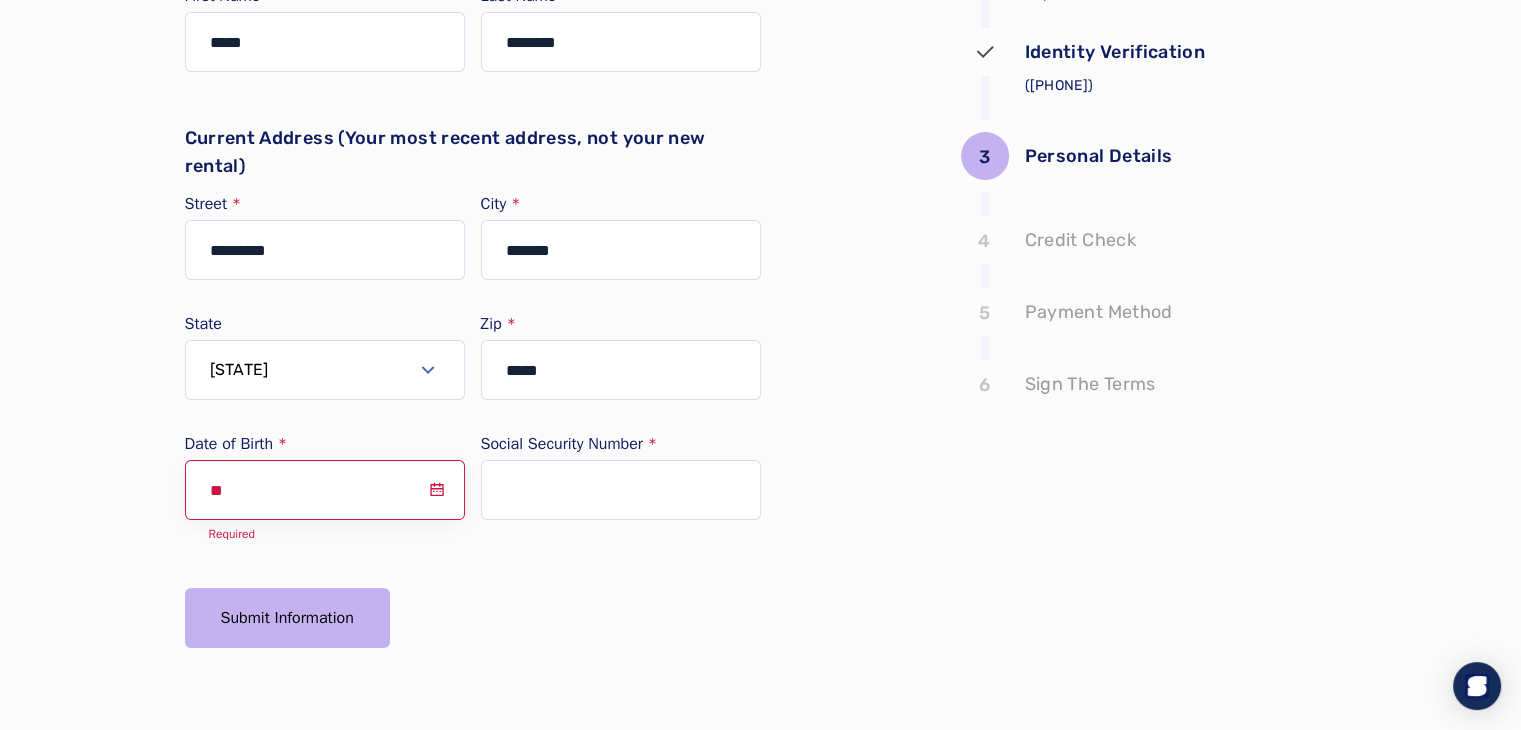 type on "*" 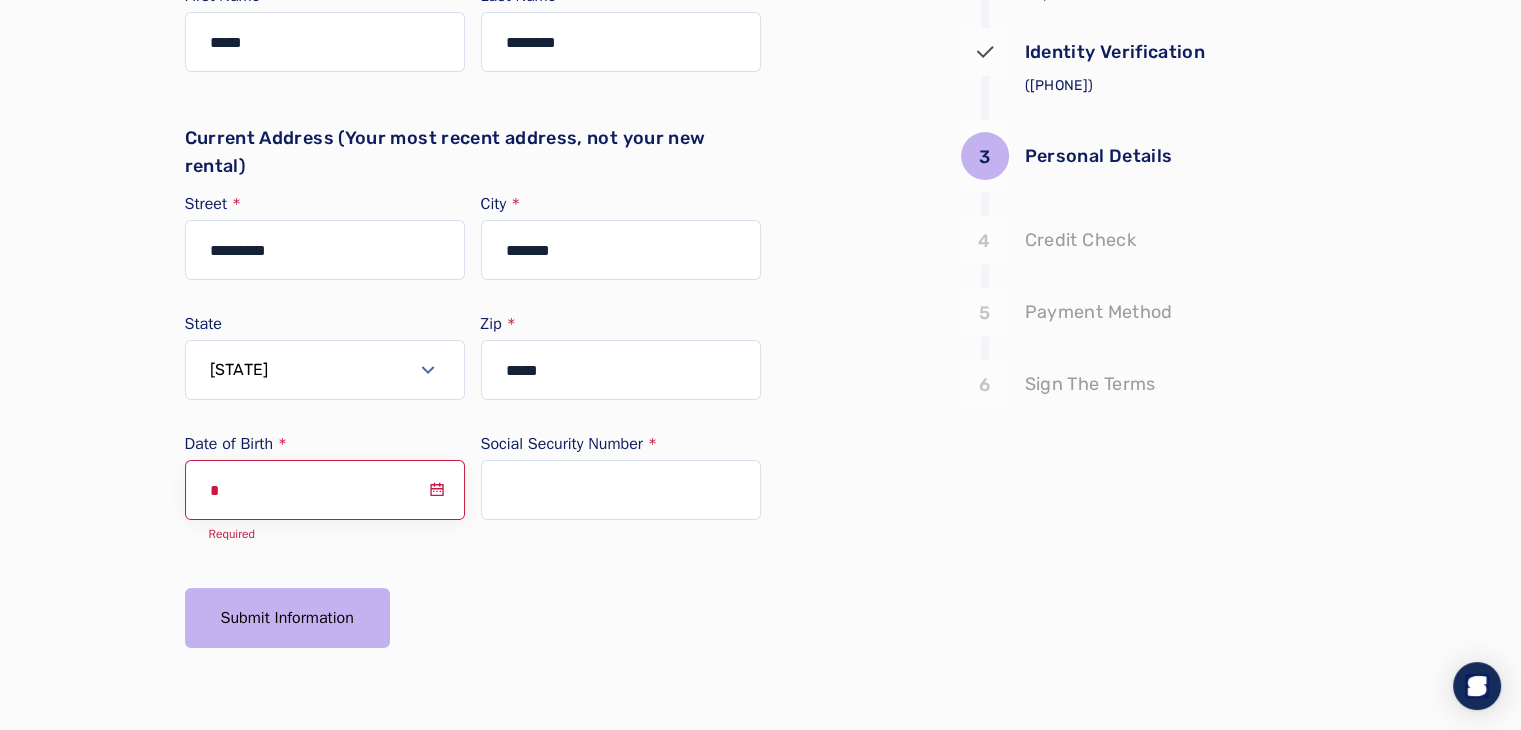 type 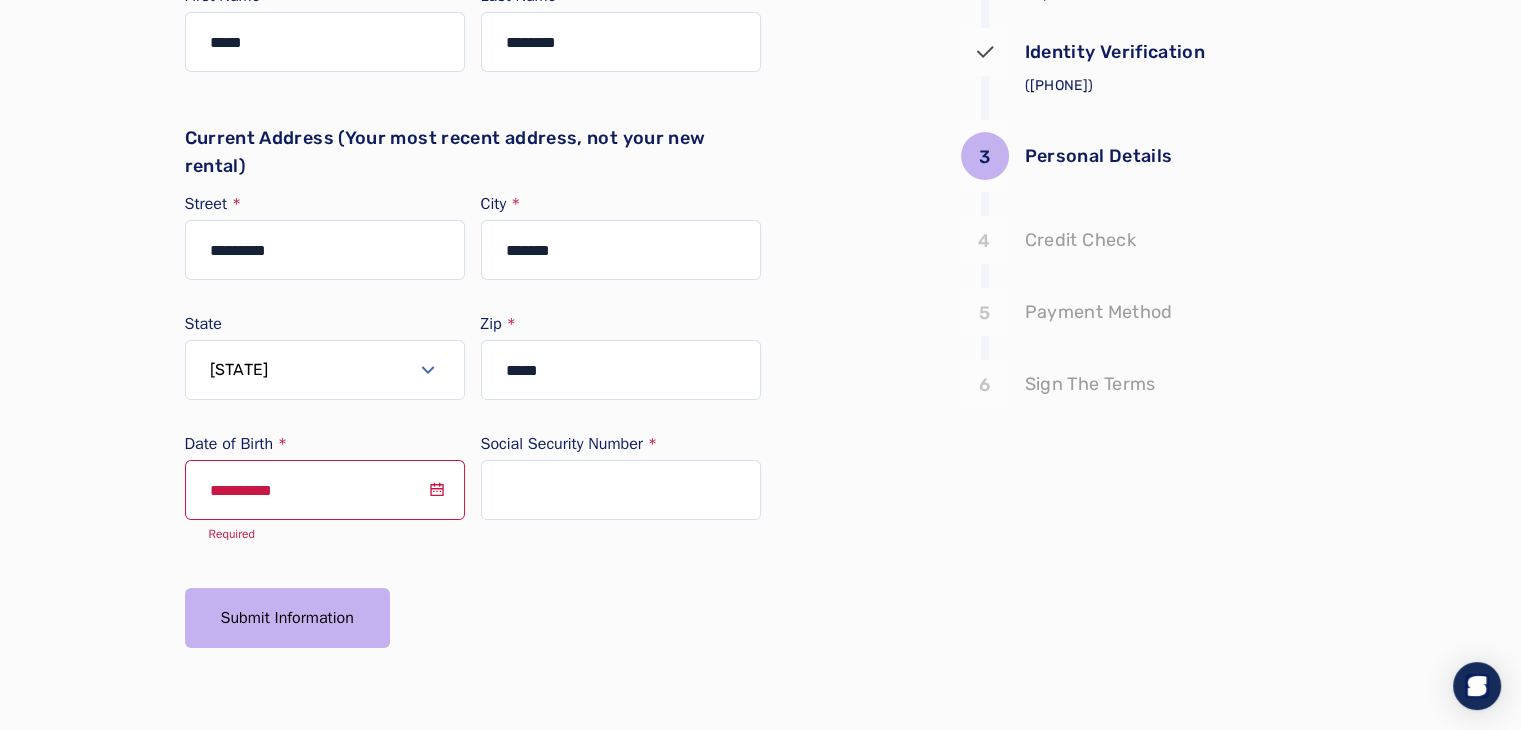 click 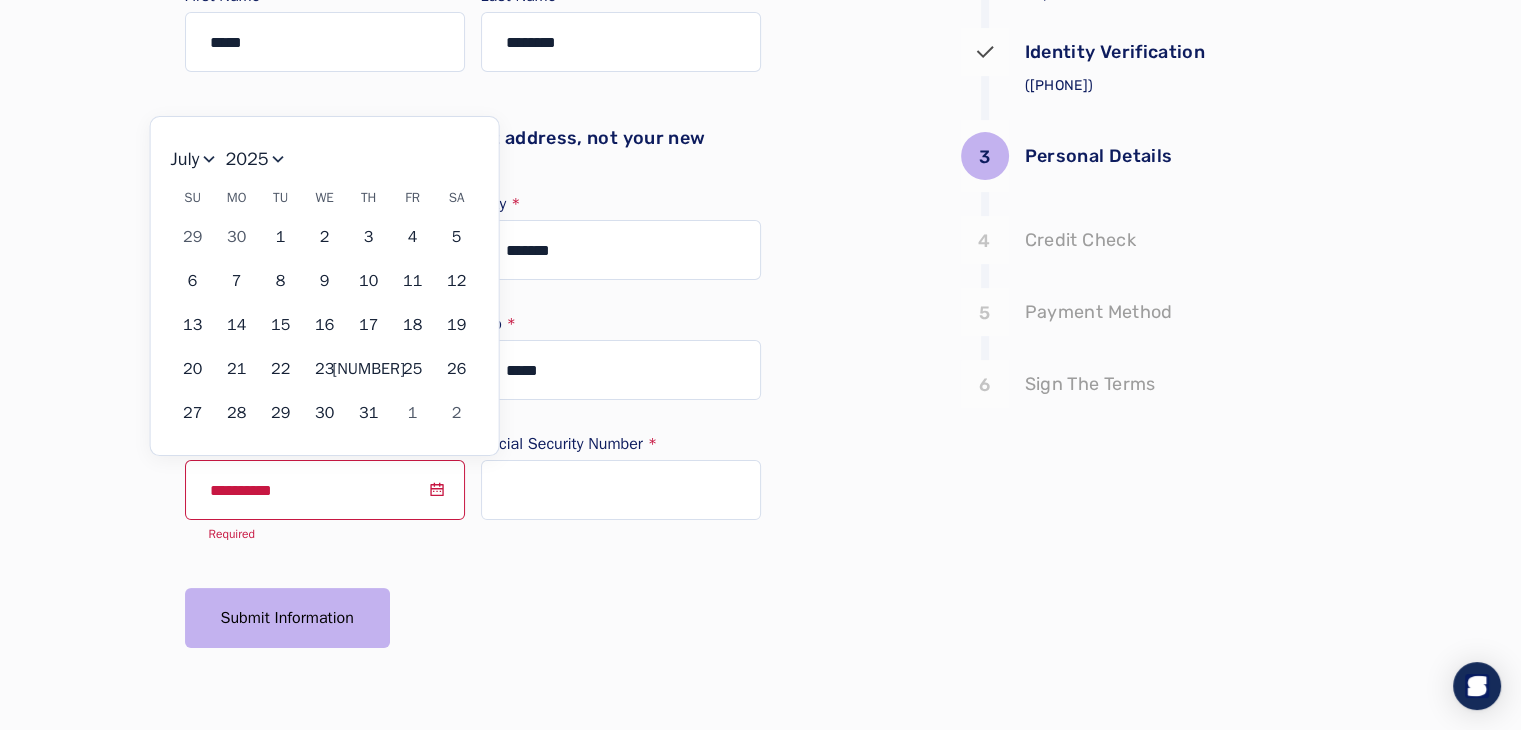 click on "[REDACTED]" at bounding box center [255, 159] 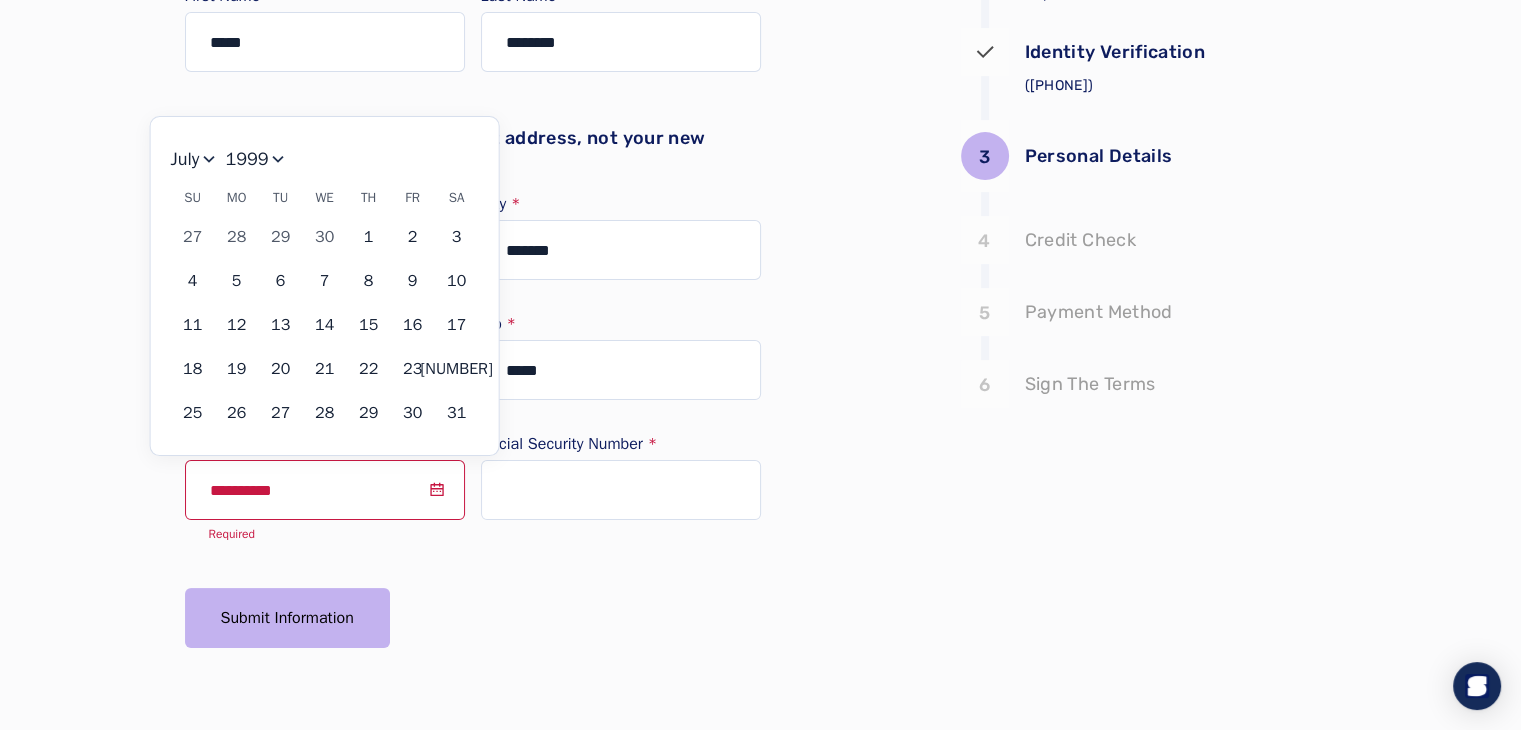 click on "26" at bounding box center [237, 413] 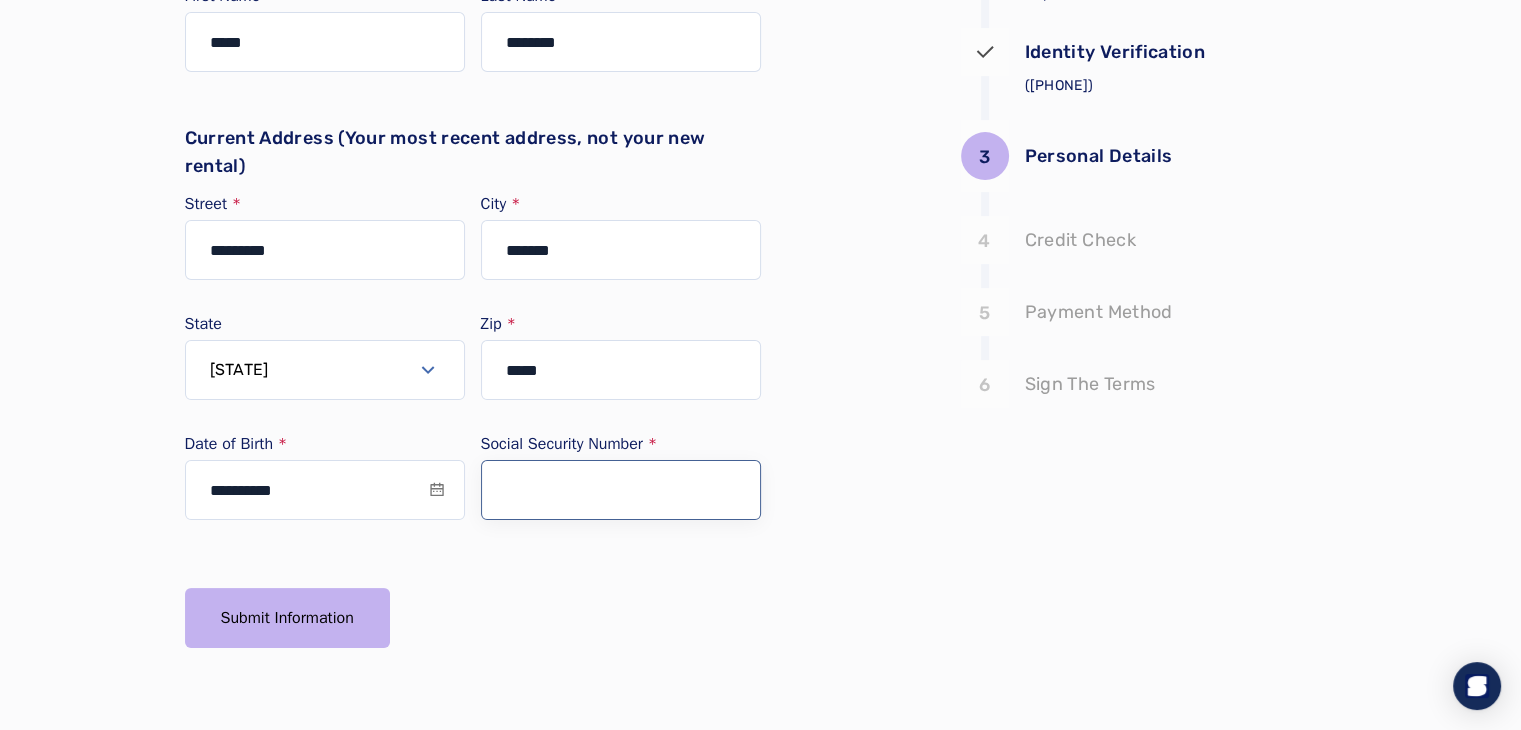 click at bounding box center [621, 490] 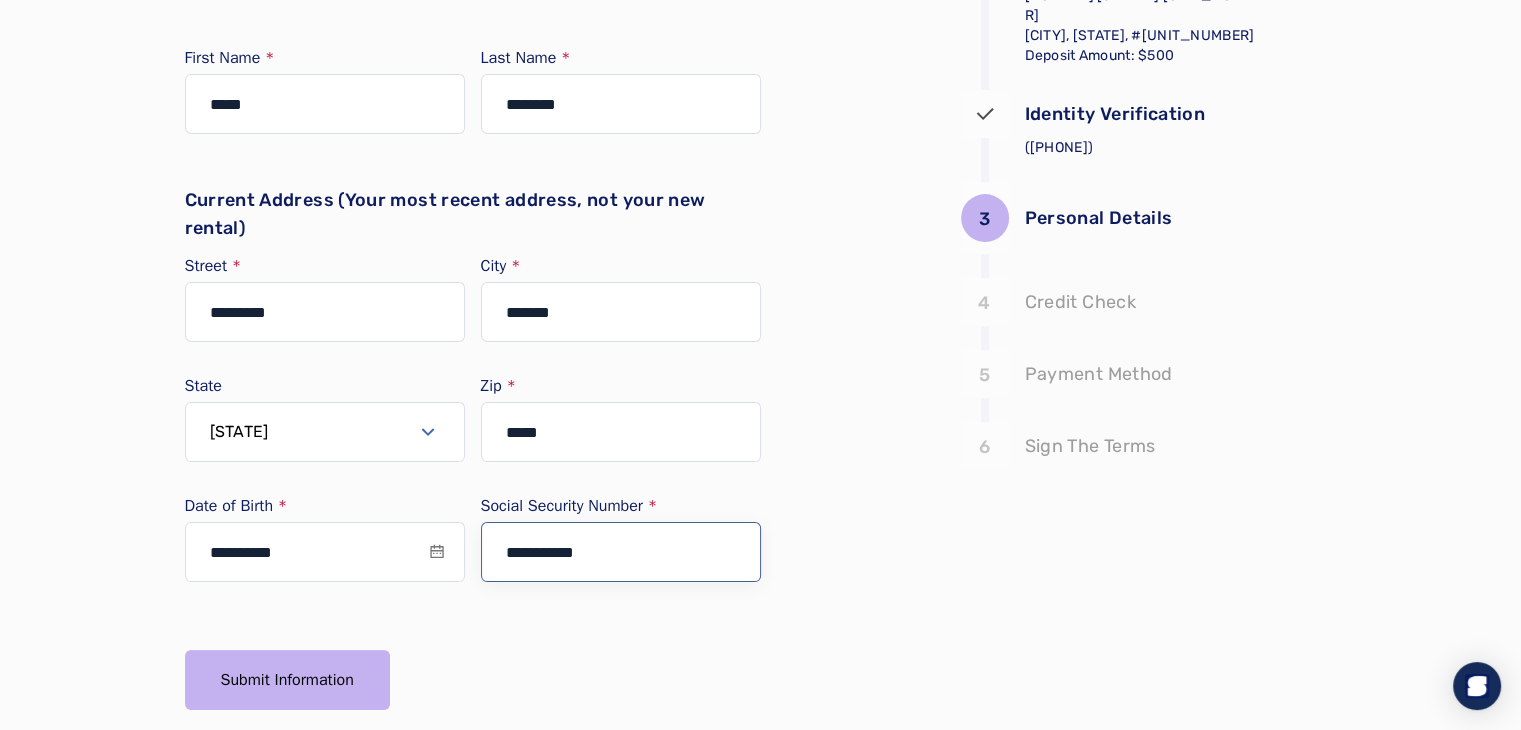 scroll, scrollTop: 294, scrollLeft: 0, axis: vertical 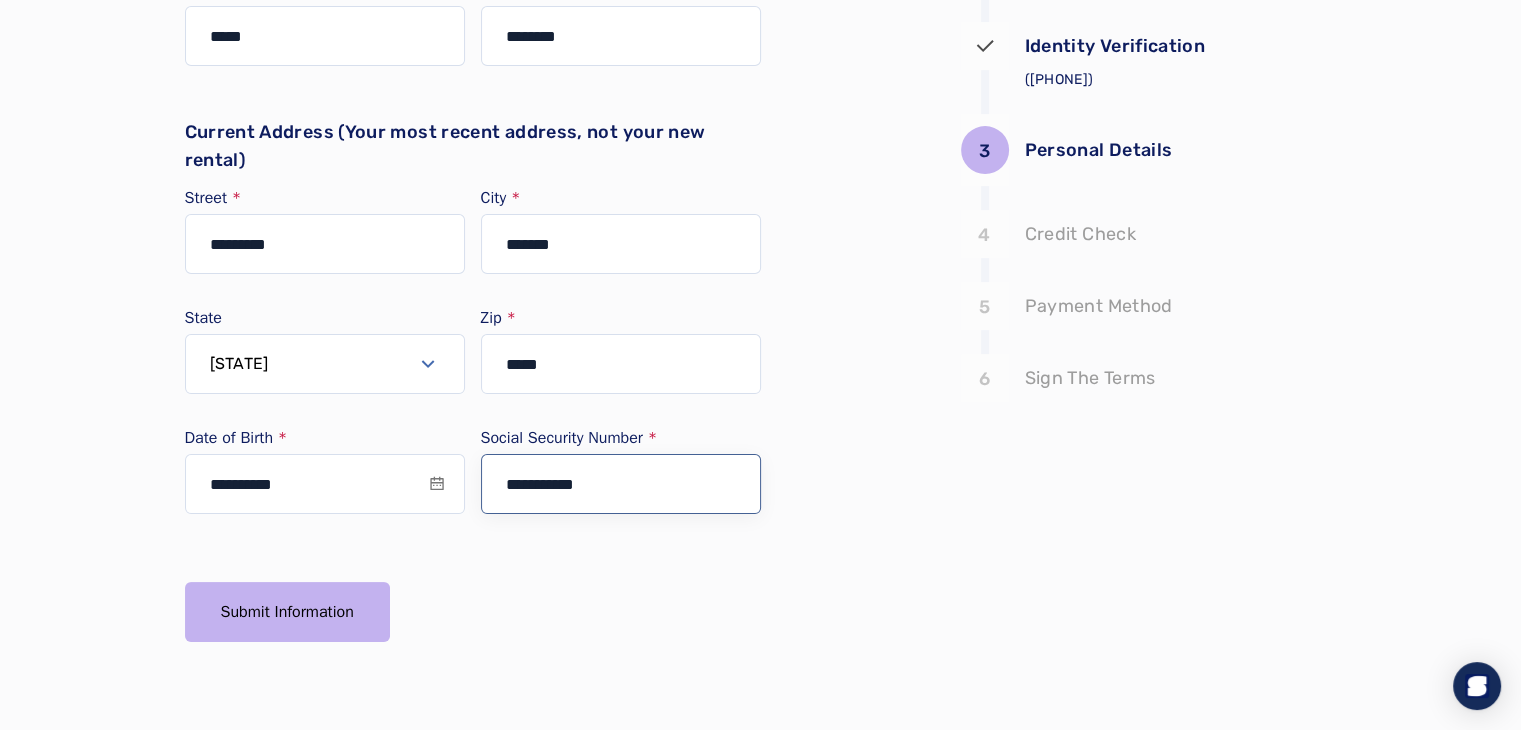 type on "**********" 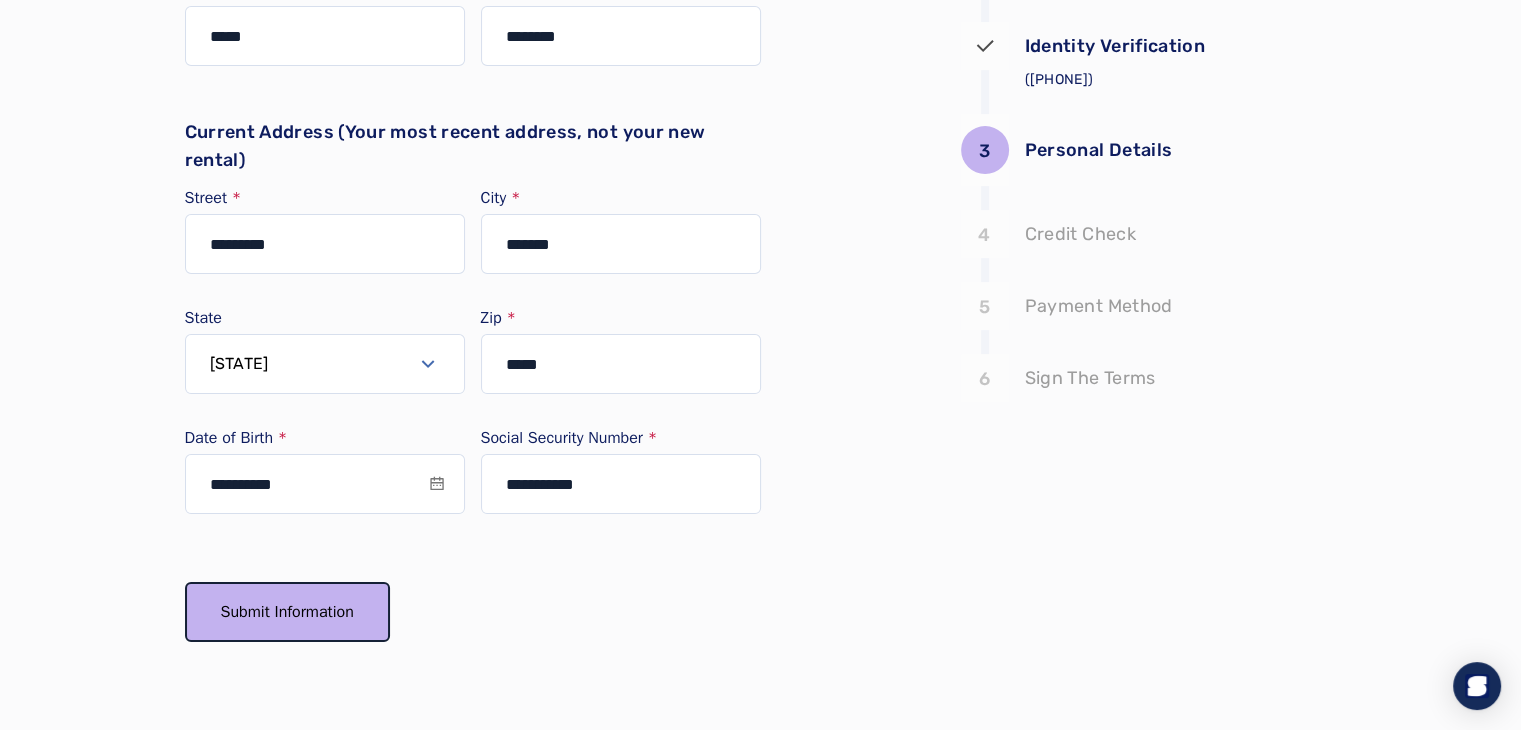 click on "Submit Information" at bounding box center (287, 612) 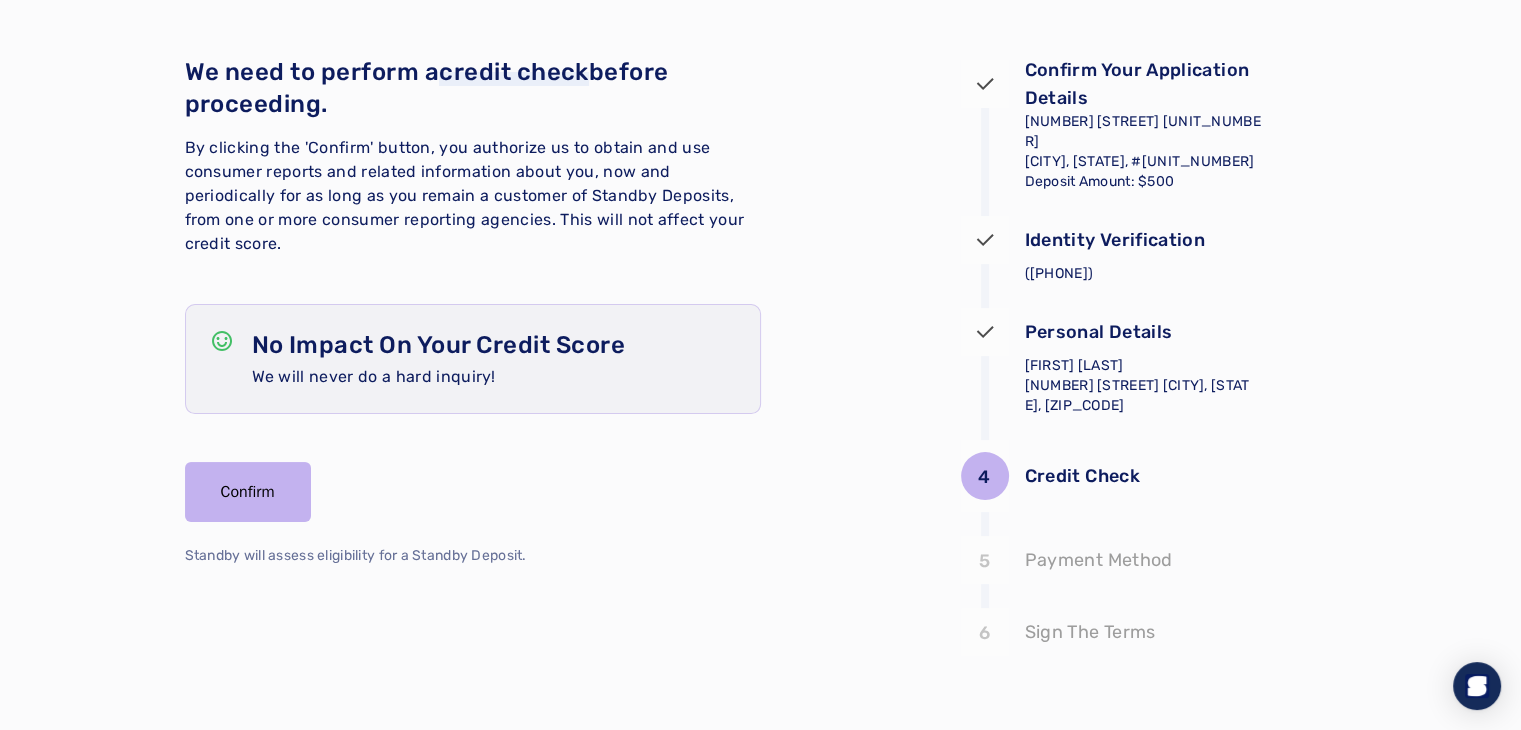 scroll, scrollTop: 114, scrollLeft: 0, axis: vertical 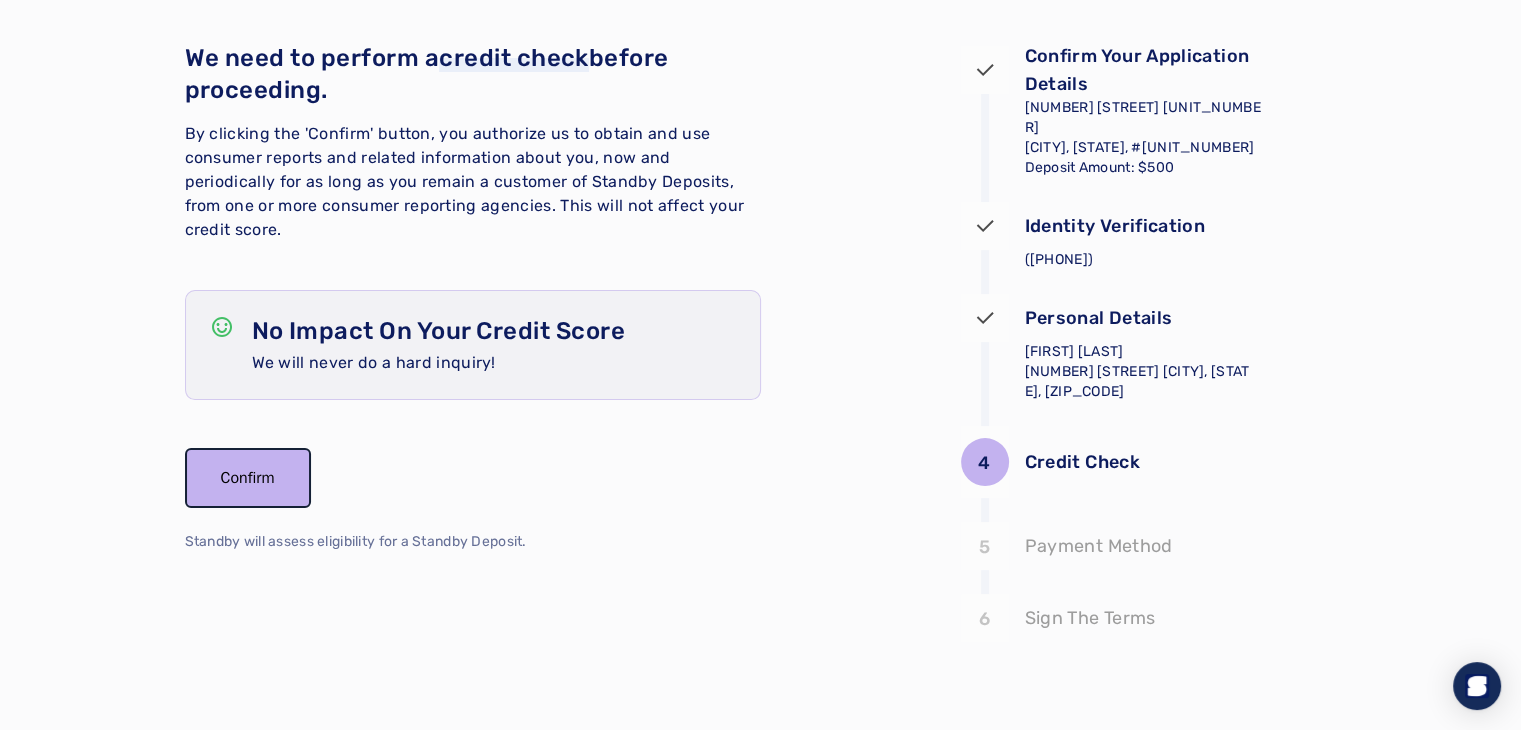 click on "Confirm" at bounding box center [248, 478] 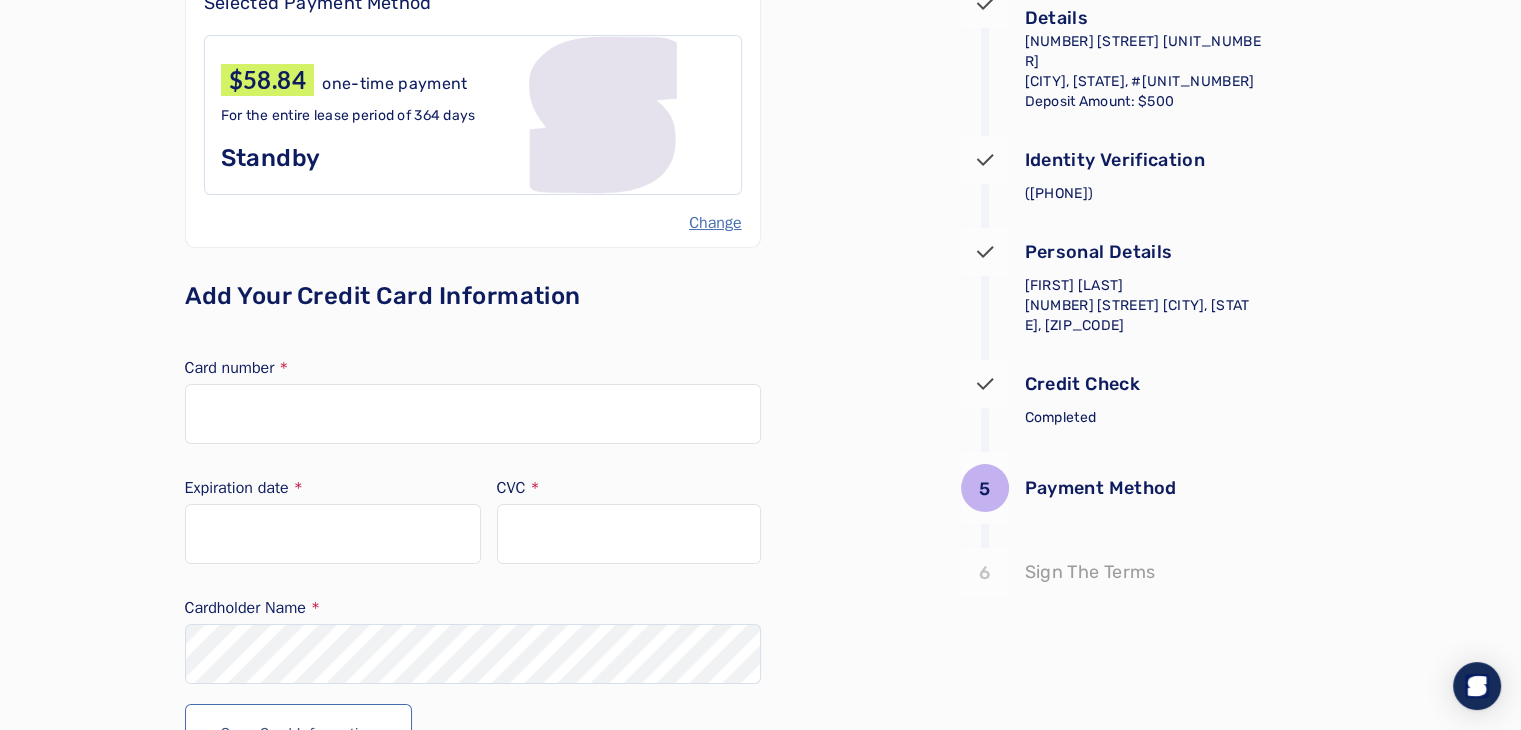scroll, scrollTop: 76, scrollLeft: 0, axis: vertical 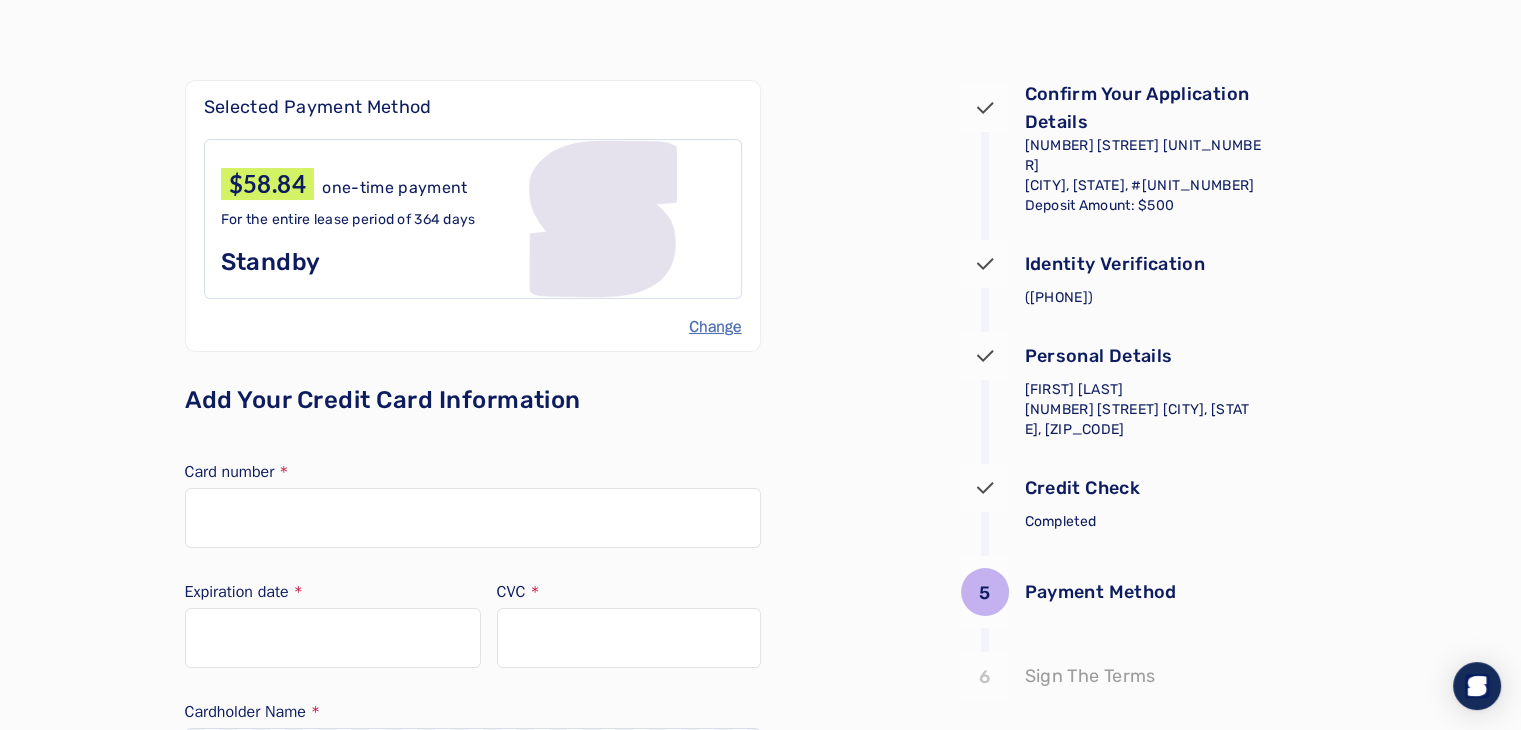 click on "Change" at bounding box center [715, 327] 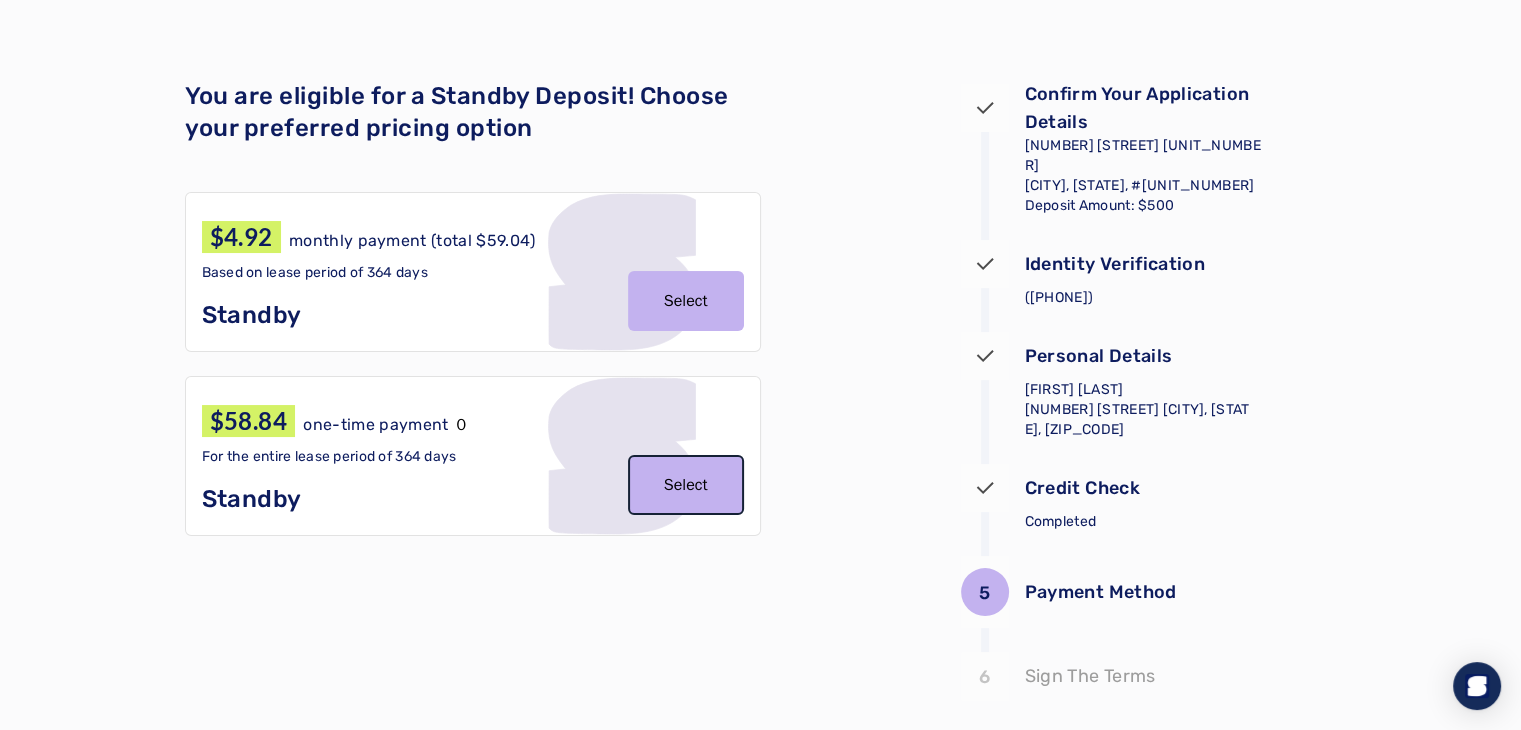 click on "Select" at bounding box center [686, 485] 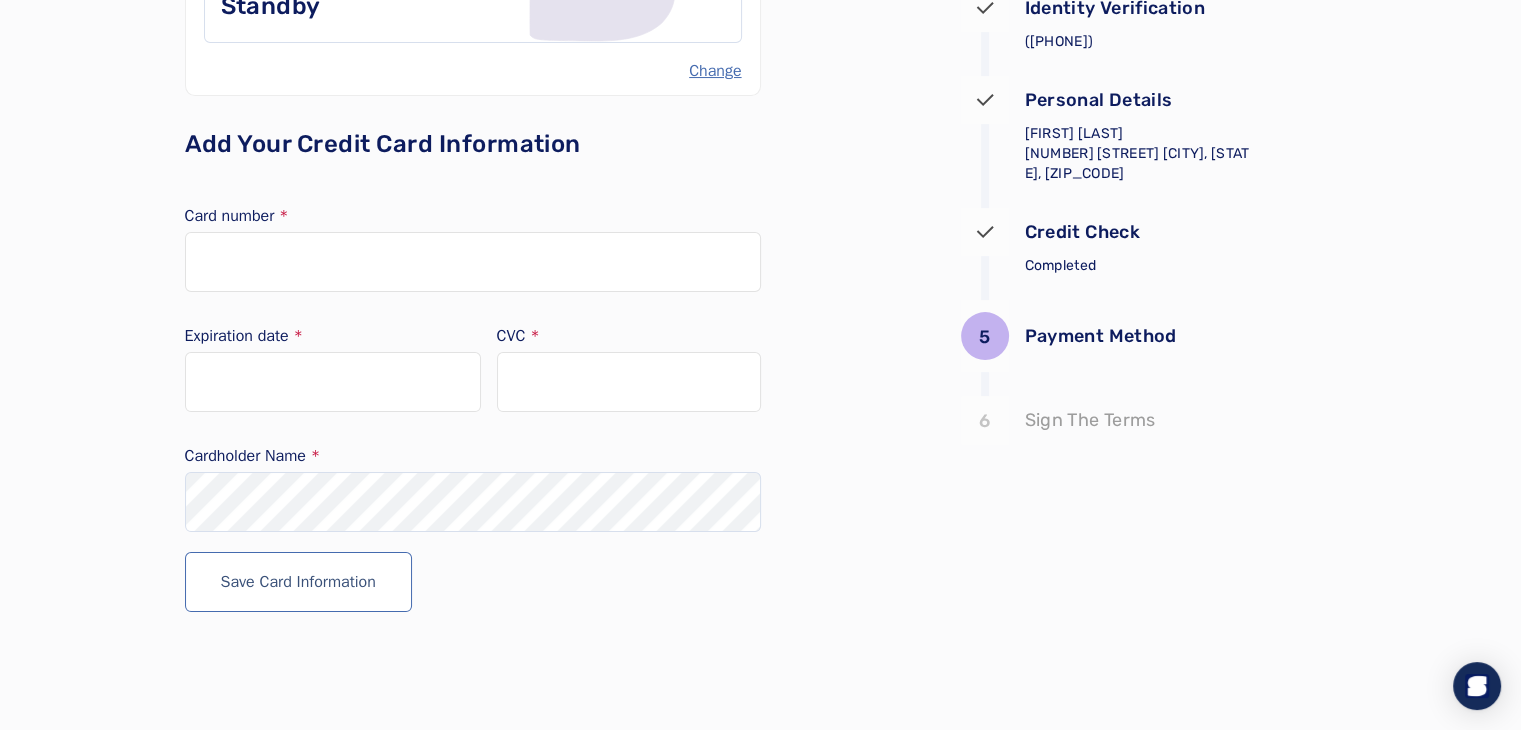 scroll, scrollTop: 334, scrollLeft: 0, axis: vertical 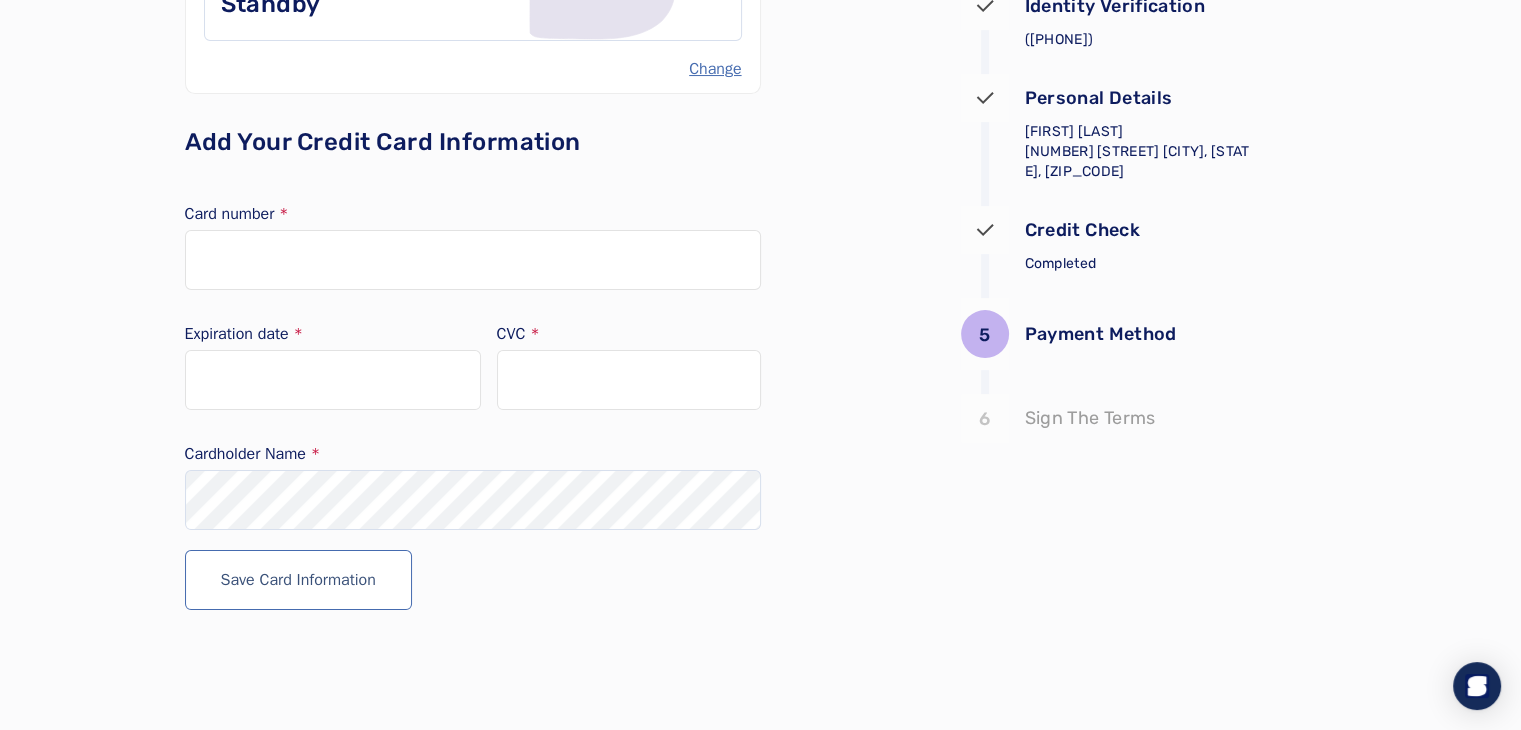 click on "Save Card Information" at bounding box center [473, 580] 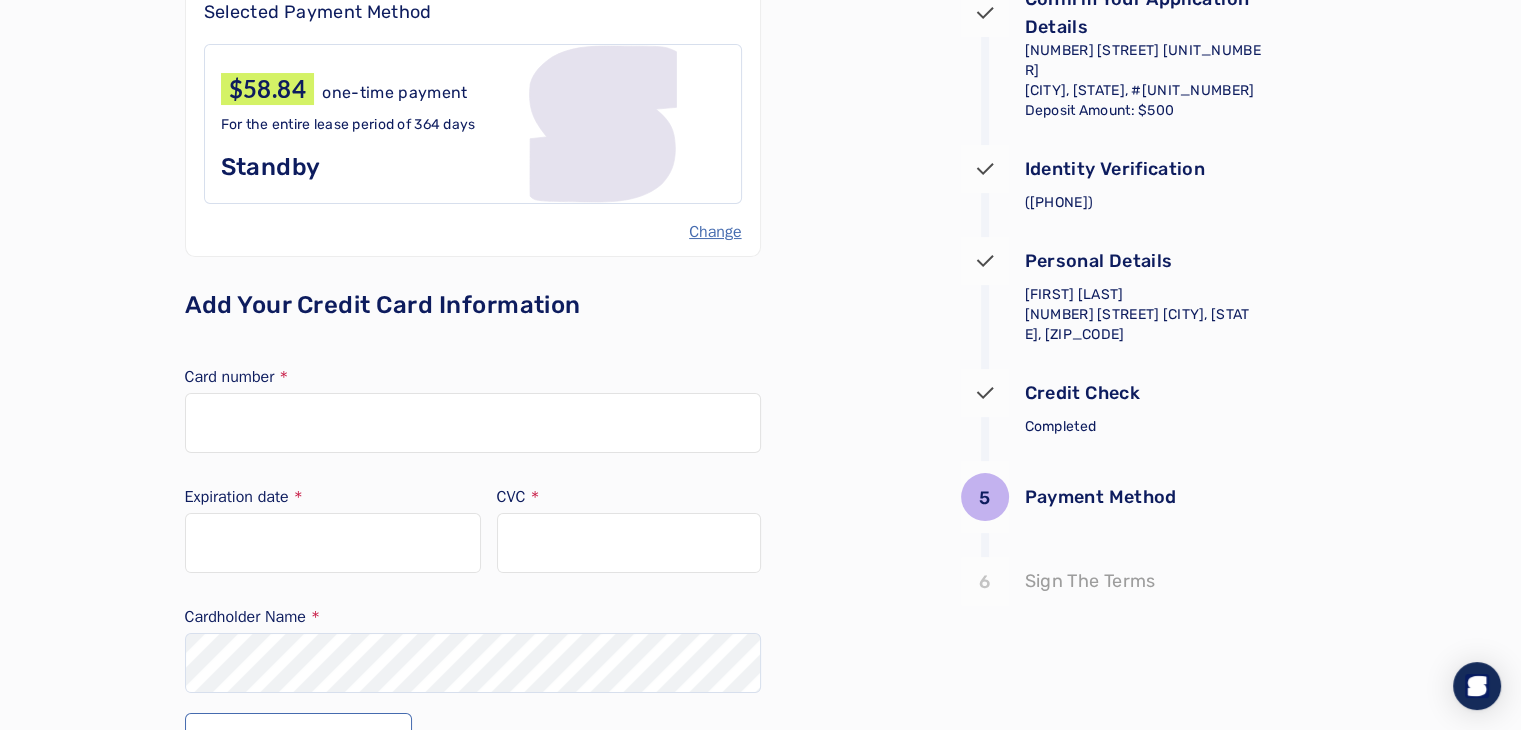 scroll, scrollTop: 334, scrollLeft: 0, axis: vertical 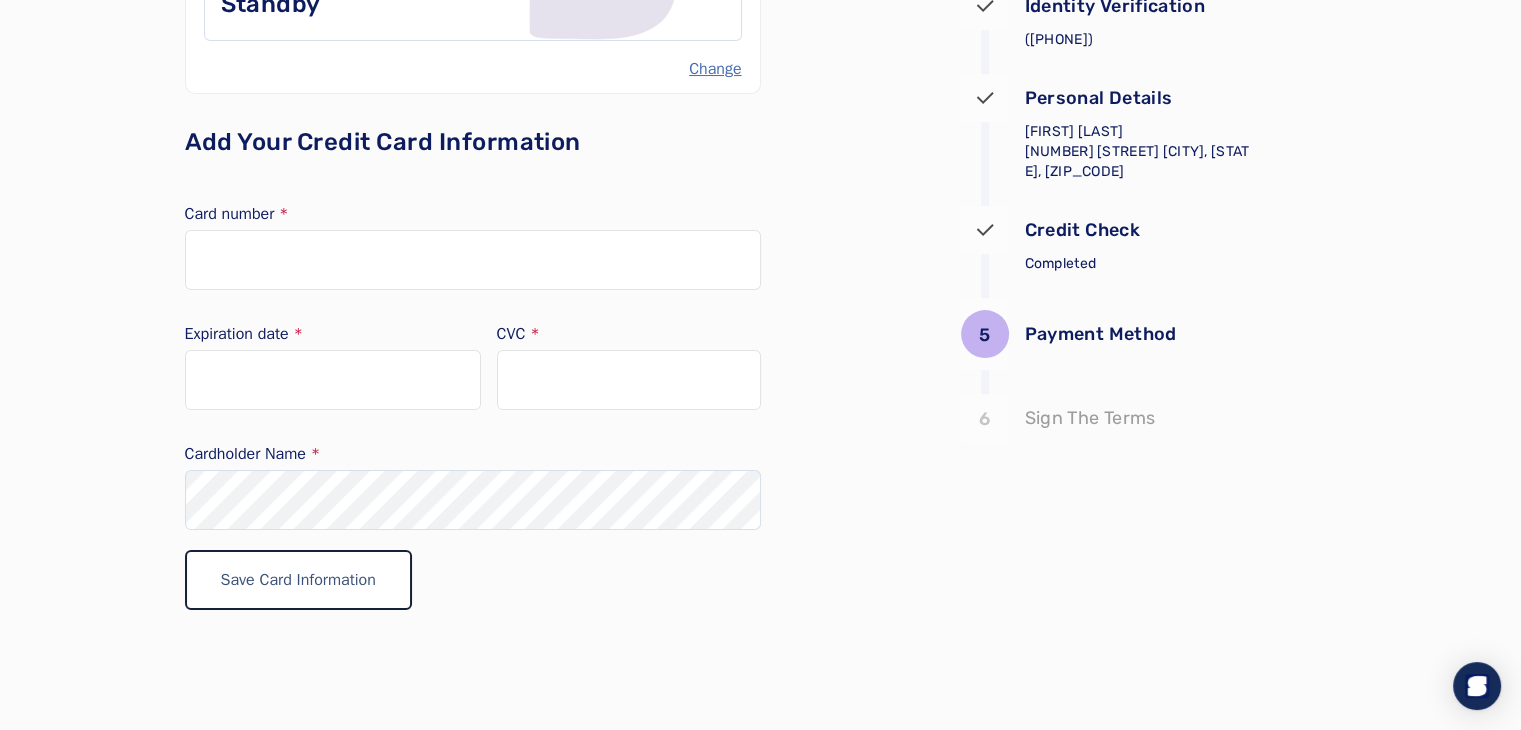 click on "Save Card Information" at bounding box center (298, 580) 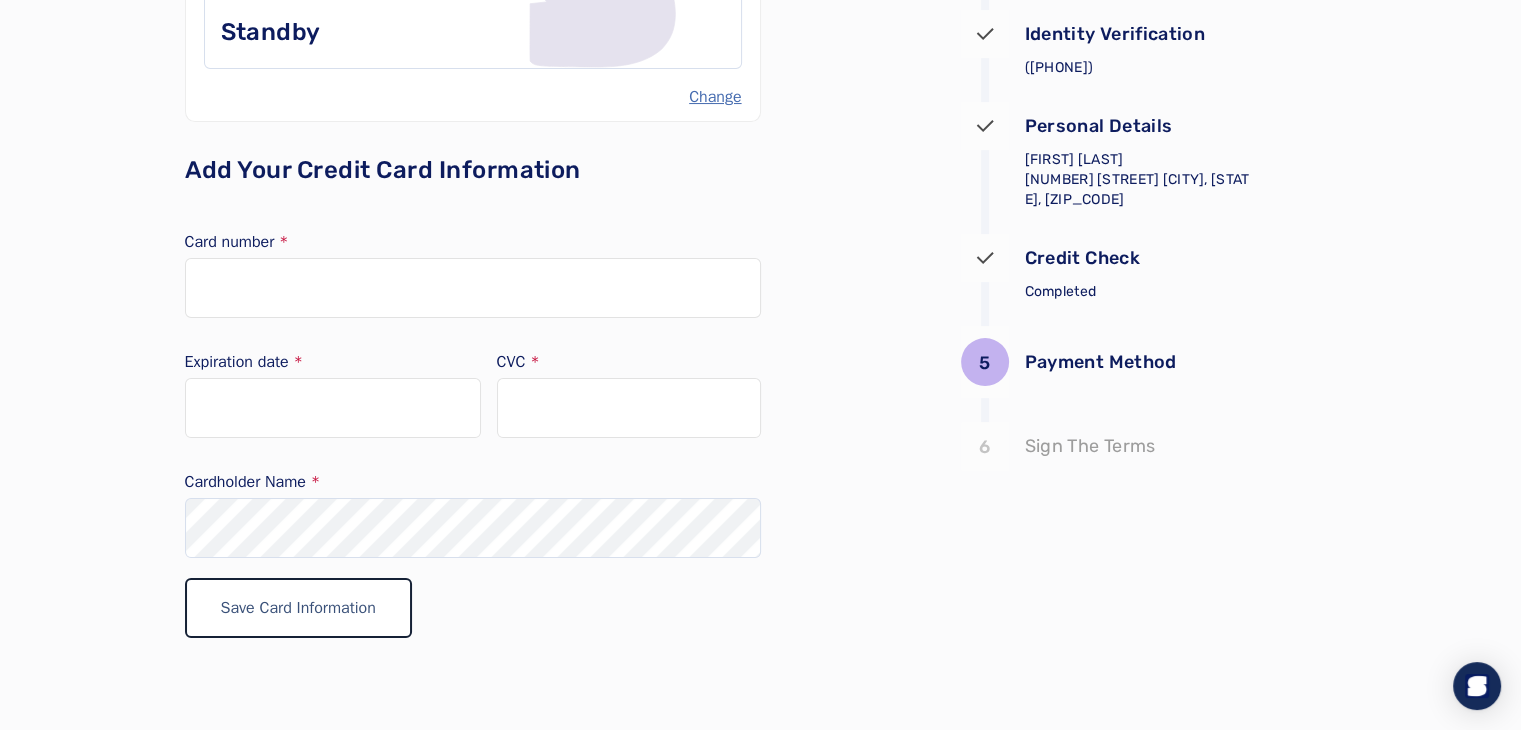 scroll, scrollTop: 307, scrollLeft: 0, axis: vertical 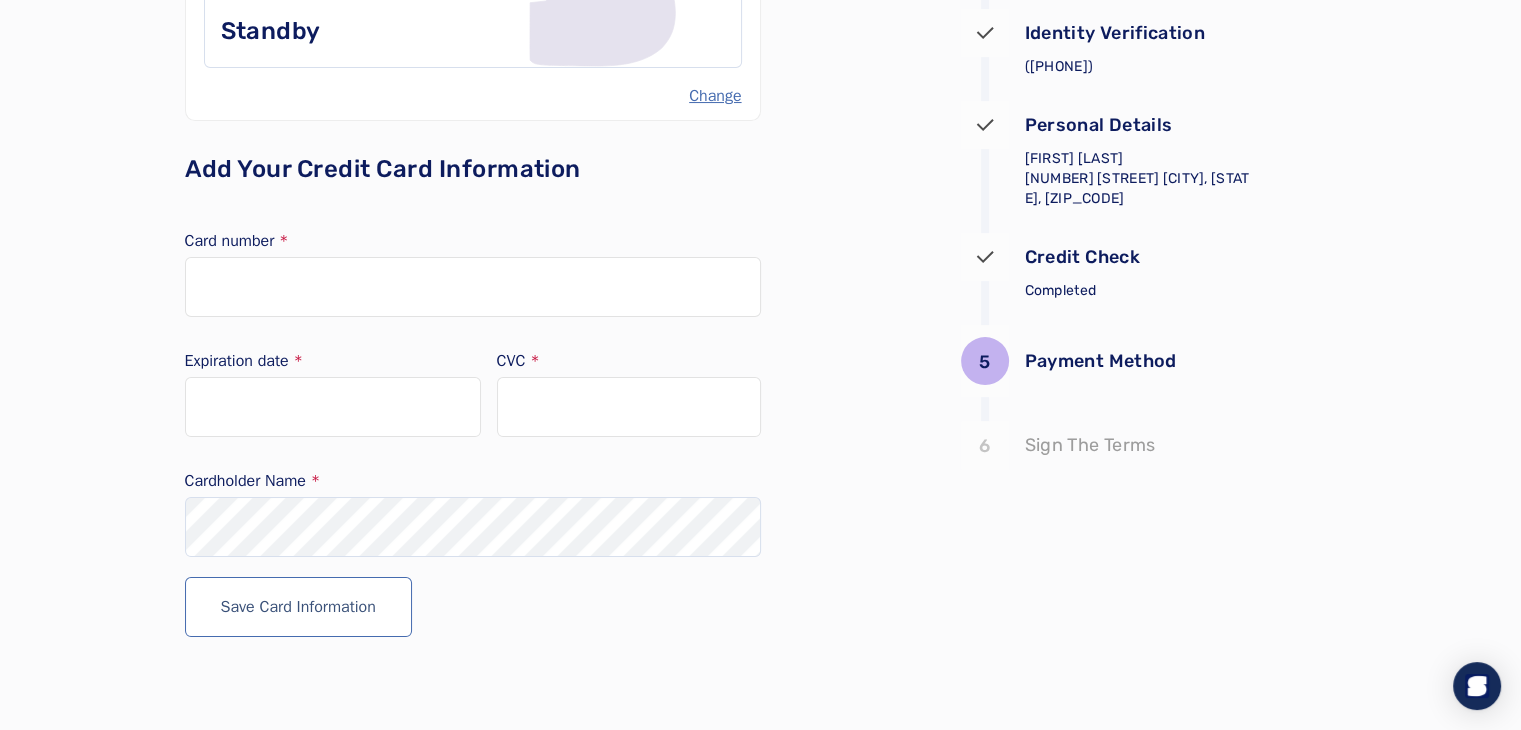 click on "Save Card Information" at bounding box center [473, 607] 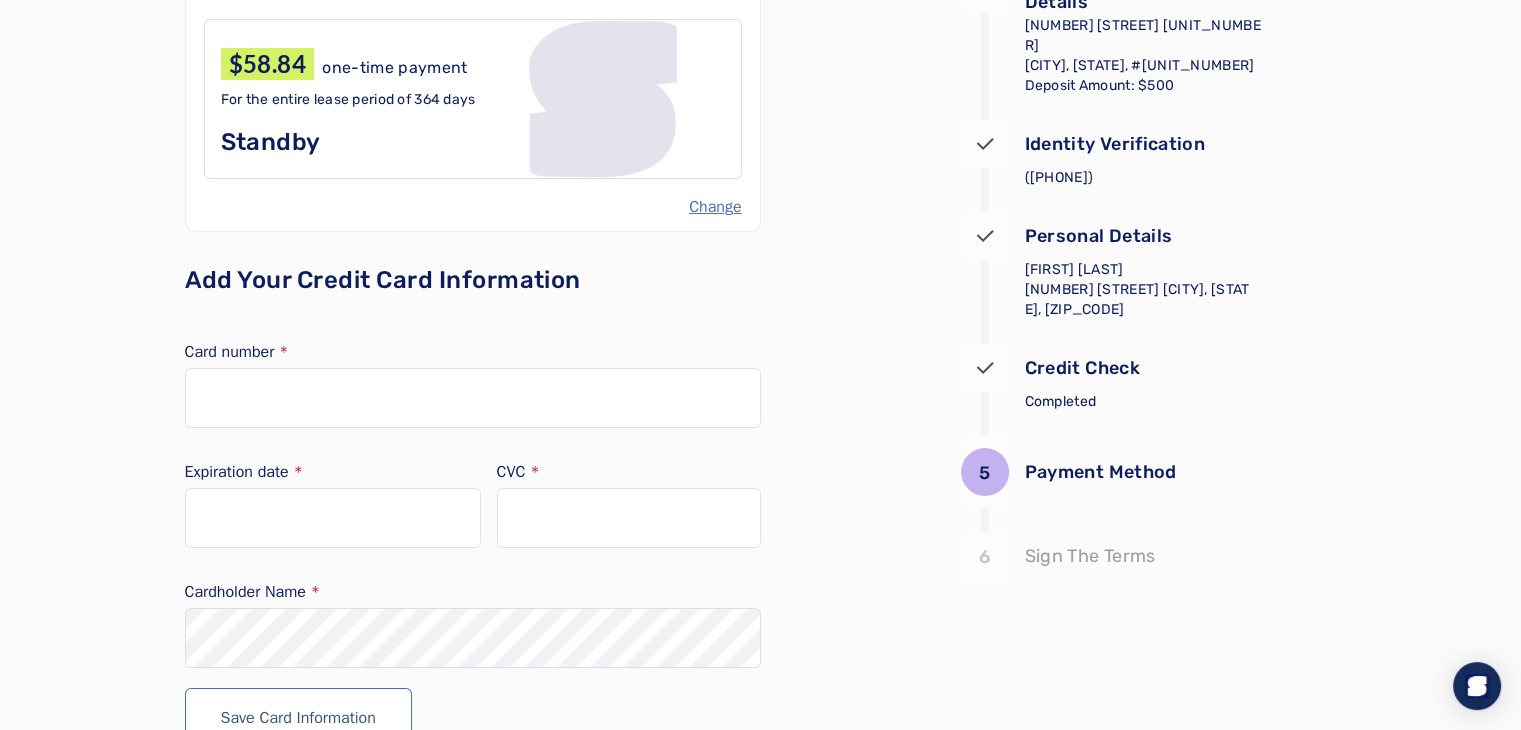 scroll, scrollTop: 215, scrollLeft: 0, axis: vertical 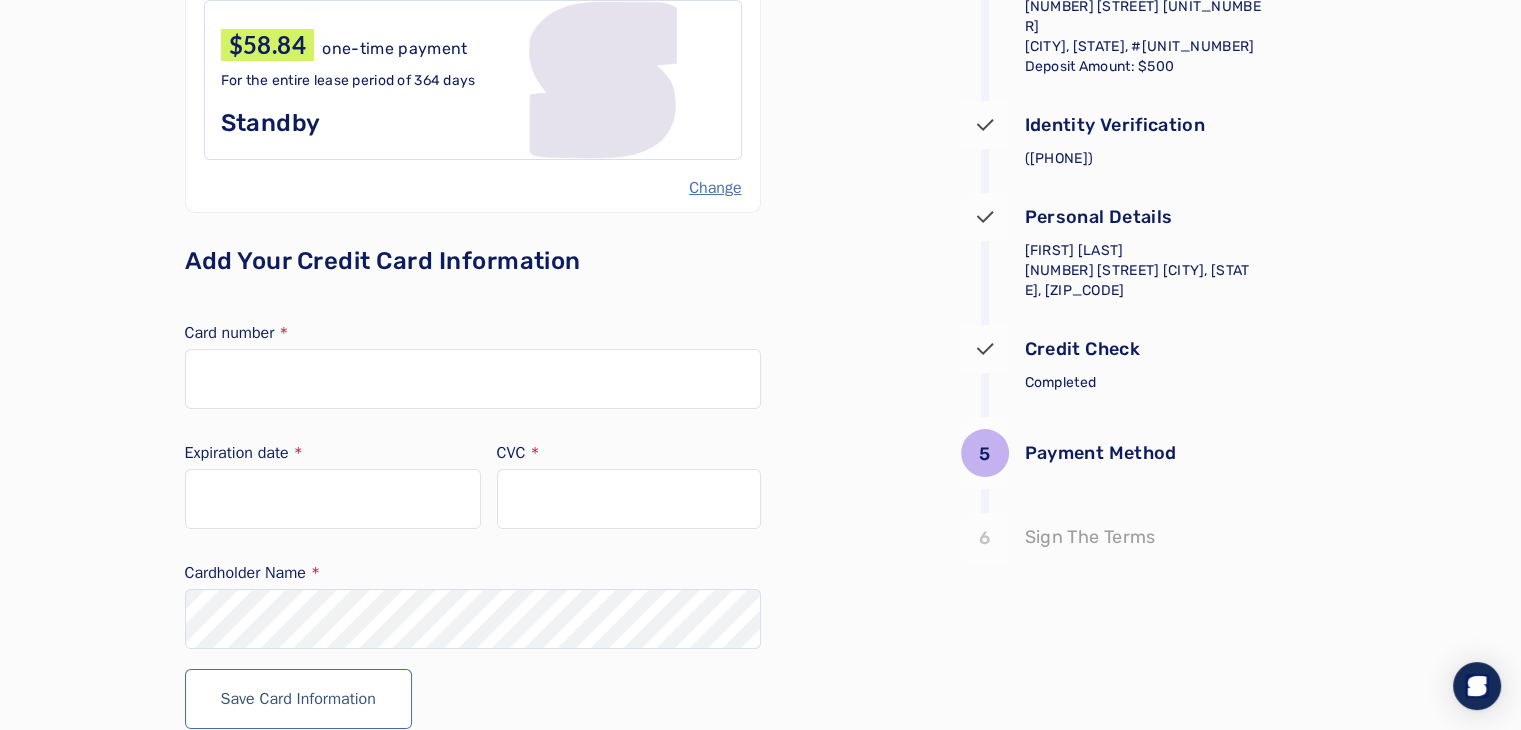 click on "5" at bounding box center [984, 454] 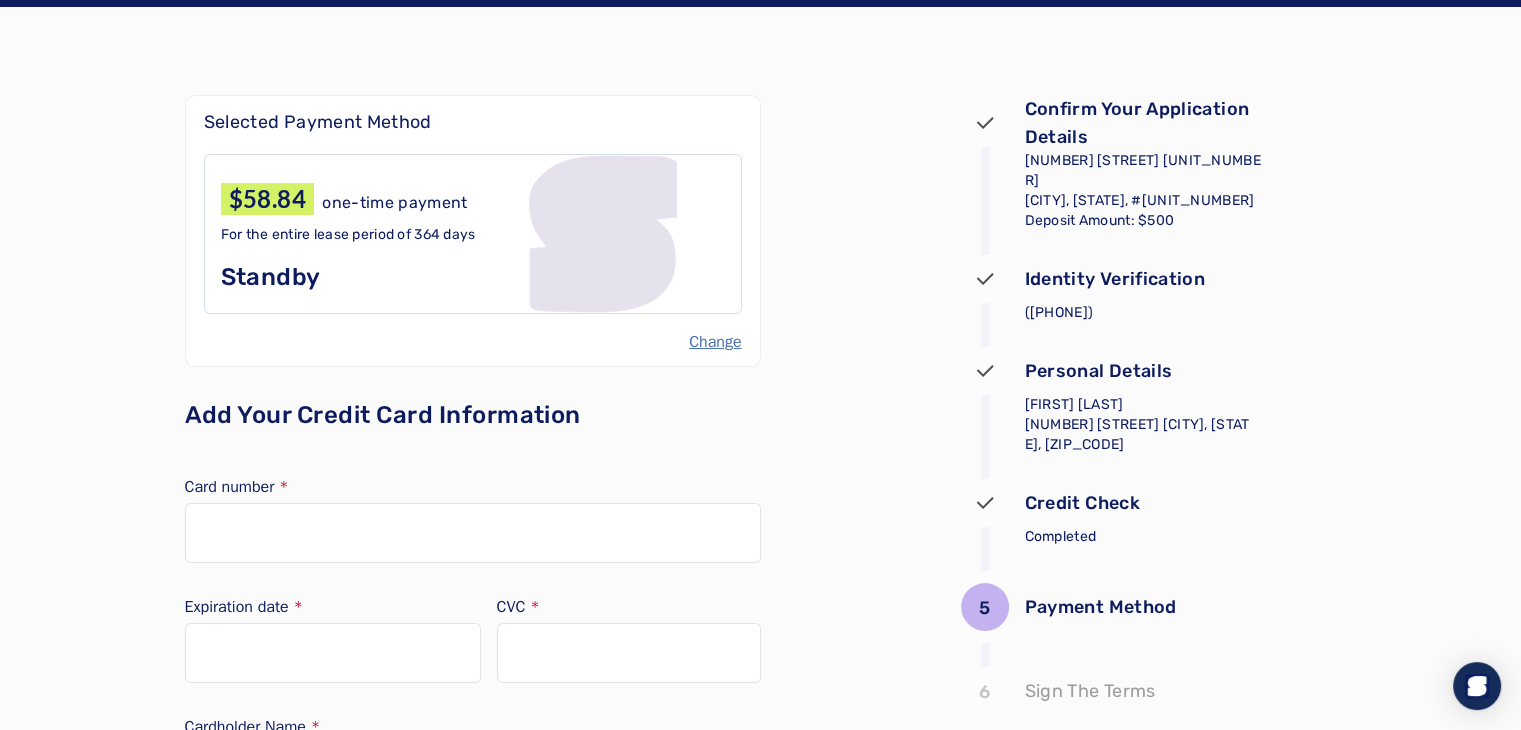 scroll, scrollTop: 0, scrollLeft: 0, axis: both 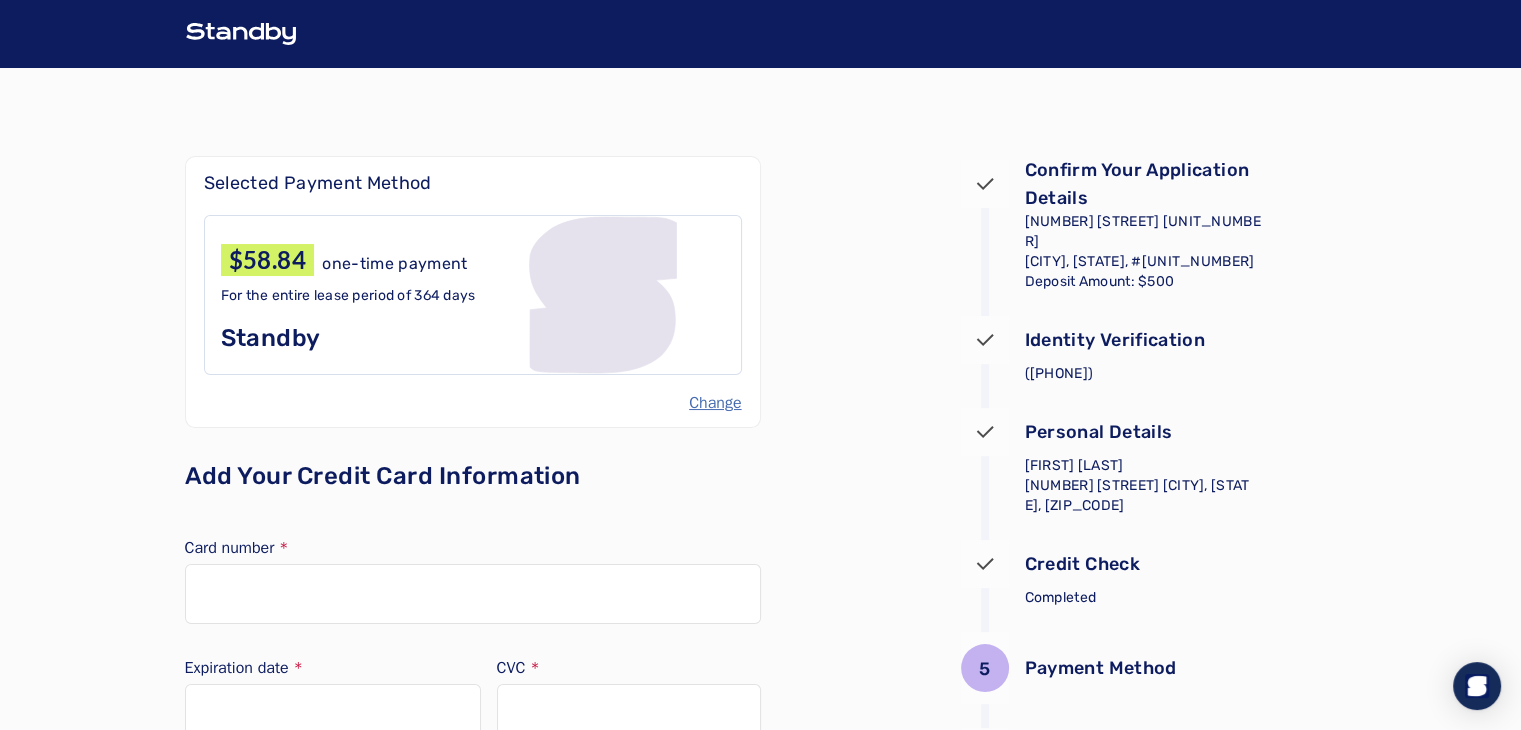click on "For the entire lease period of 364 days Standby" at bounding box center [473, 320] 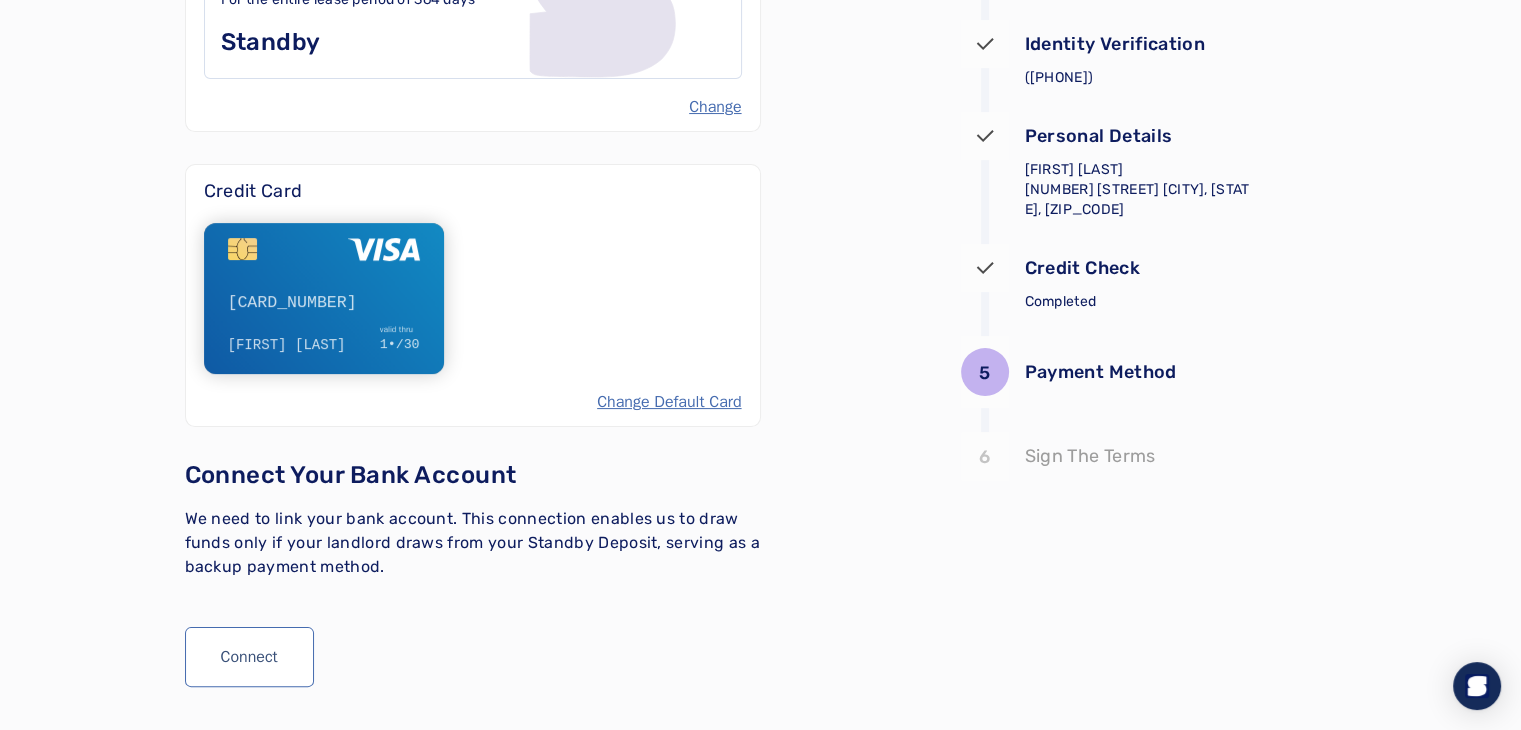 scroll, scrollTop: 297, scrollLeft: 0, axis: vertical 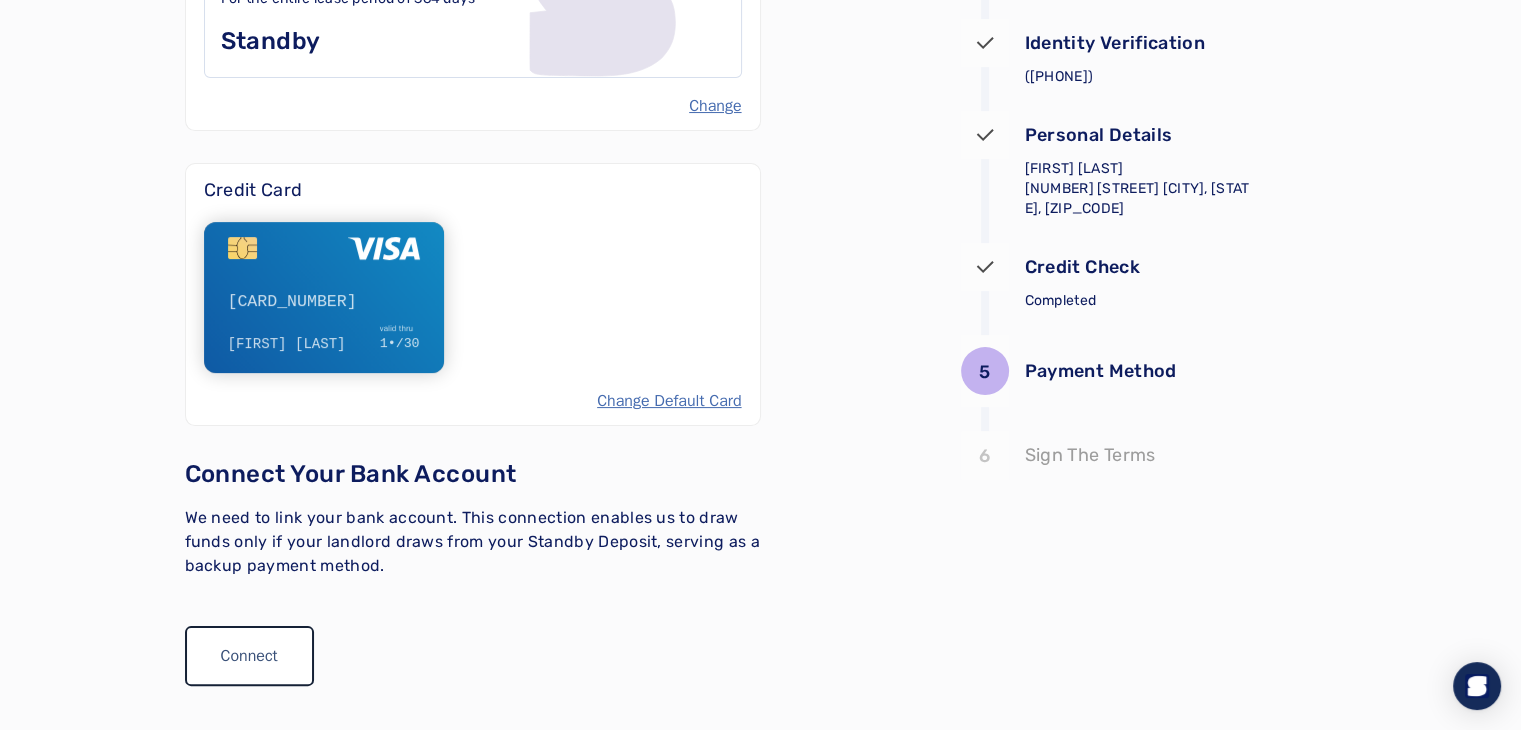 click on "Connect" at bounding box center (249, 656) 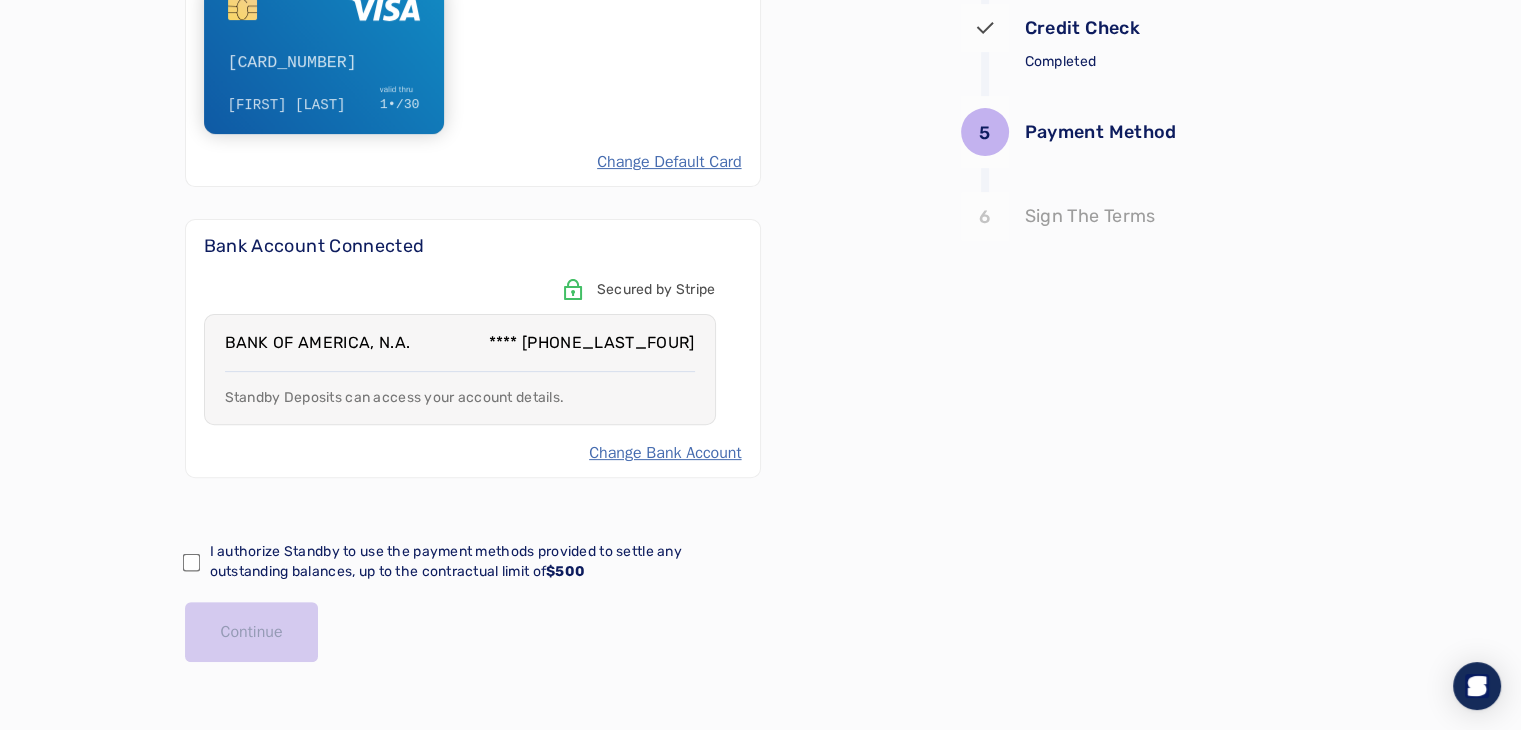 scroll, scrollTop: 555, scrollLeft: 0, axis: vertical 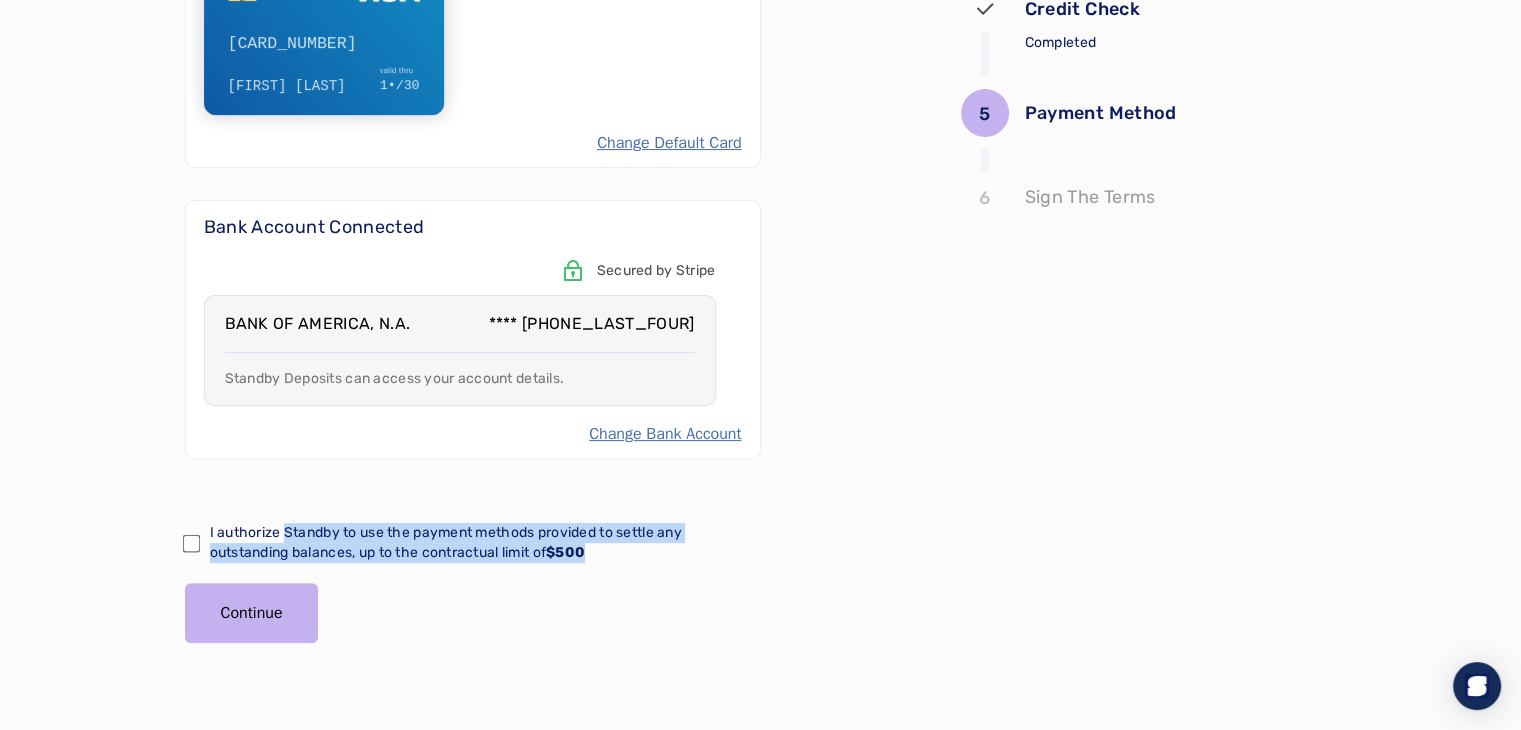 drag, startPoint x: 288, startPoint y: 525, endPoint x: 624, endPoint y: 560, distance: 337.818 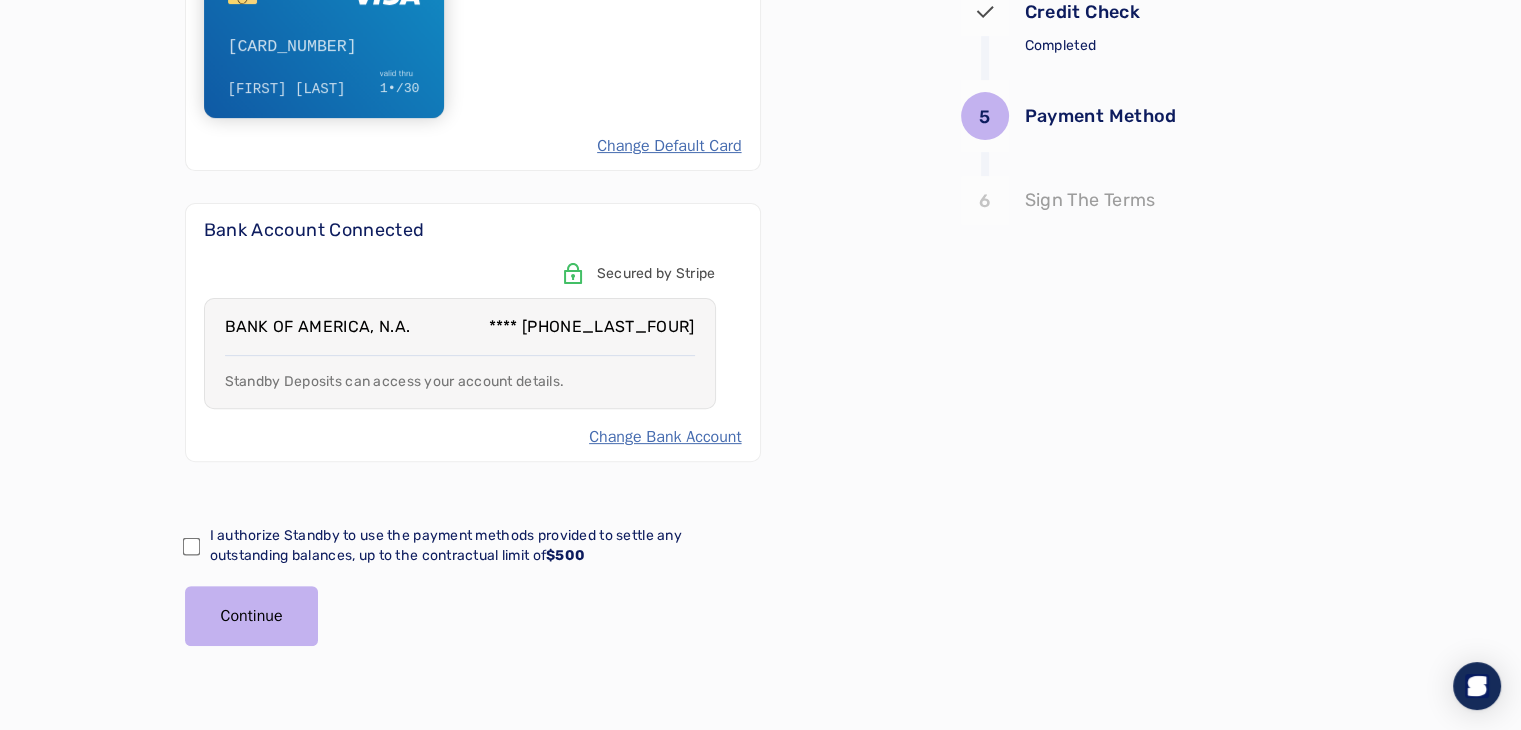 scroll, scrollTop: 555, scrollLeft: 0, axis: vertical 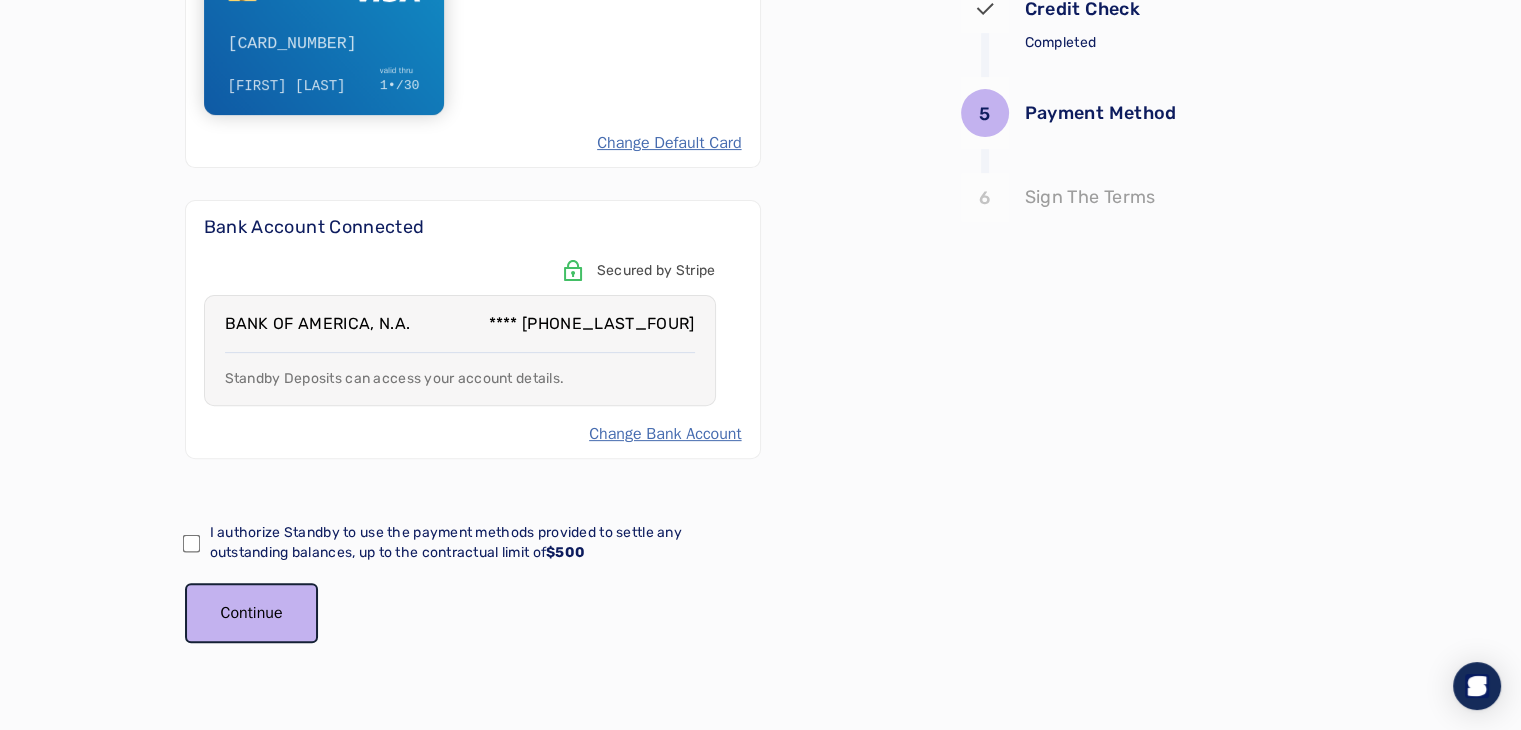 click on "Continue" at bounding box center [252, 613] 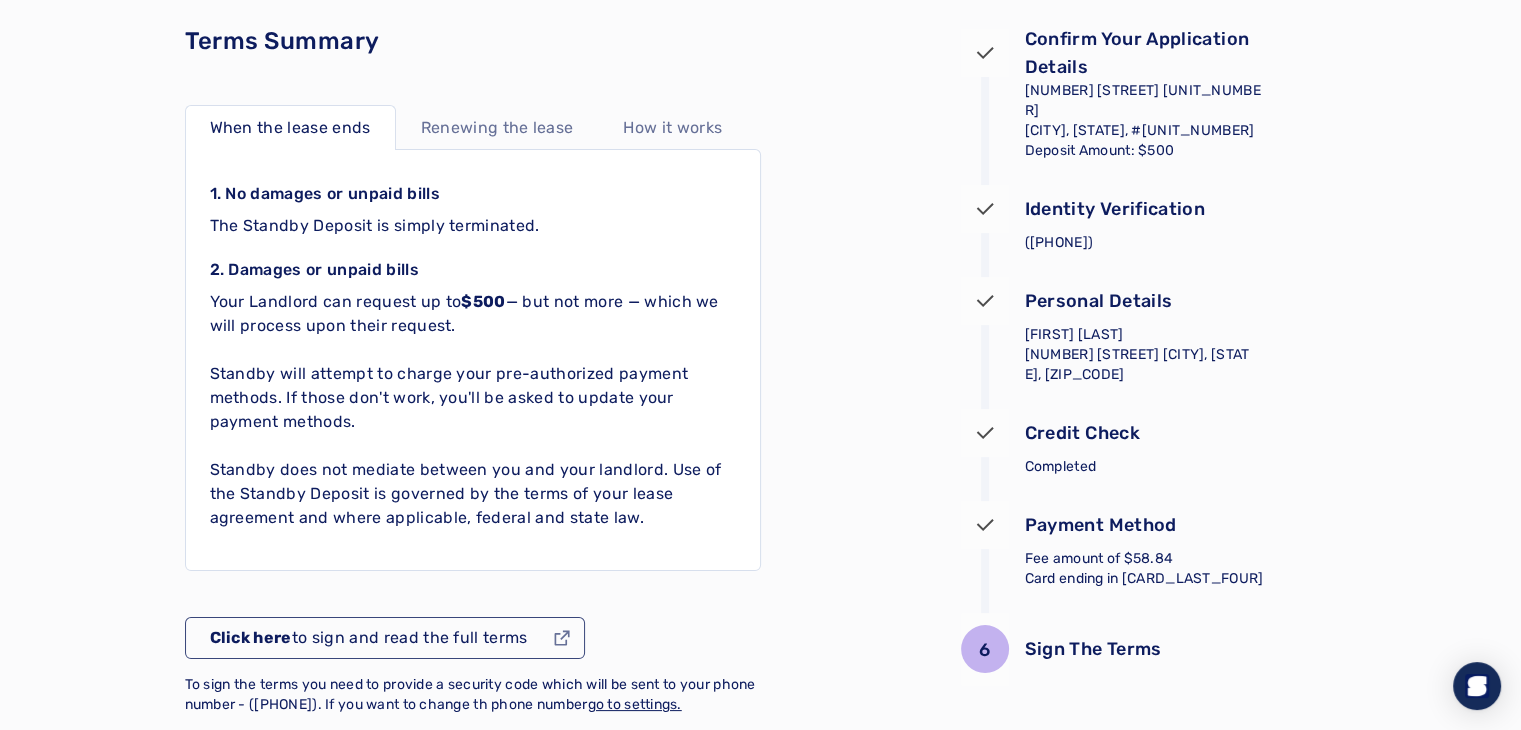 scroll, scrollTop: 132, scrollLeft: 0, axis: vertical 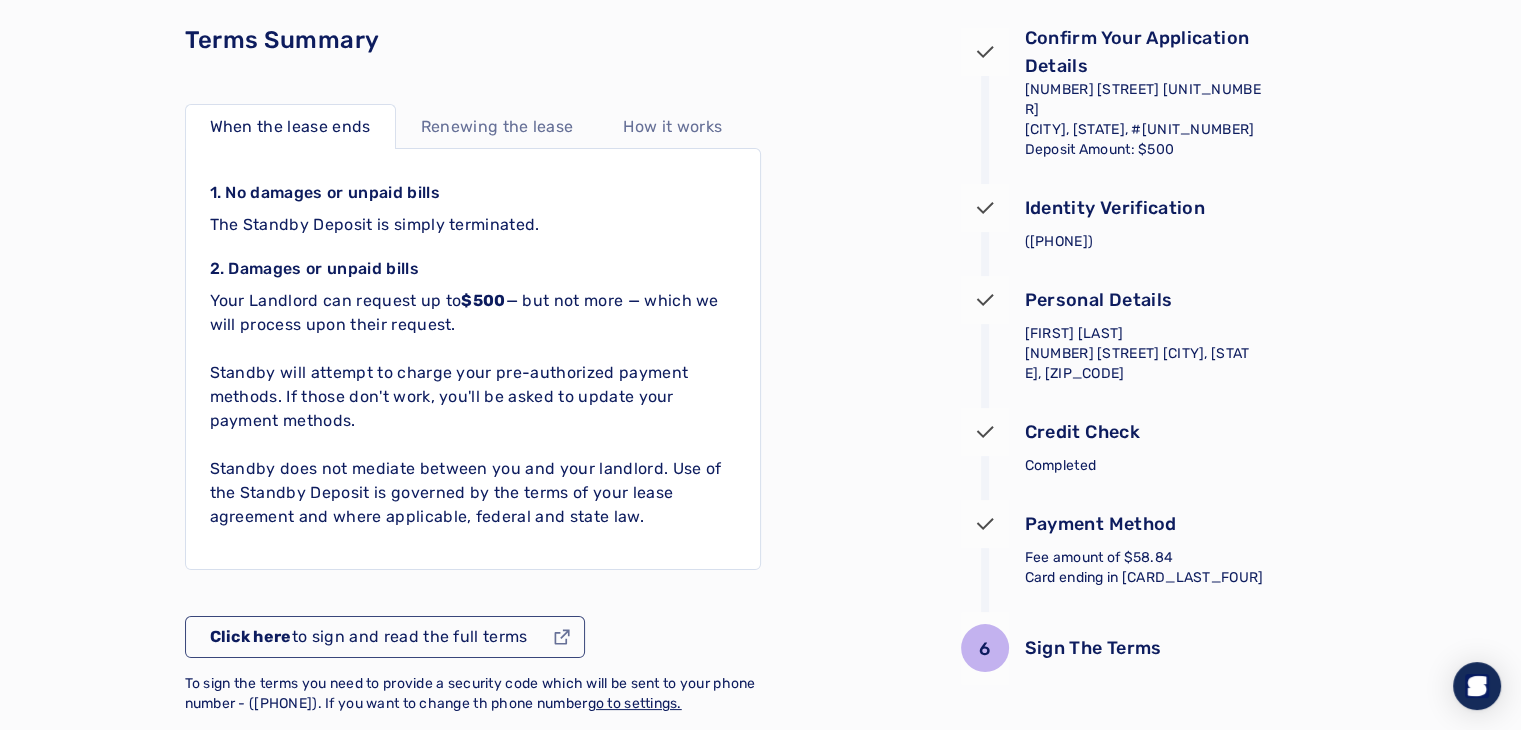 click on "Renewing the lease" at bounding box center (497, 127) 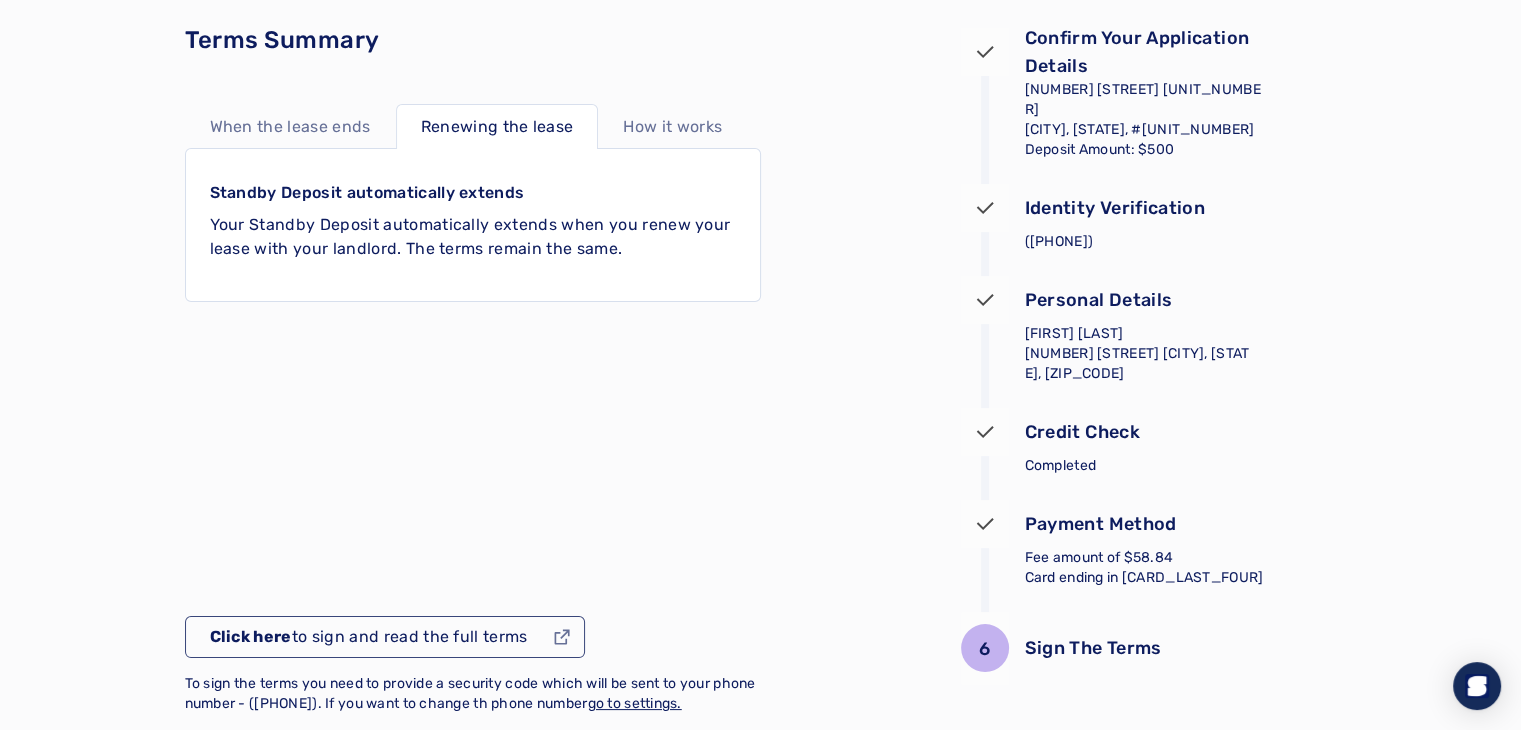 click on "When the lease ends" at bounding box center [290, 127] 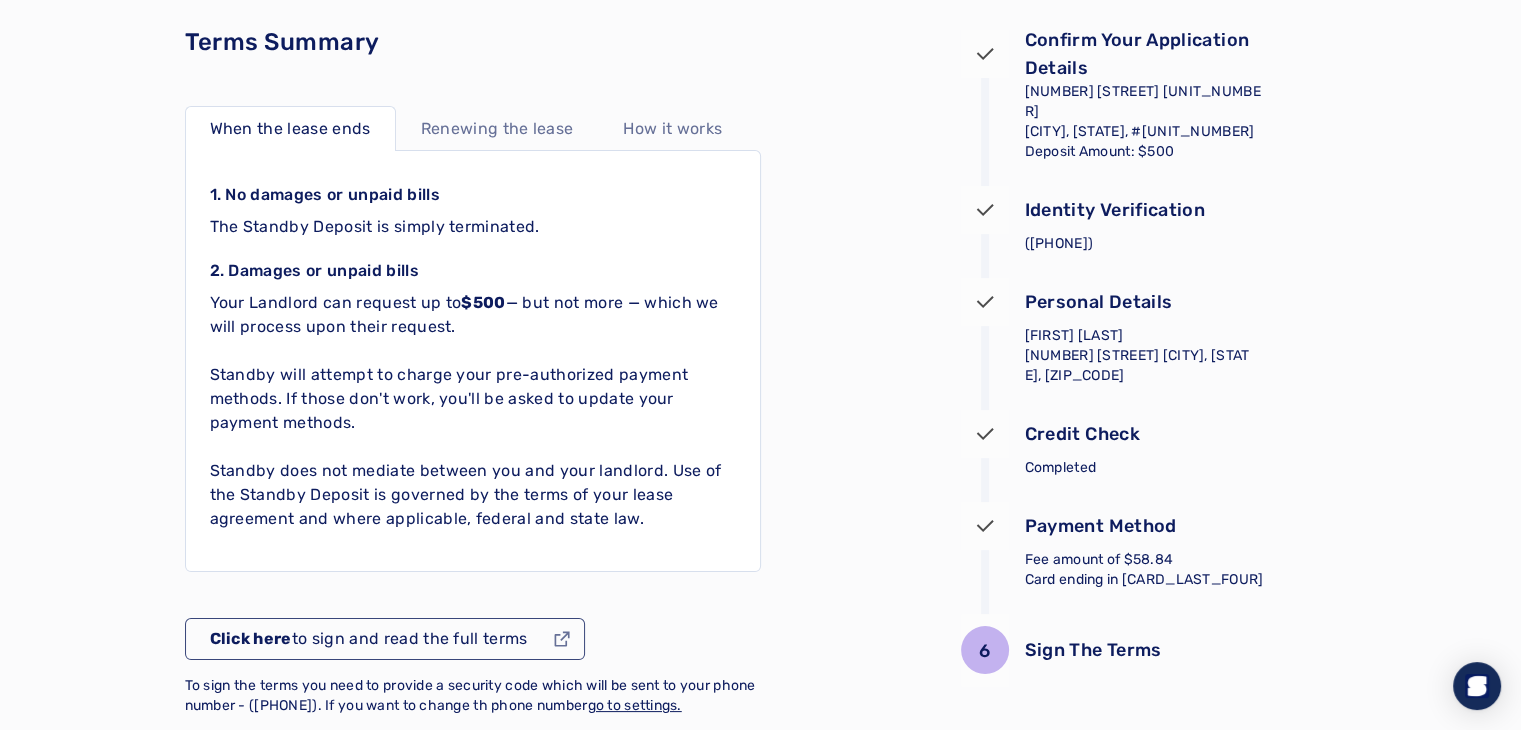 scroll, scrollTop: 131, scrollLeft: 0, axis: vertical 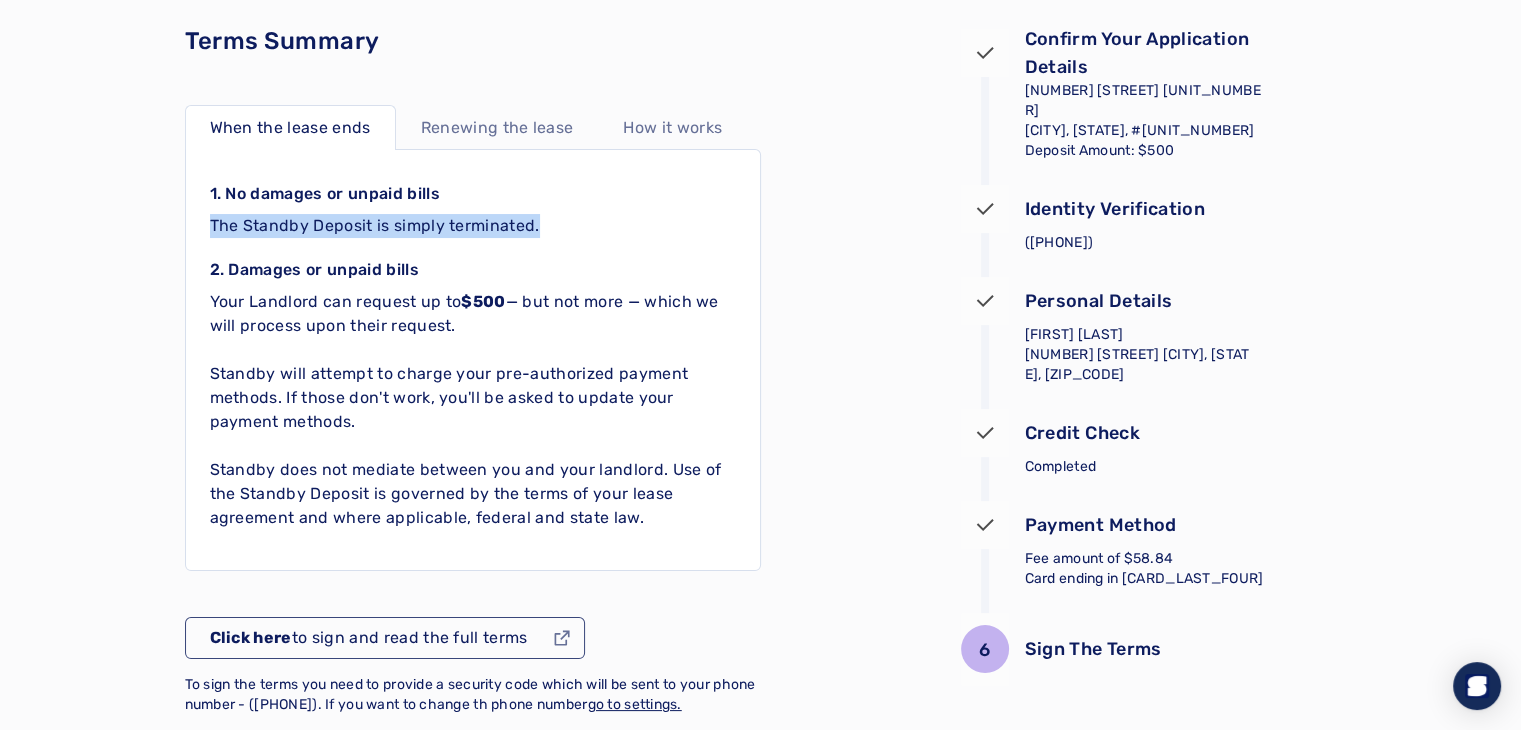 drag, startPoint x: 211, startPoint y: 224, endPoint x: 542, endPoint y: 229, distance: 331.03775 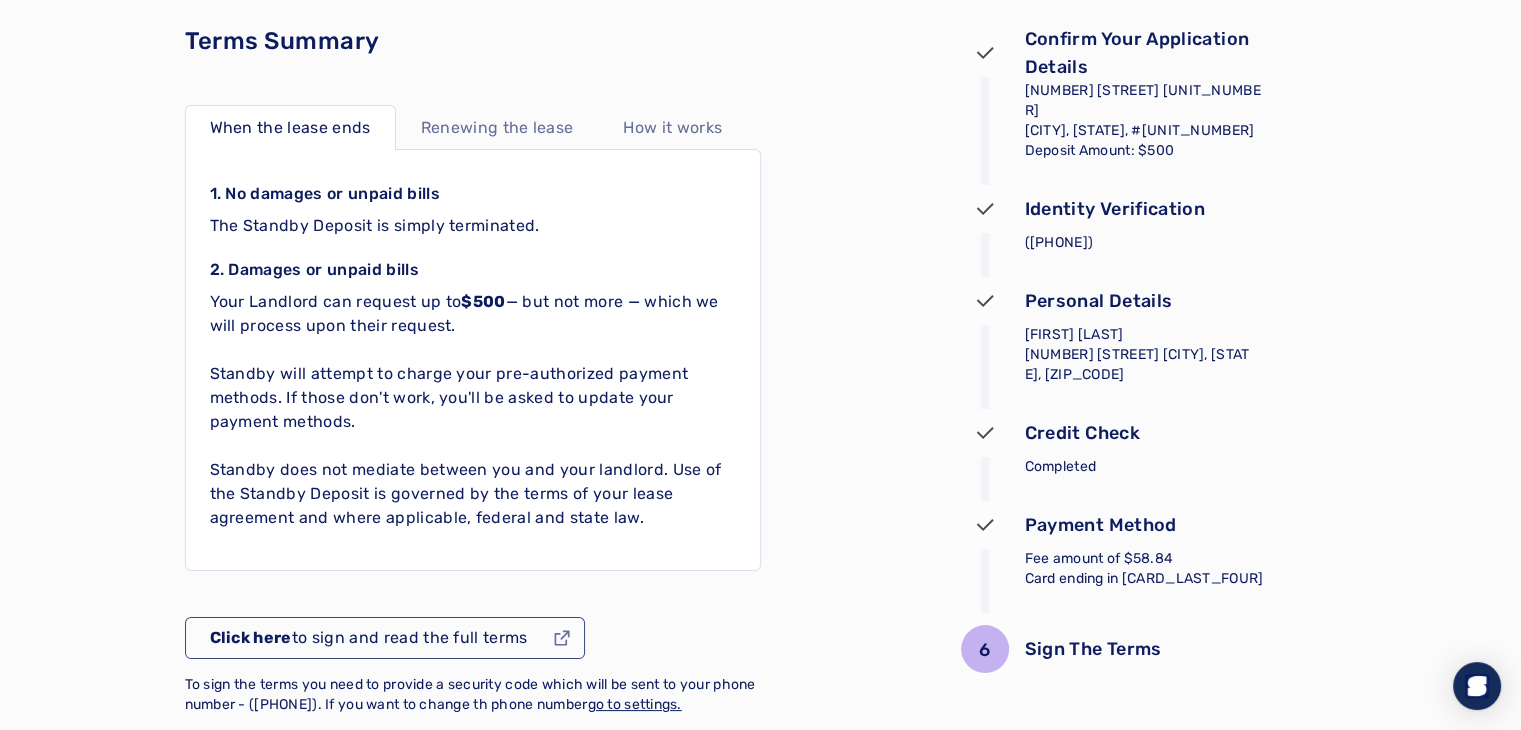 drag, startPoint x: 214, startPoint y: 301, endPoint x: 452, endPoint y: 317, distance: 238.53722 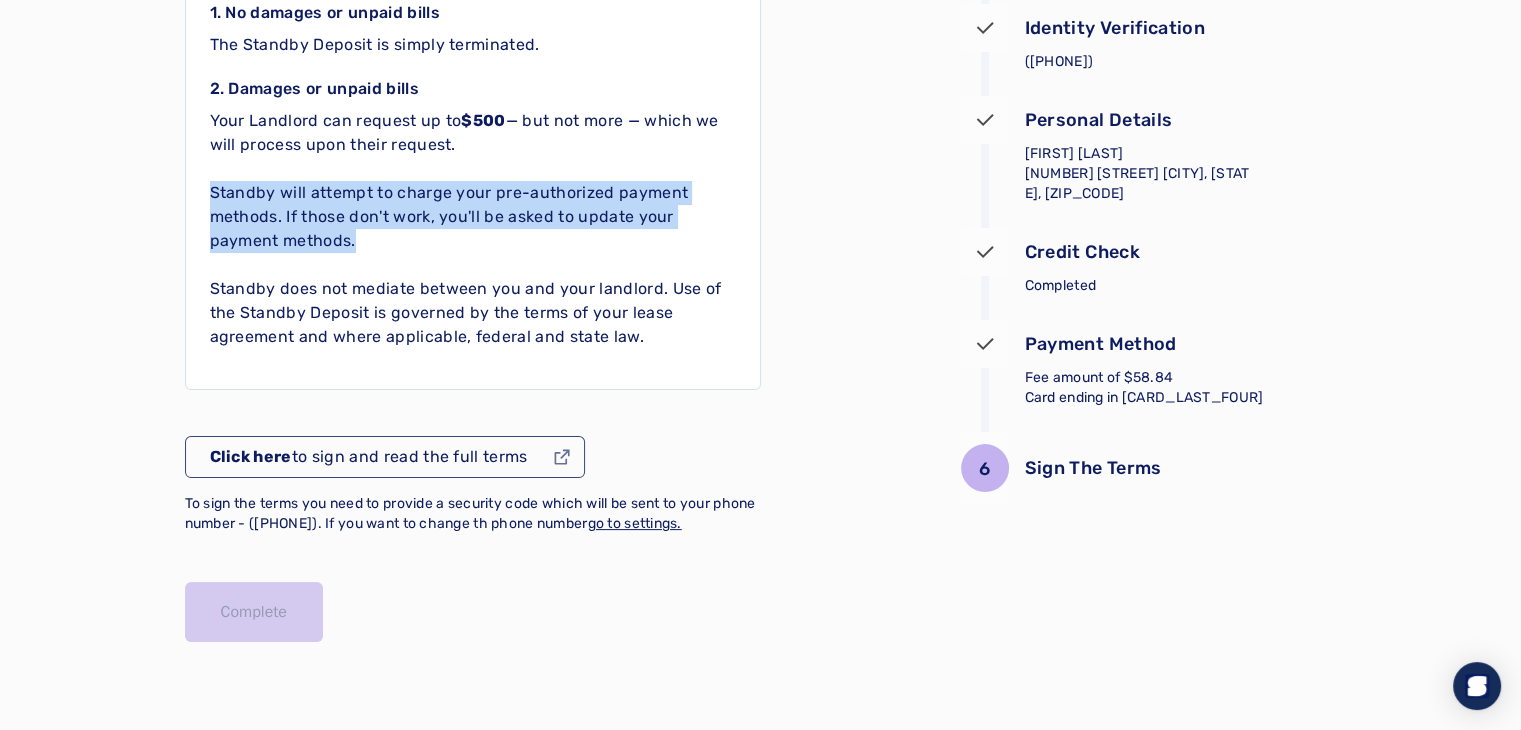 drag, startPoint x: 209, startPoint y: 177, endPoint x: 353, endPoint y: 225, distance: 151.78932 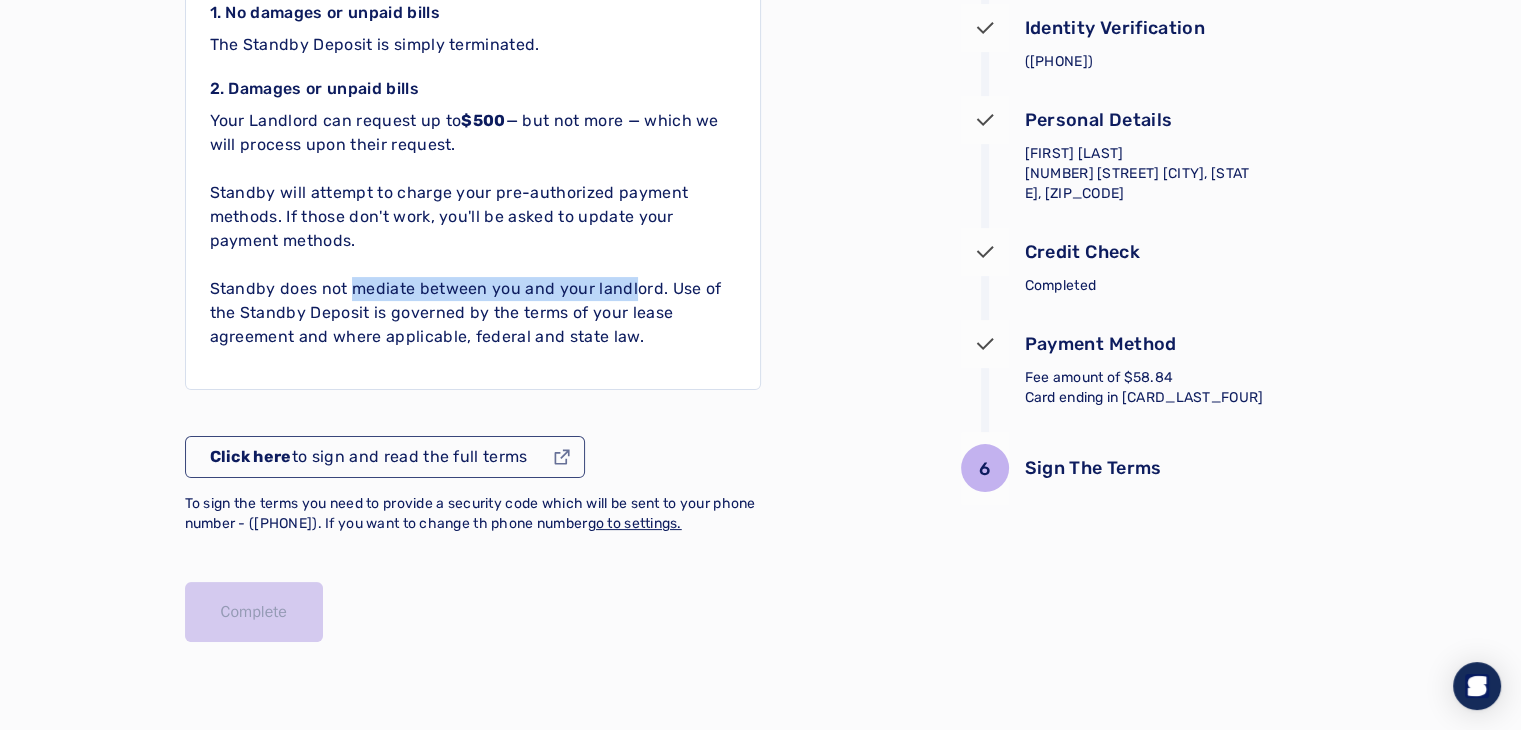drag, startPoint x: 353, startPoint y: 264, endPoint x: 628, endPoint y: 268, distance: 275.02908 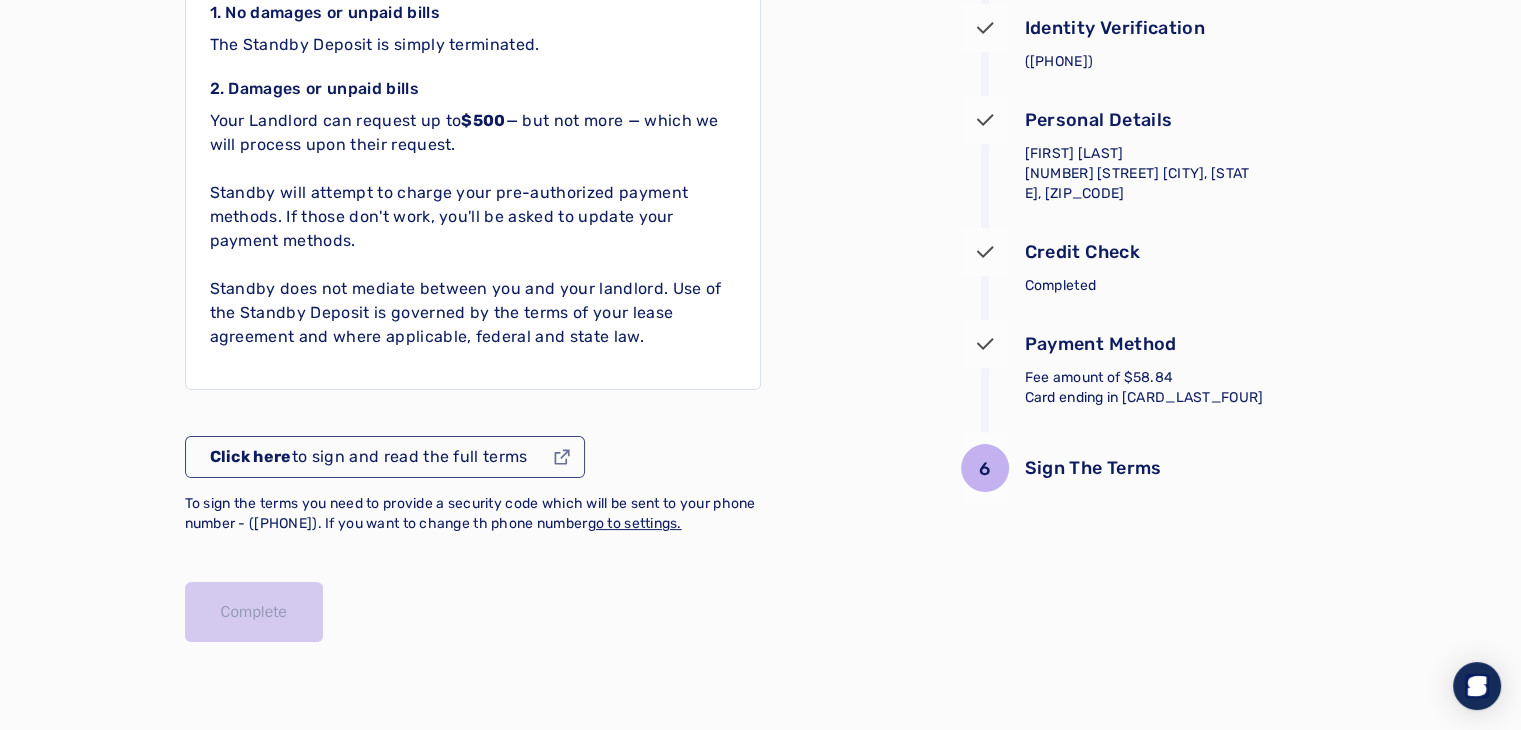 click on "Your Landlord can request up to  $500  — but not more — which we will process upon their request. Standby will attempt to charge your pre-authorized payment methods. If those don't work, you'll be asked to update your payment methods.  Standby does not mediate between you and your landlord. Use of the Standby Deposit is governed by the terms of your lease agreement and where applicable, federal and state law." at bounding box center [473, 229] 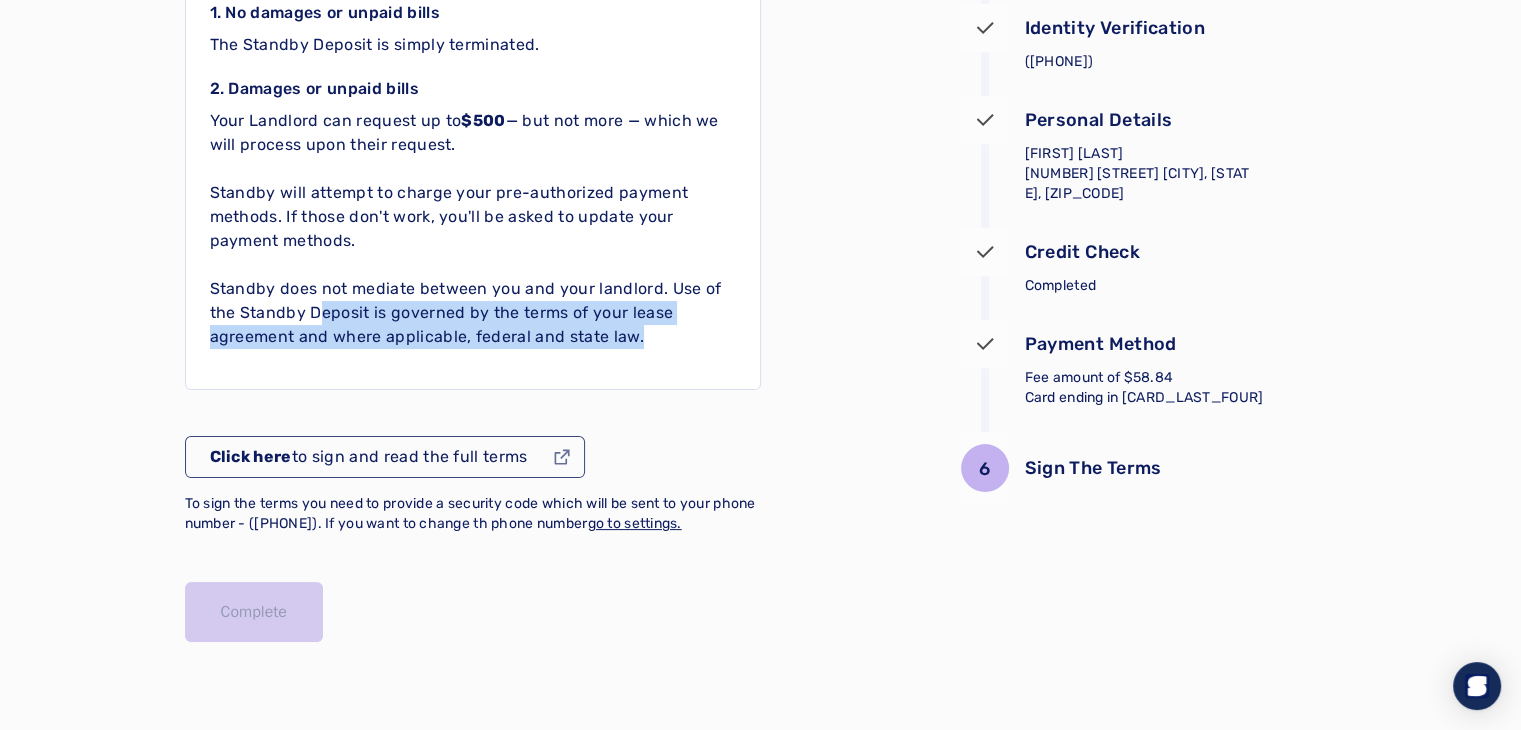drag, startPoint x: 317, startPoint y: 300, endPoint x: 698, endPoint y: 322, distance: 381.63464 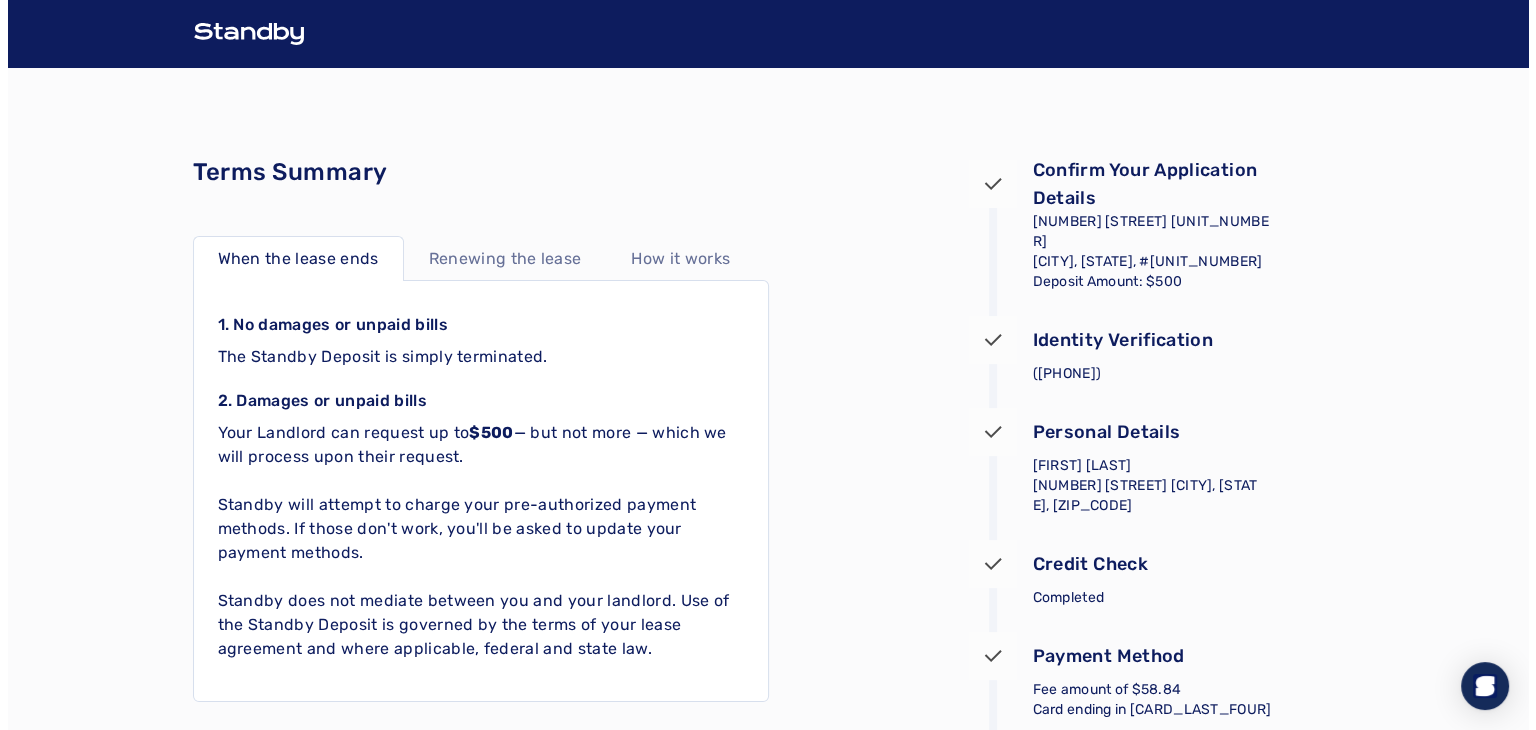 scroll, scrollTop: 332, scrollLeft: 0, axis: vertical 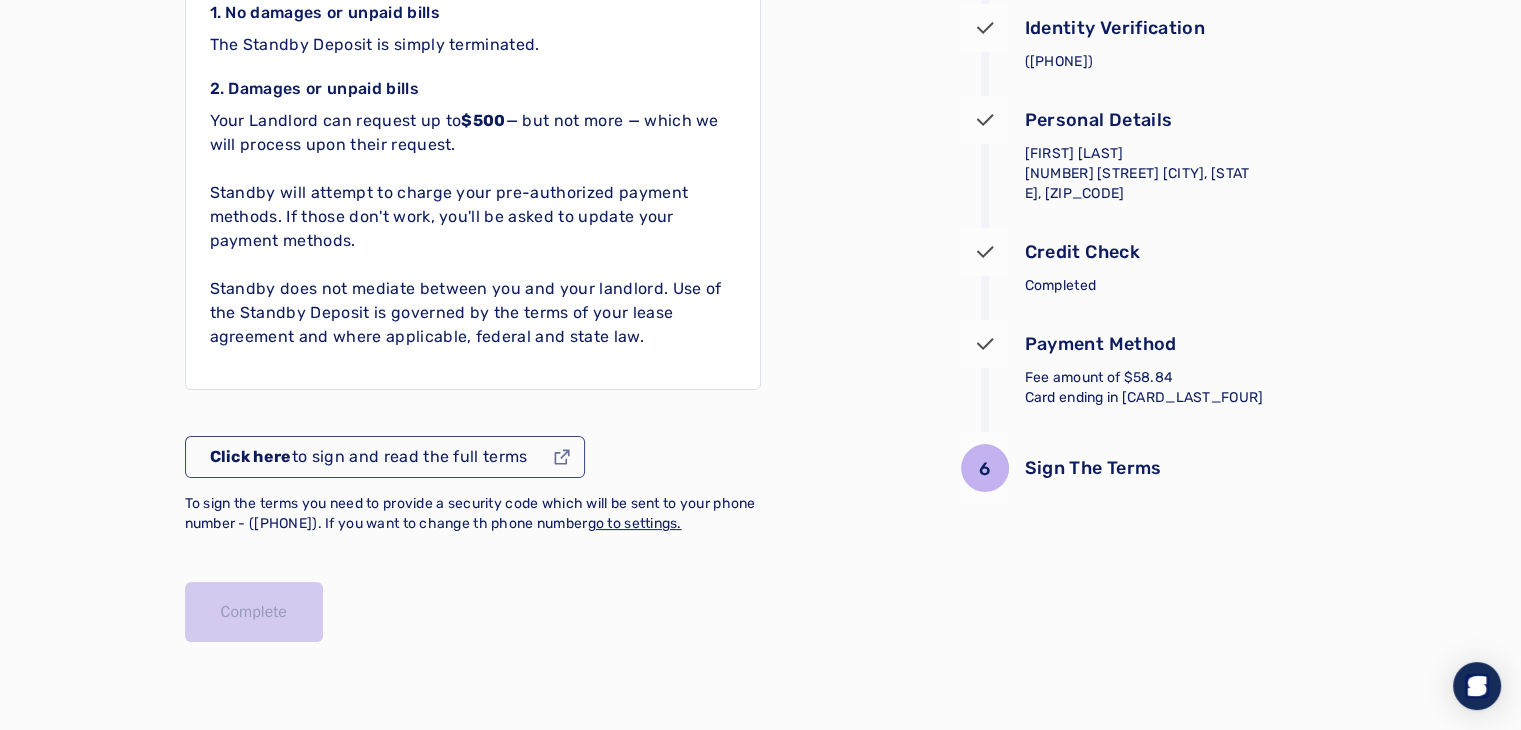 click on "Click here  to sign and read the full terms" at bounding box center [369, 457] 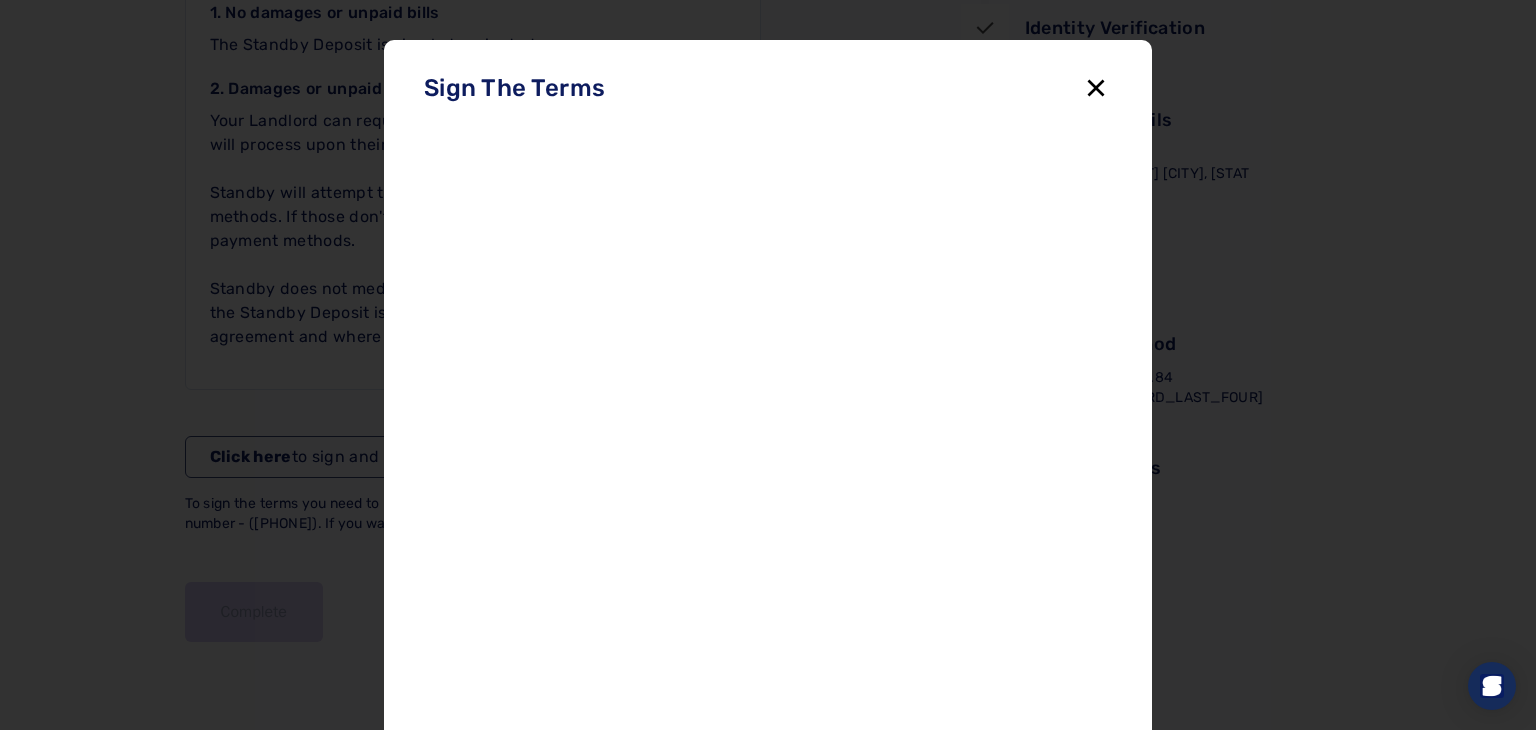 click 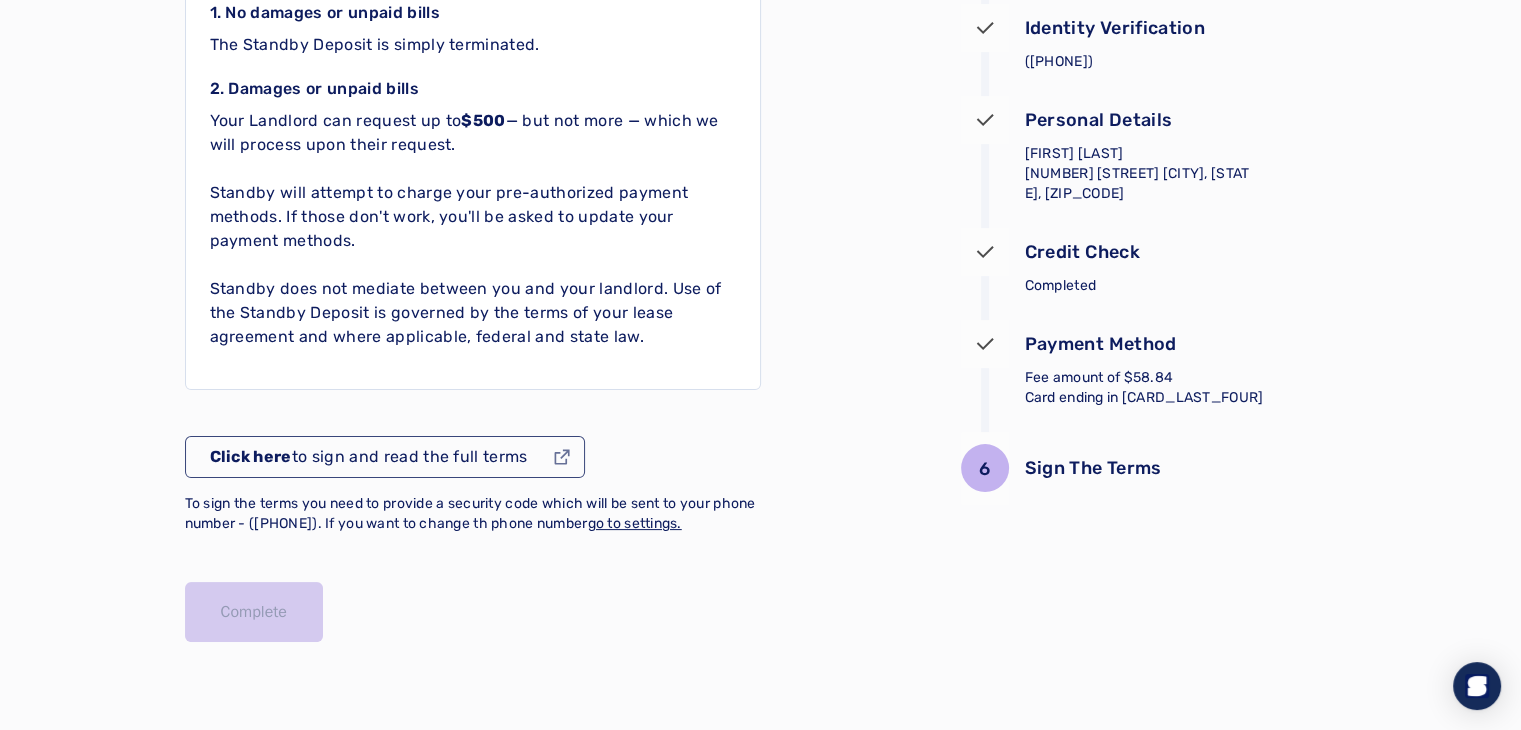 click on "Click here  to sign and read the full terms" at bounding box center [385, 457] 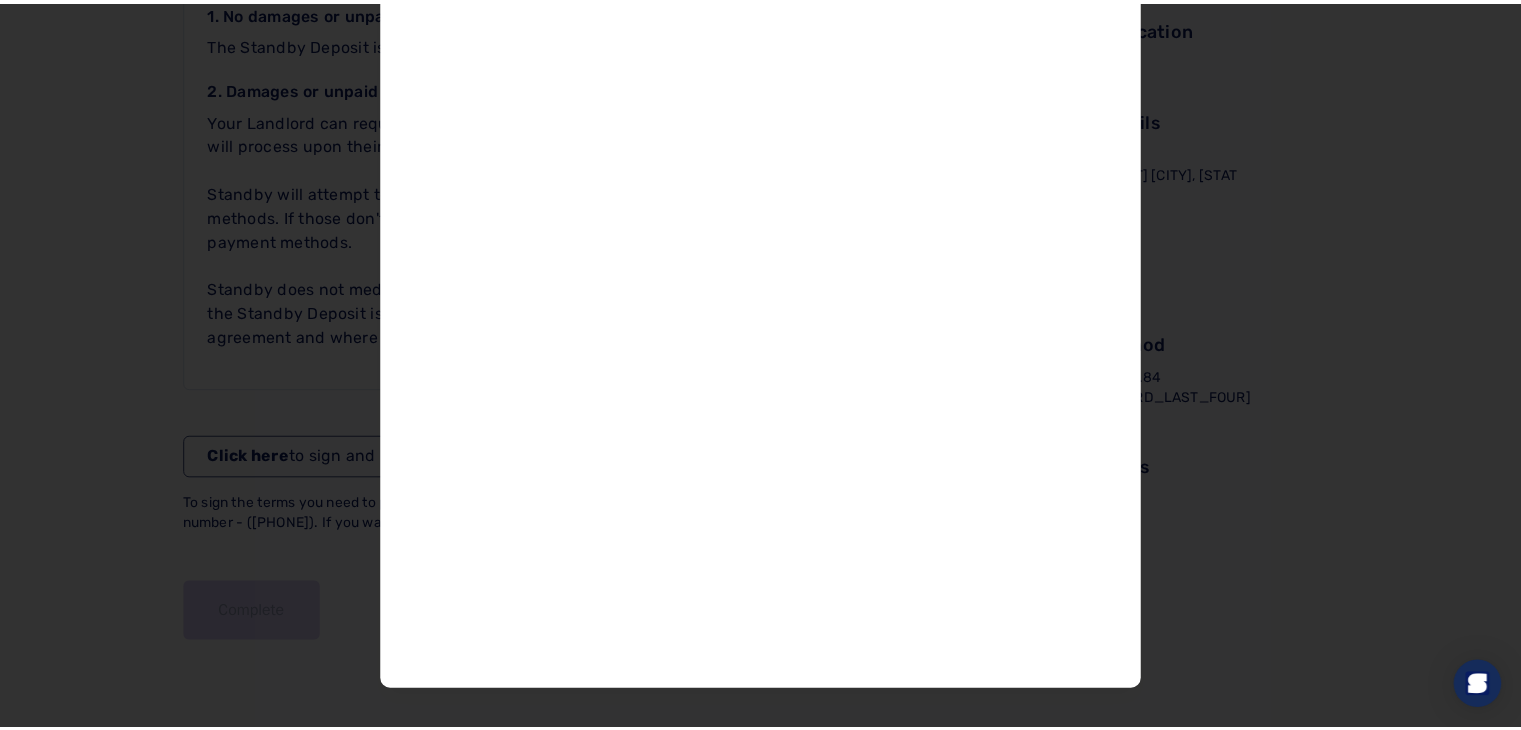 scroll, scrollTop: 104, scrollLeft: 0, axis: vertical 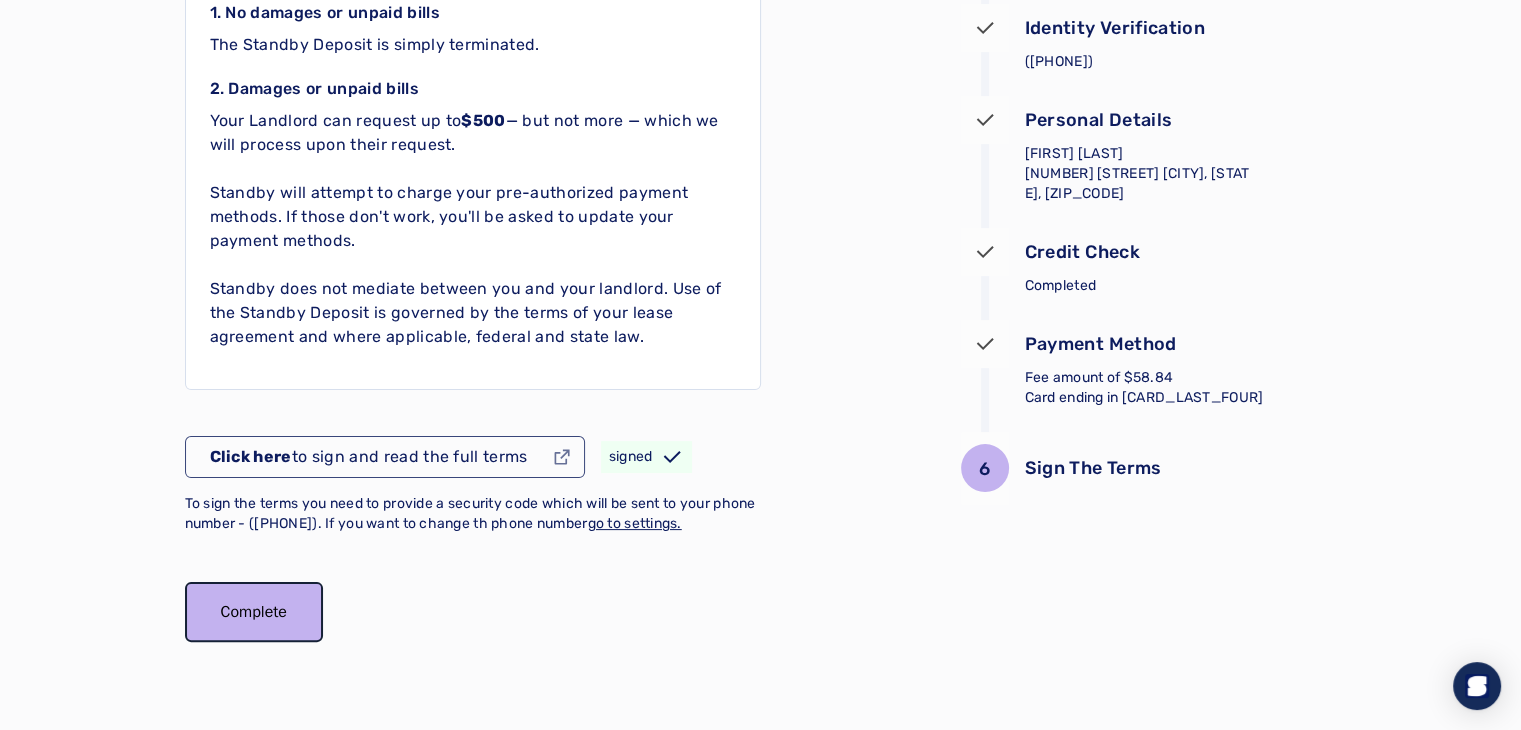 click on "Complete" at bounding box center [254, 612] 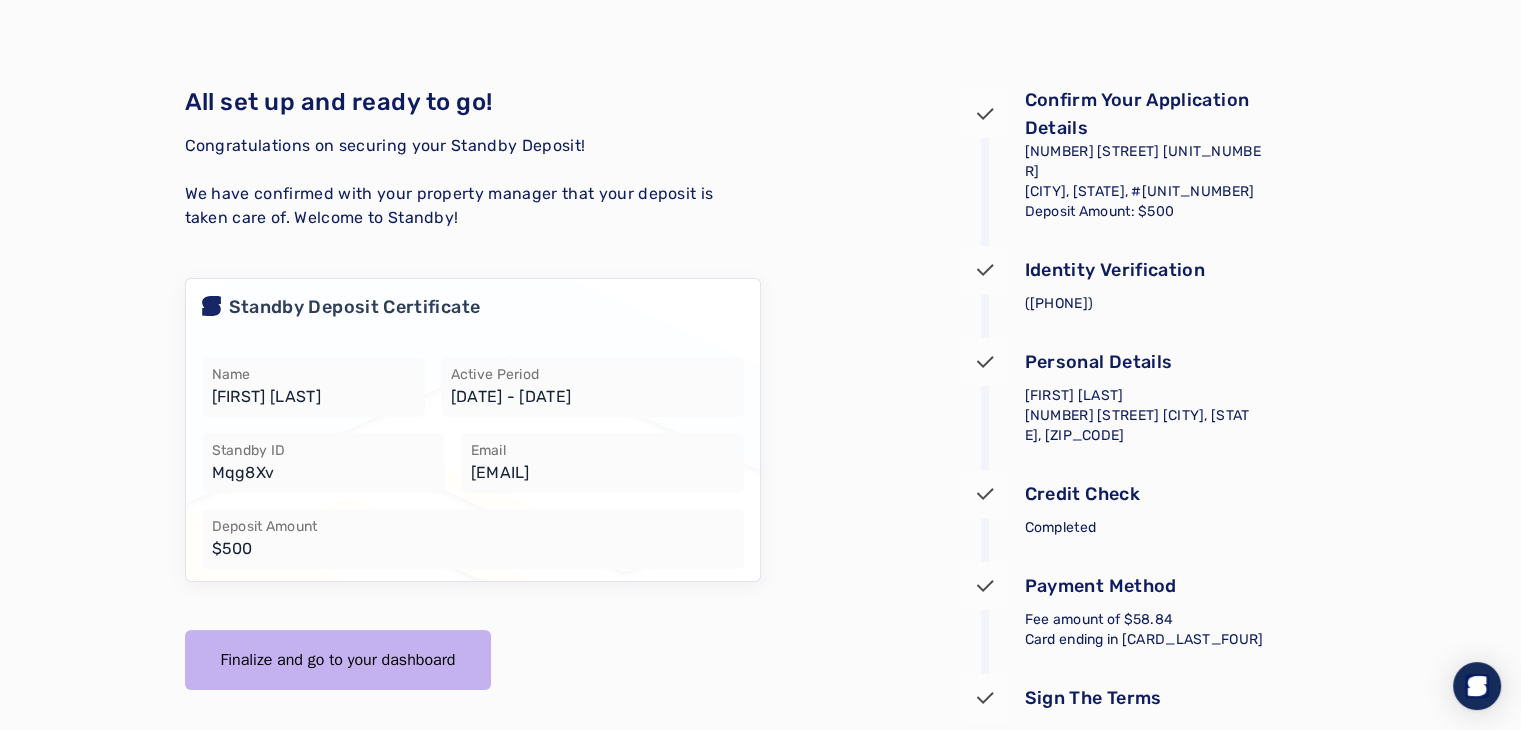 scroll, scrollTop: 69, scrollLeft: 0, axis: vertical 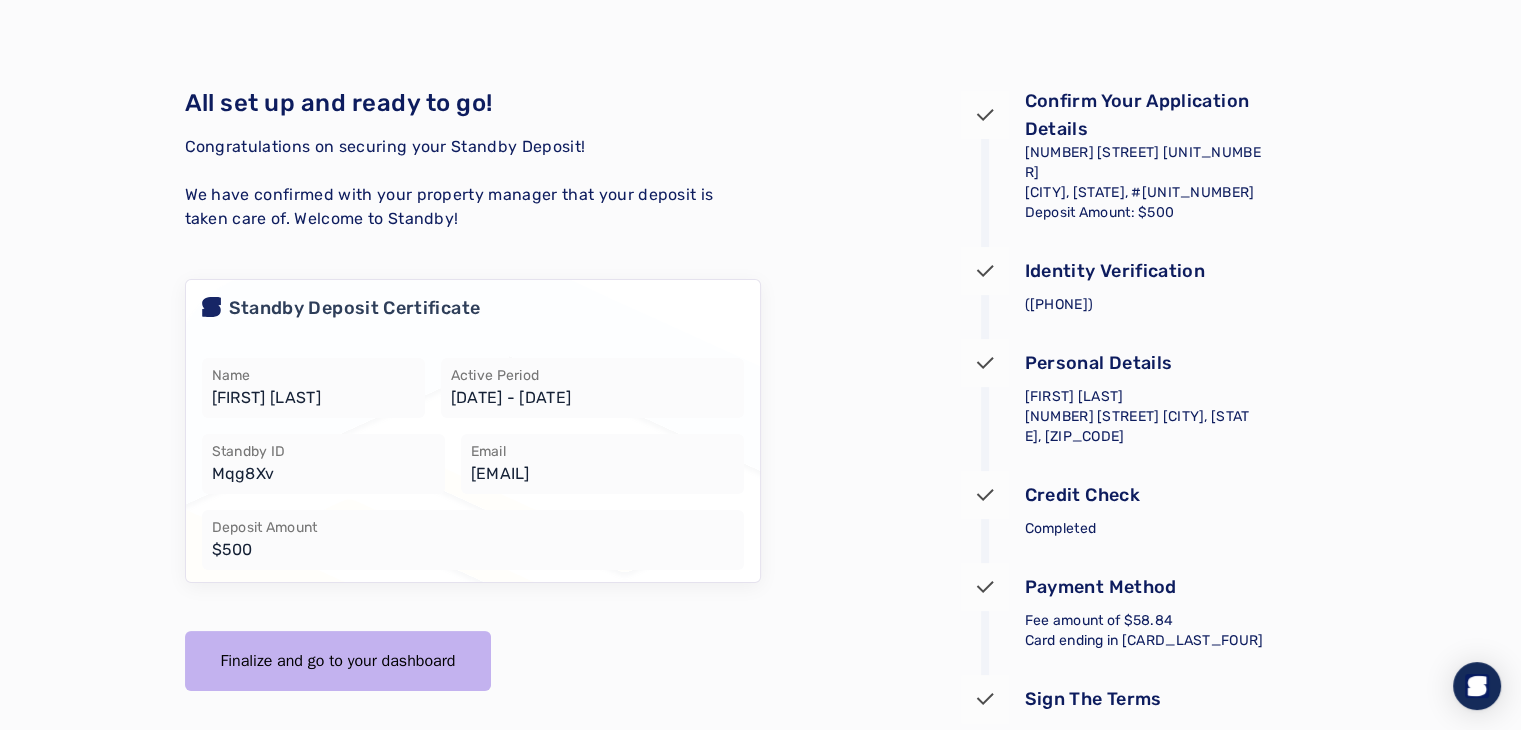 drag, startPoint x: 467, startPoint y: 394, endPoint x: 693, endPoint y: 388, distance: 226.07964 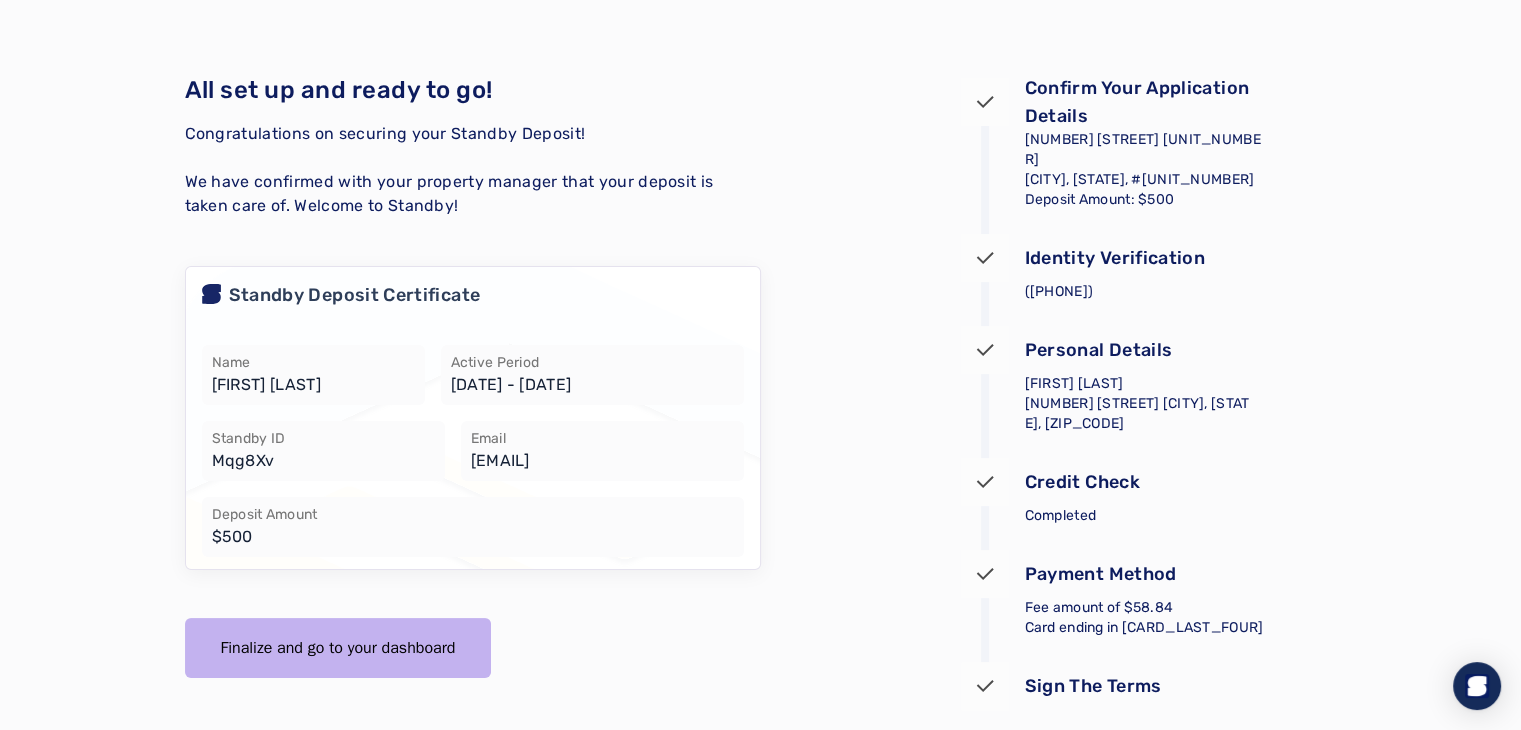 scroll, scrollTop: 150, scrollLeft: 0, axis: vertical 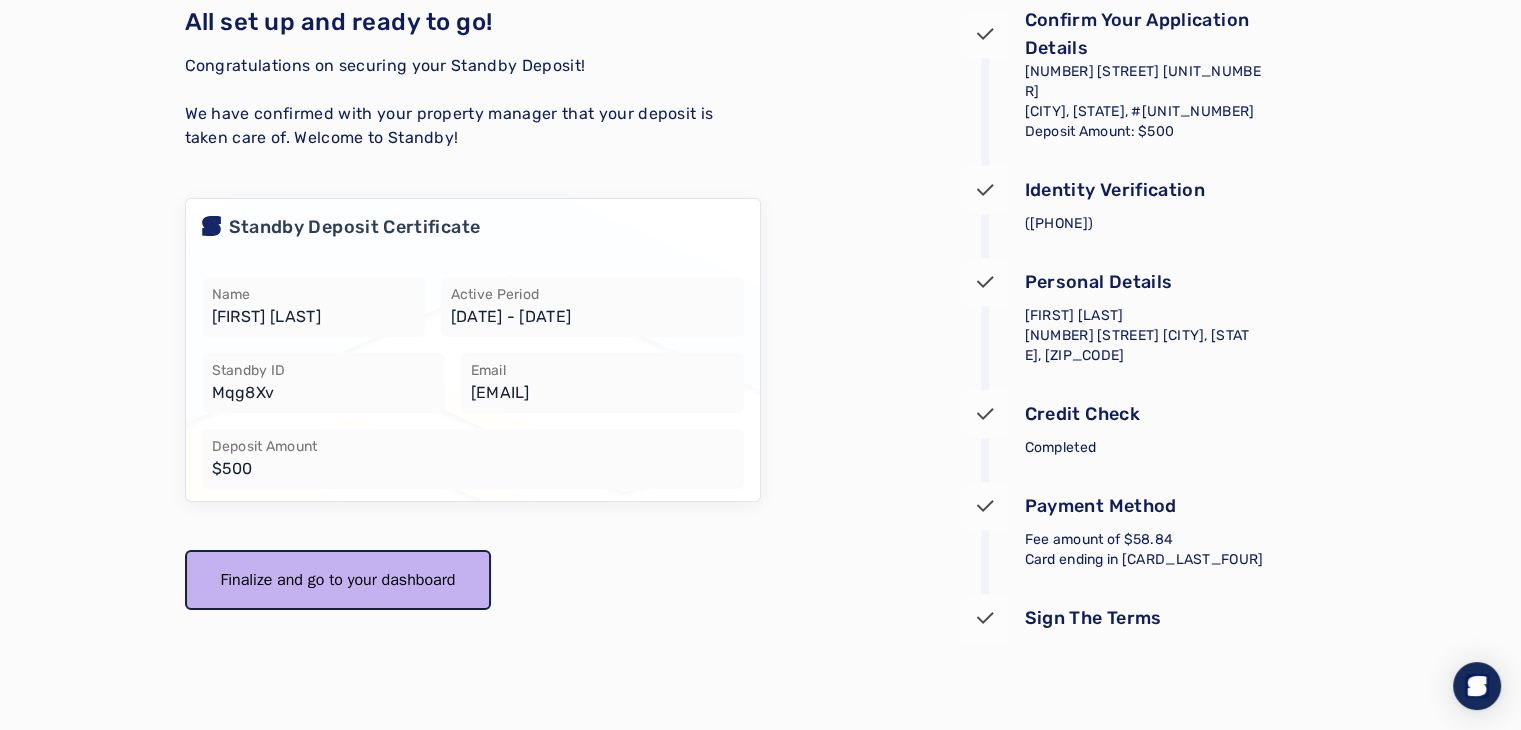 click on "Finalize and go to your dashboard" at bounding box center [338, 580] 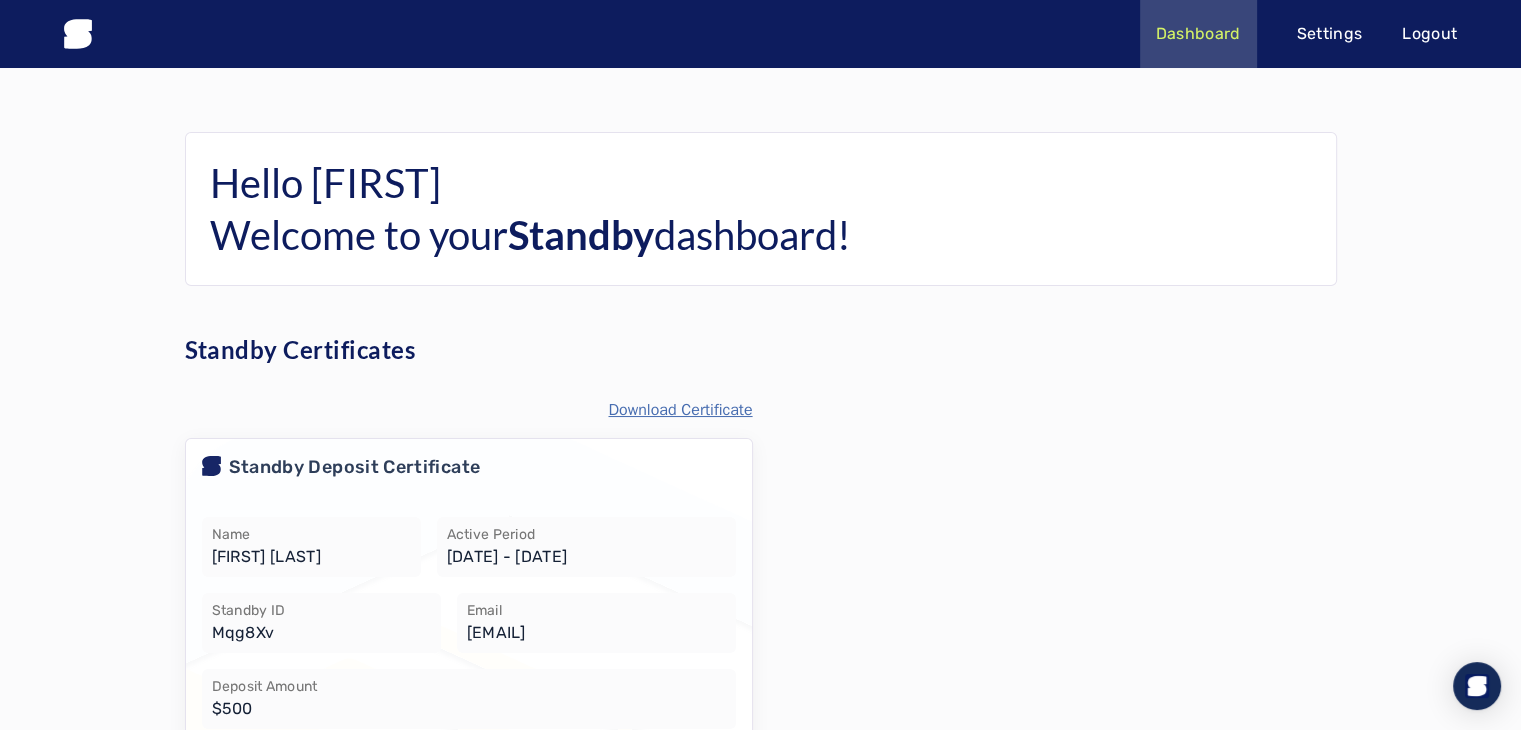 scroll, scrollTop: 140, scrollLeft: 0, axis: vertical 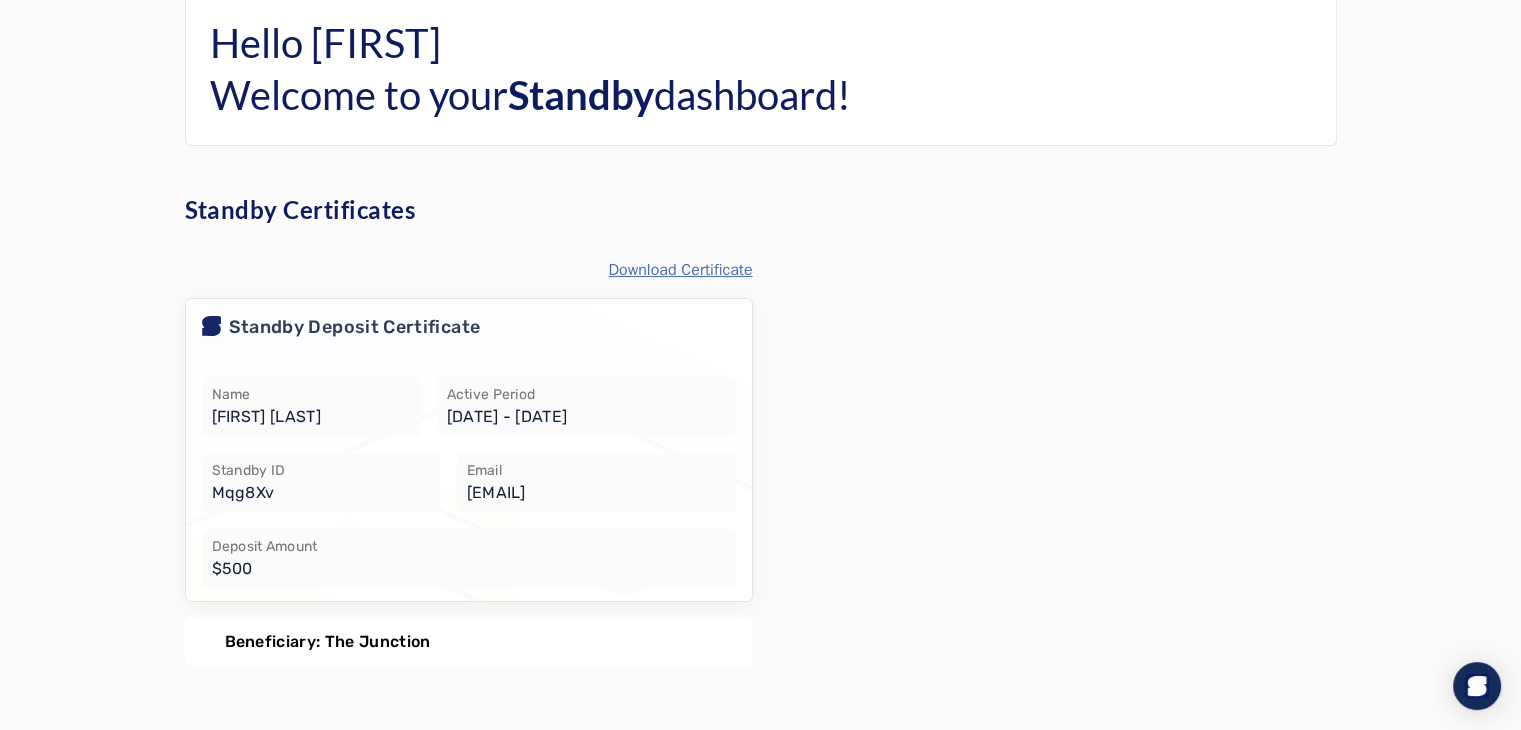 click on "Beneficiary: The Junction" at bounding box center (328, 642) 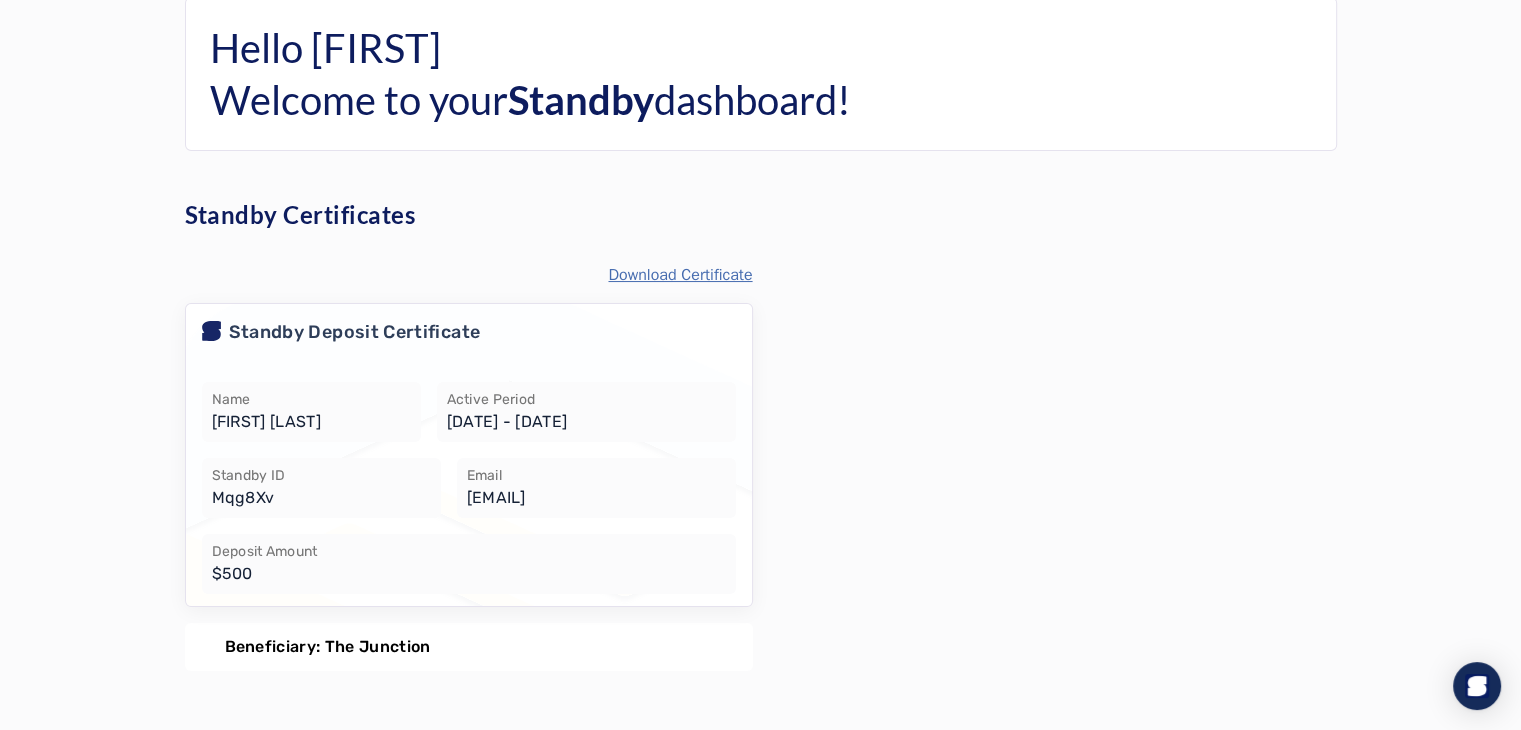 click on "Beneficiary: The Junction" at bounding box center [328, 647] 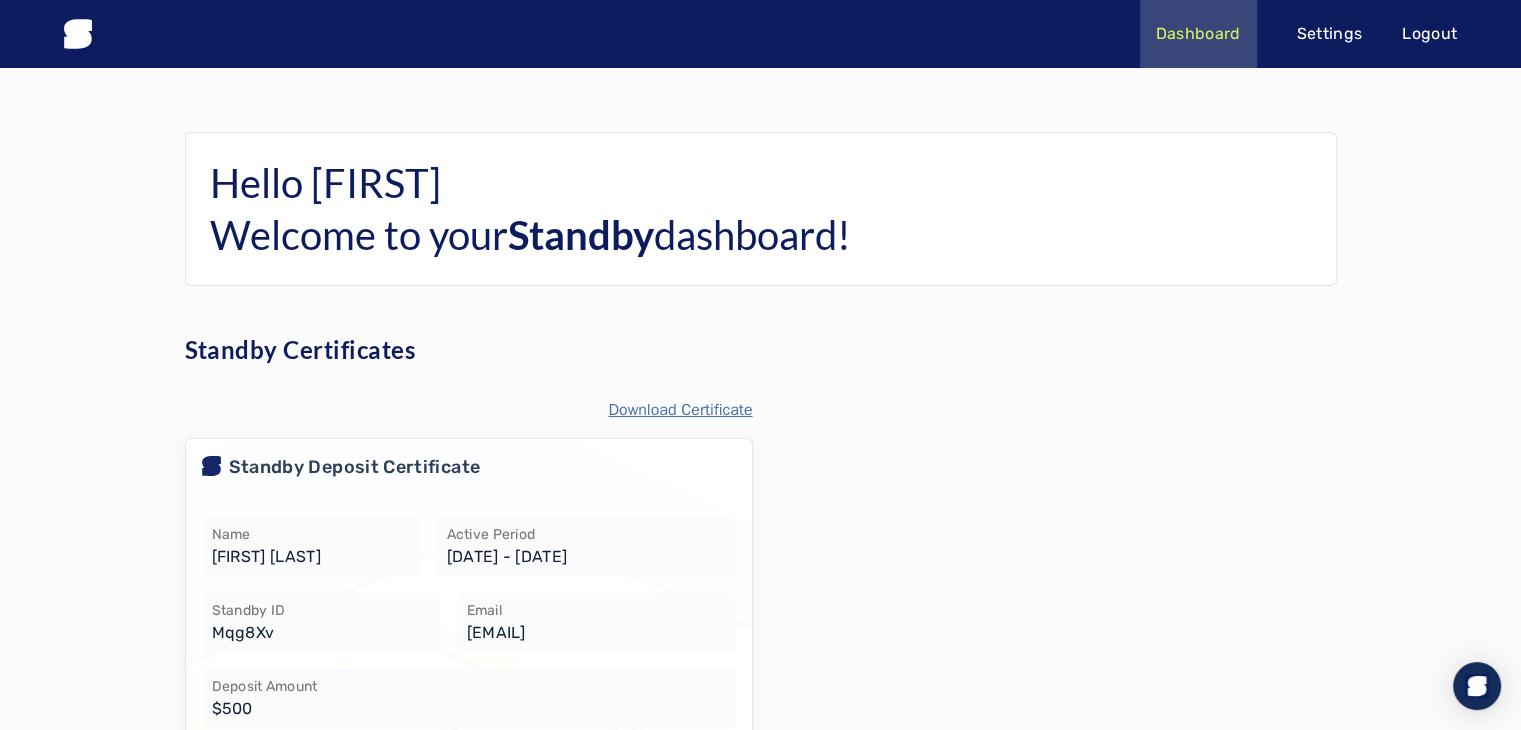 scroll, scrollTop: 0, scrollLeft: 0, axis: both 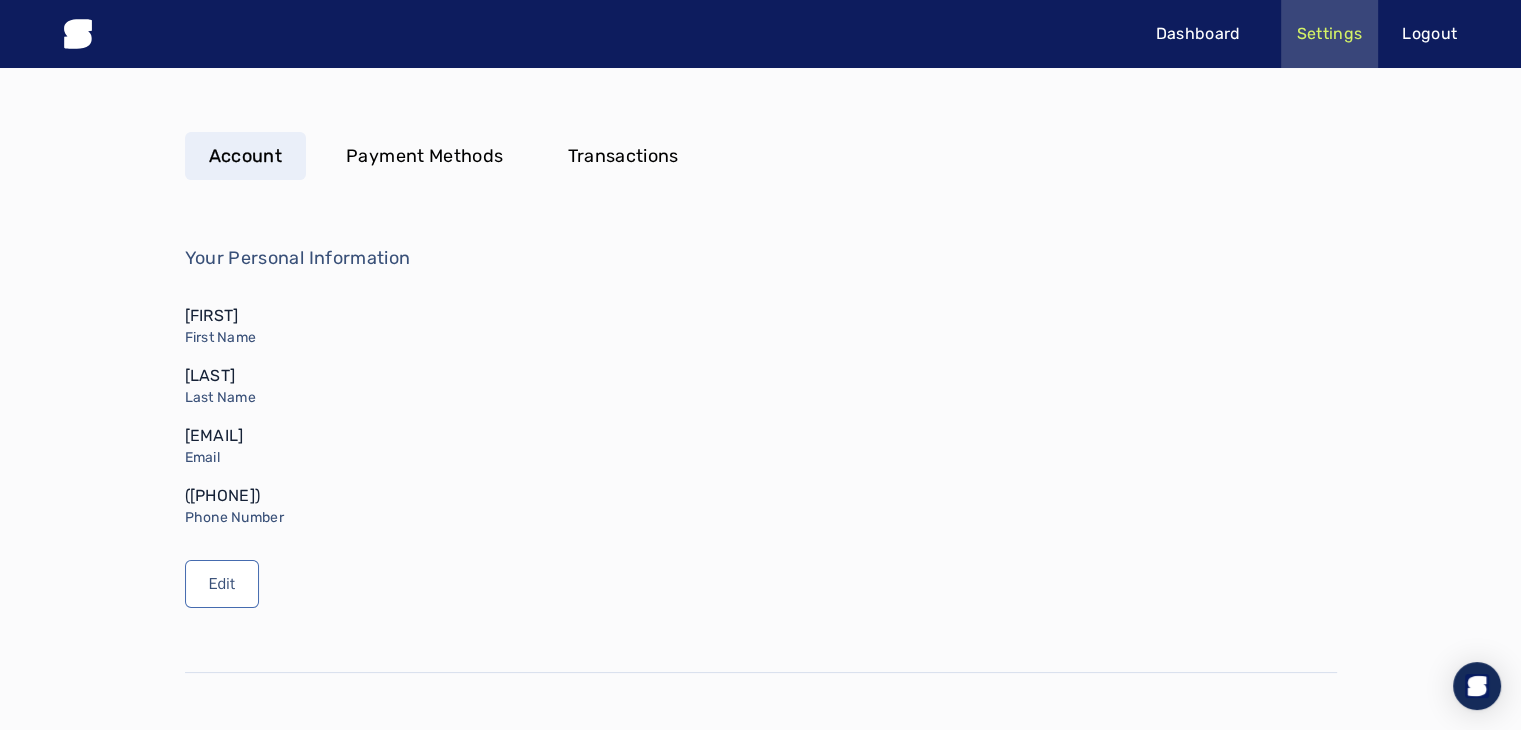 click on "Payment Methods" at bounding box center [424, 156] 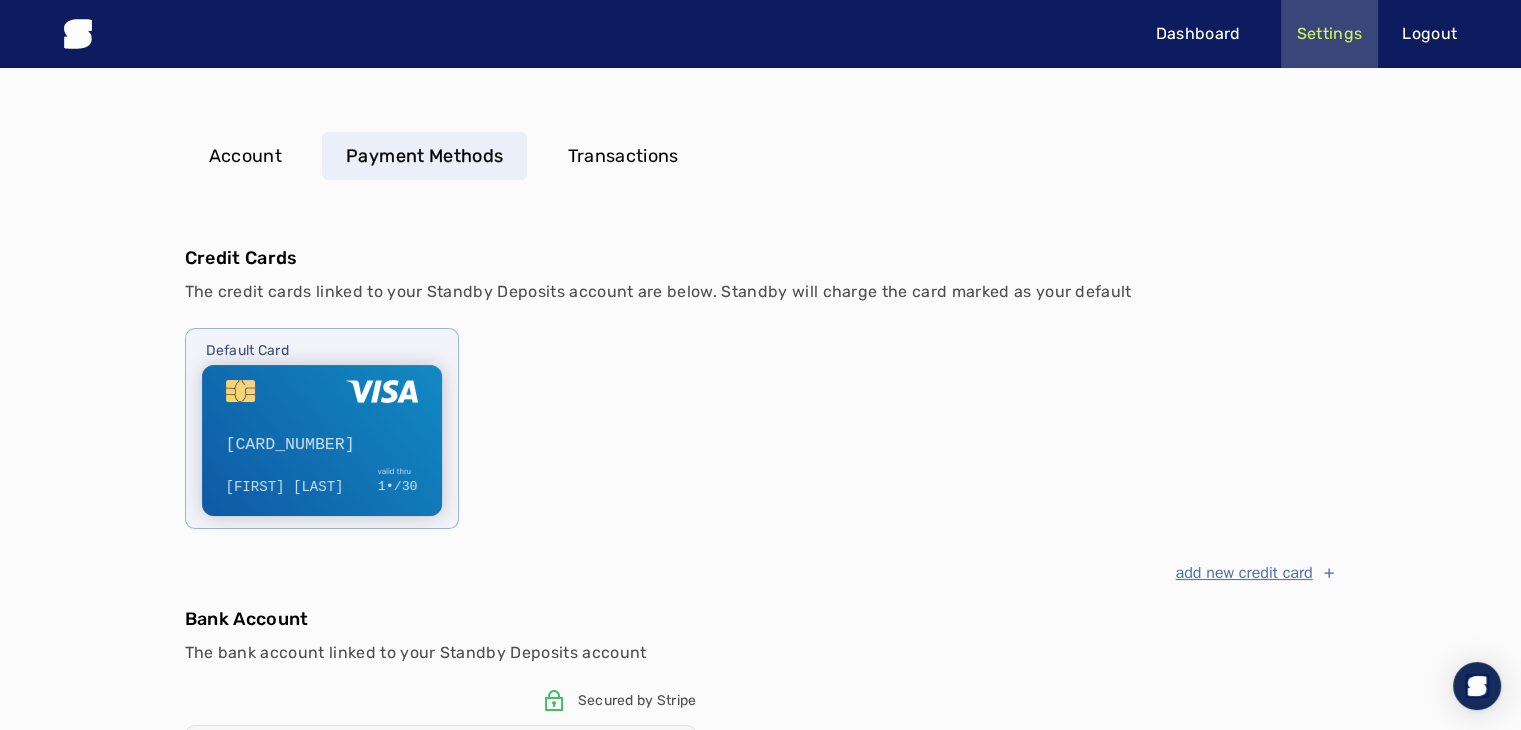 click on "Transactions" at bounding box center (622, 156) 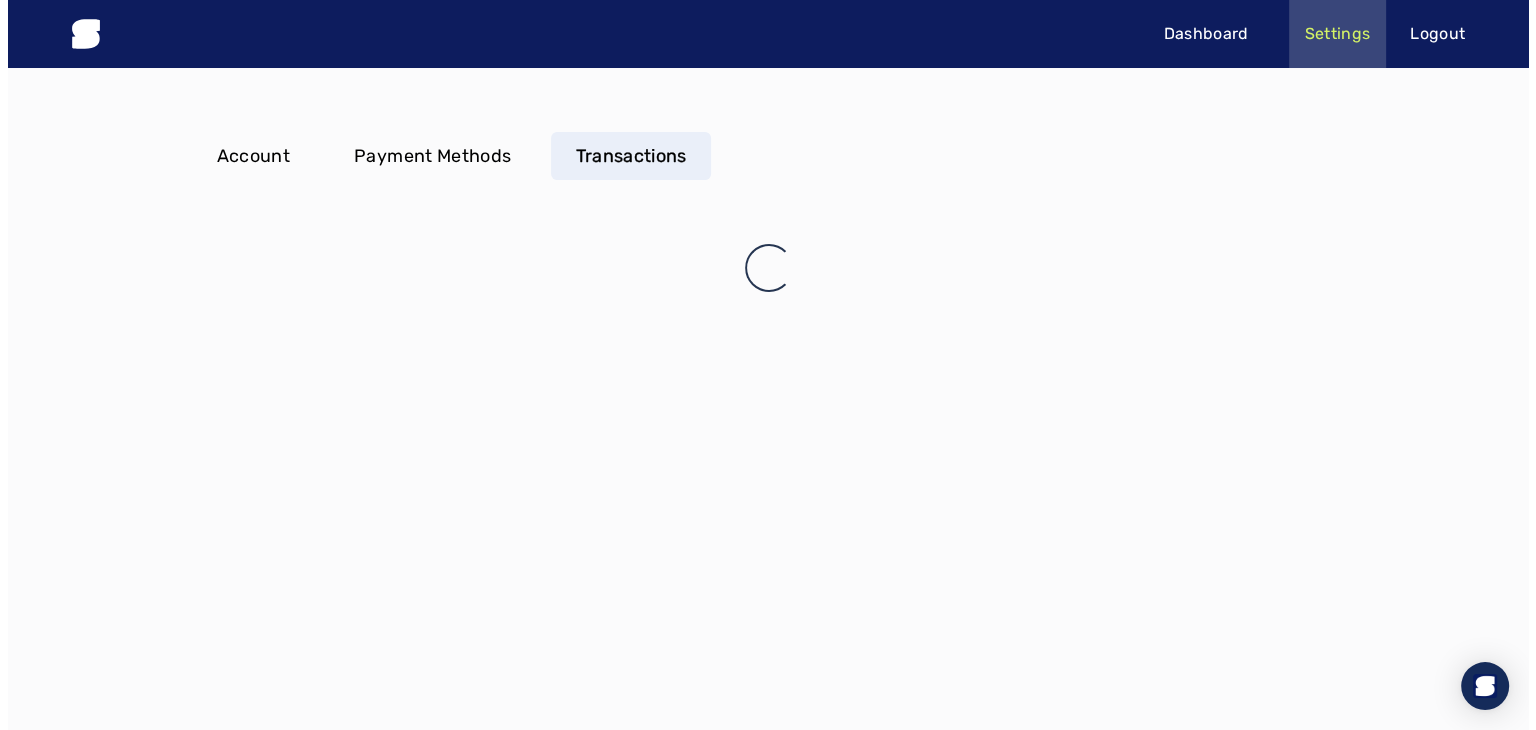 scroll, scrollTop: 0, scrollLeft: 0, axis: both 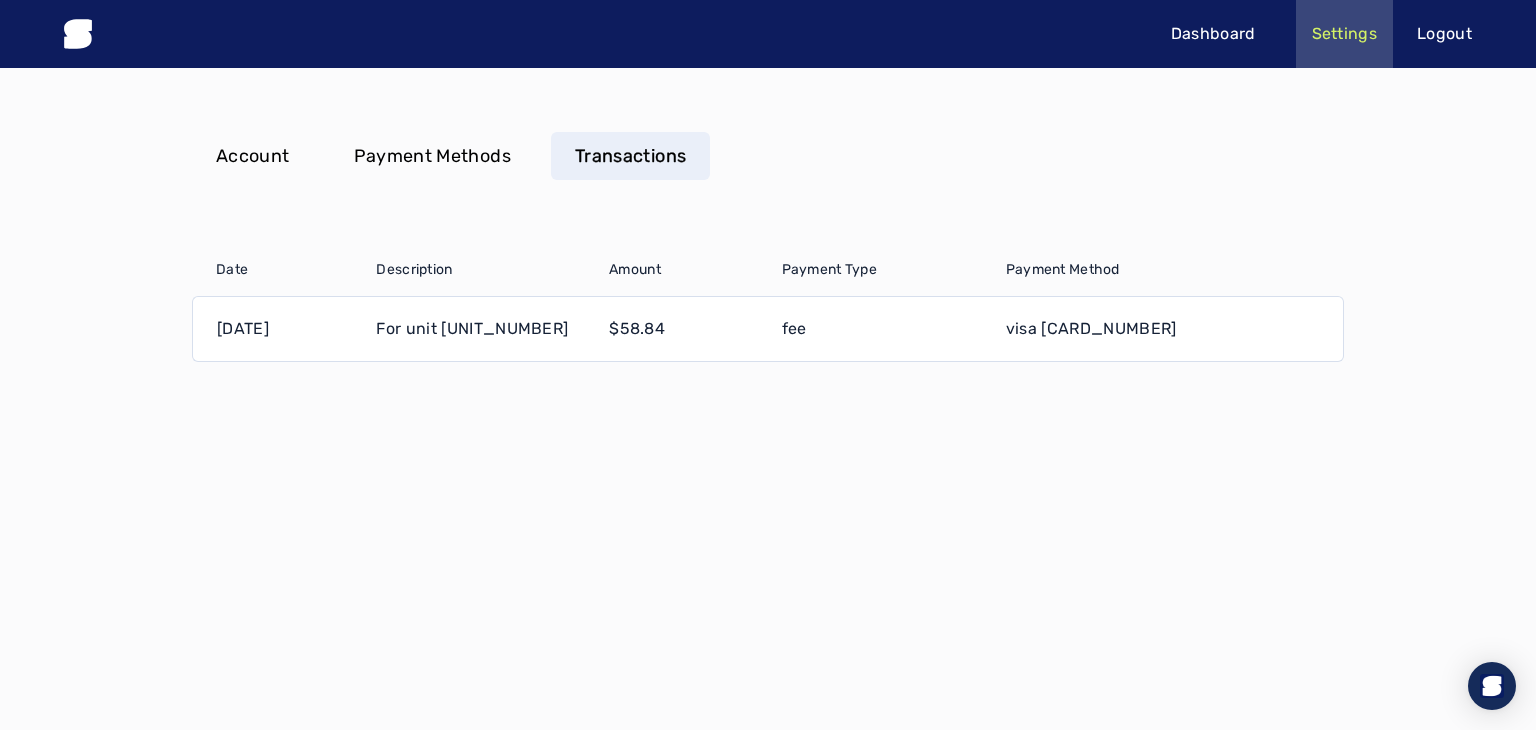 click on "Logout" at bounding box center (1444, 34) 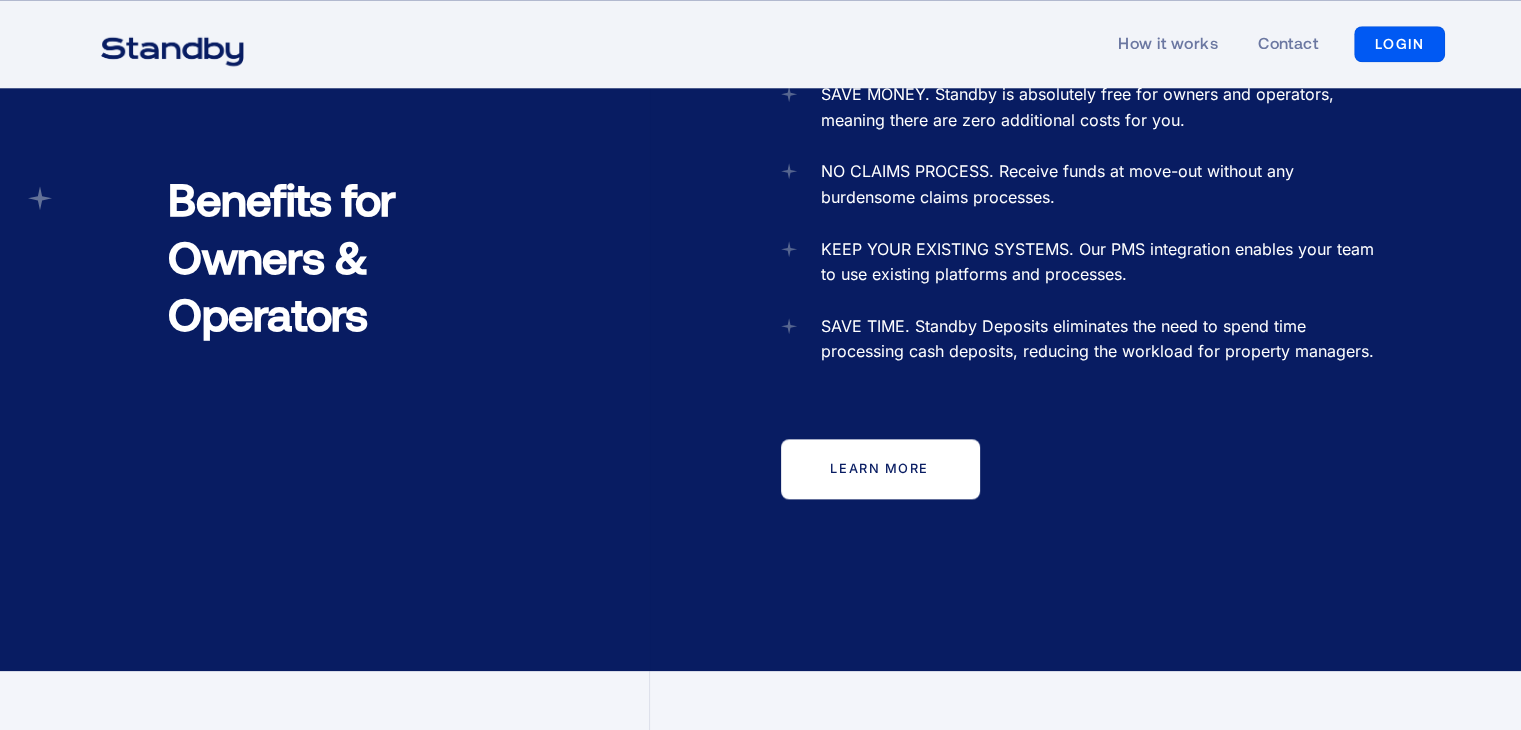 scroll, scrollTop: 2090, scrollLeft: 0, axis: vertical 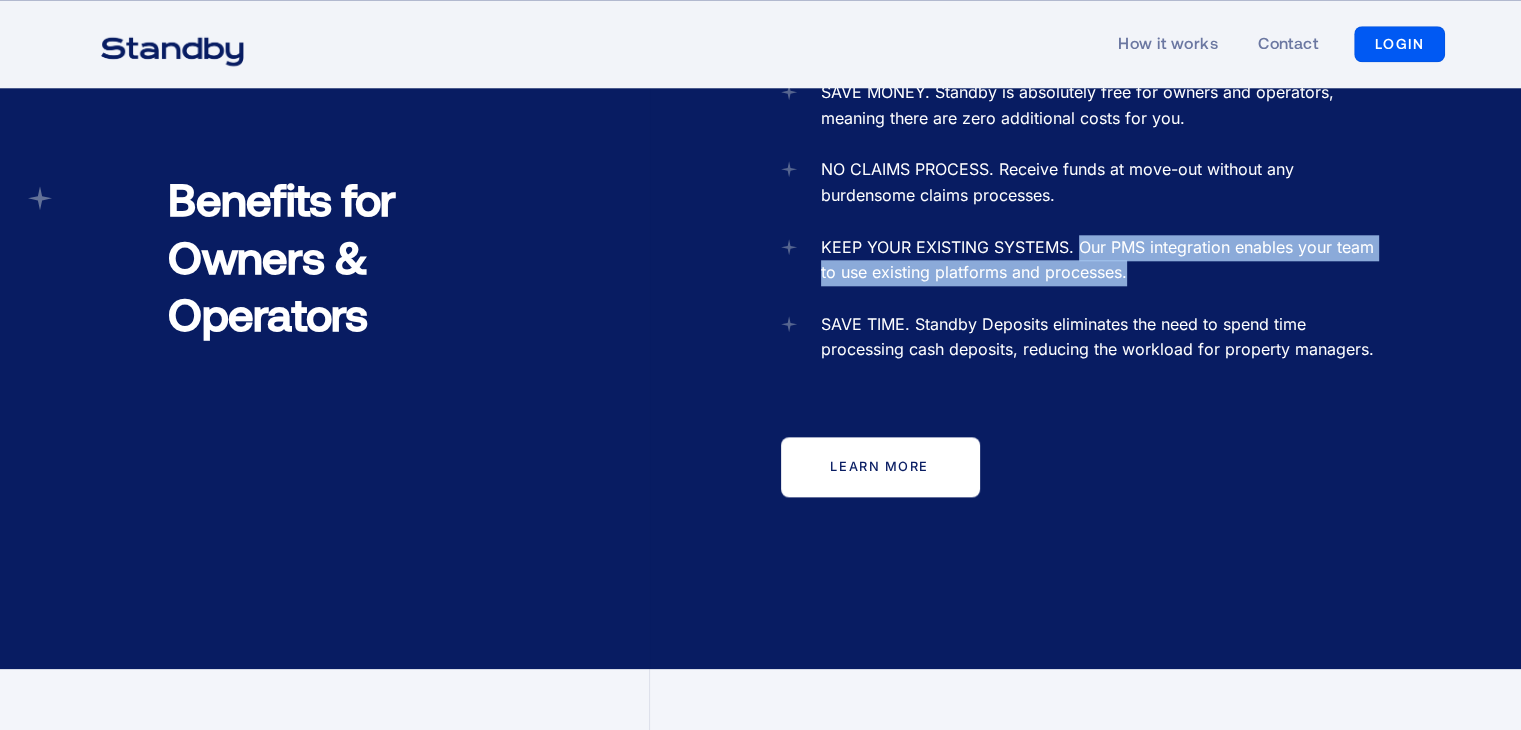 drag, startPoint x: 1080, startPoint y: 246, endPoint x: 1158, endPoint y: 275, distance: 83.21658 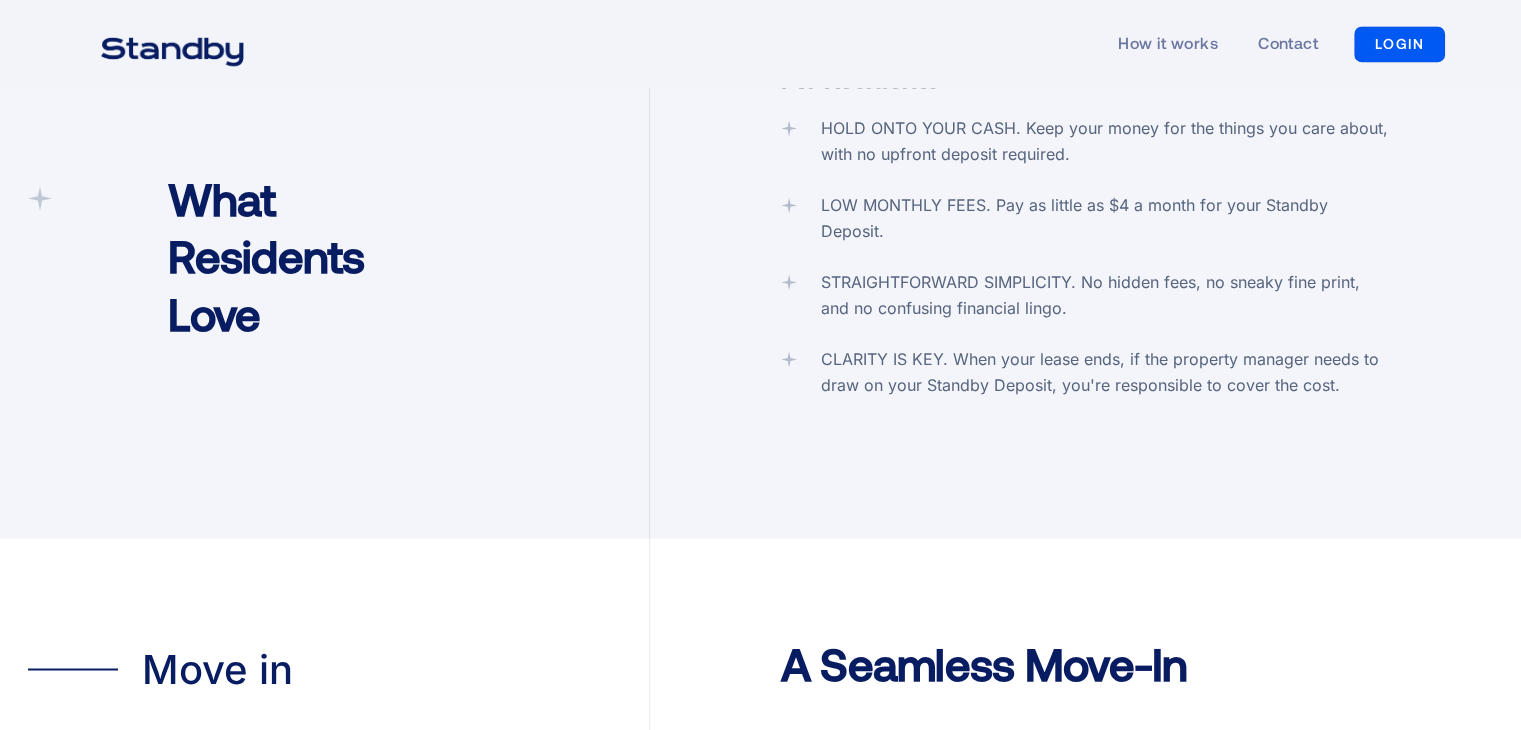 scroll, scrollTop: 3164, scrollLeft: 0, axis: vertical 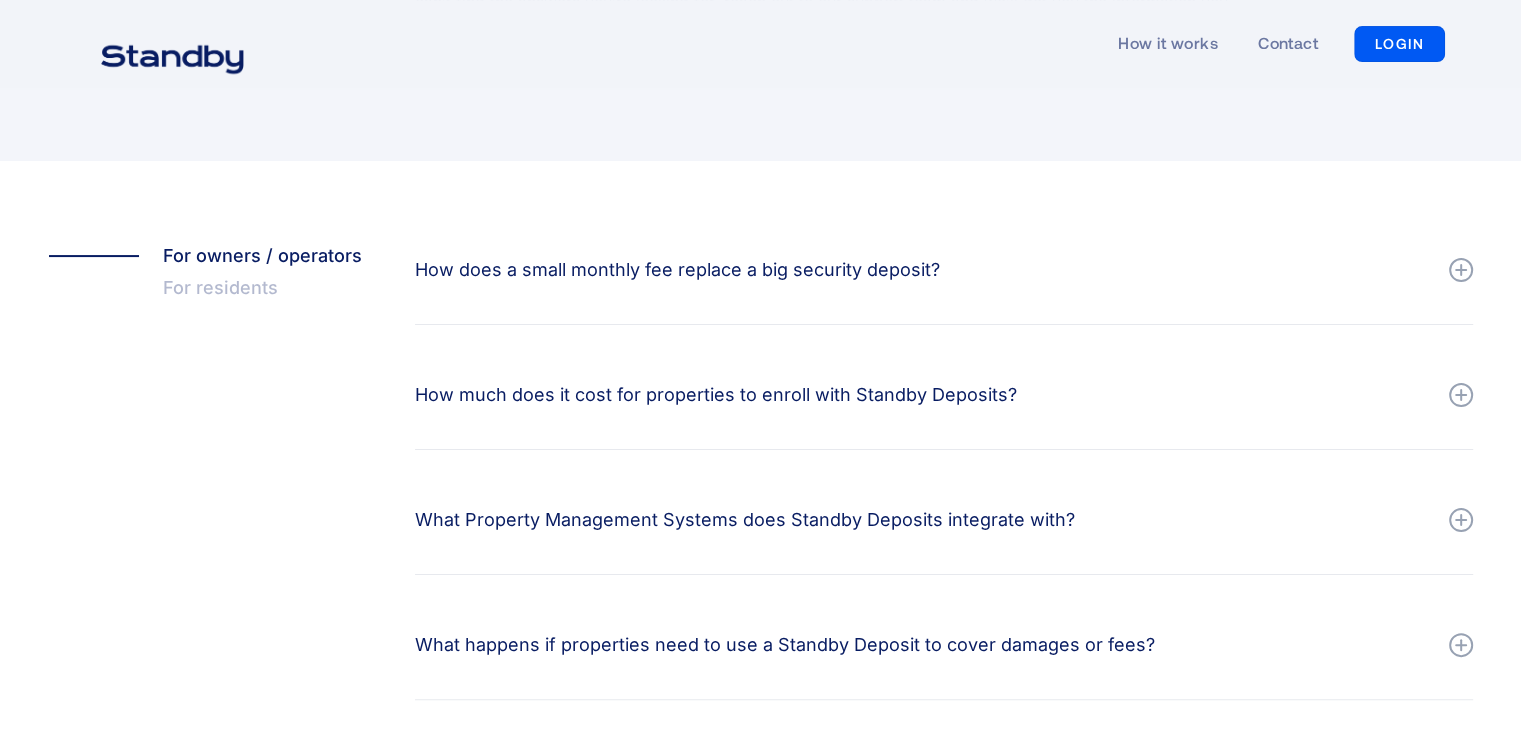 click on "How does a small monthly fee replace a big security deposit?" at bounding box center [677, 270] 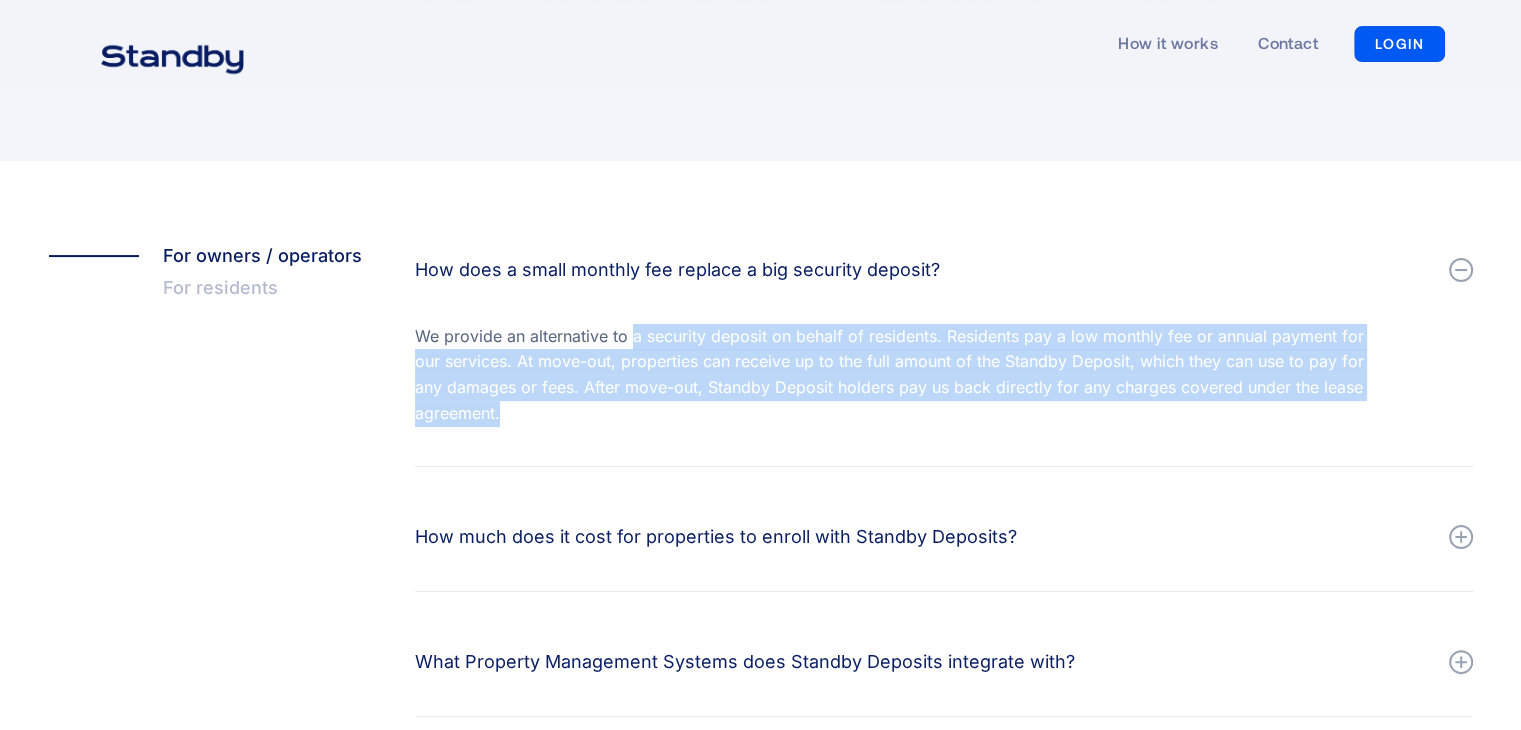 drag, startPoint x: 630, startPoint y: 342, endPoint x: 1259, endPoint y: 454, distance: 638.89355 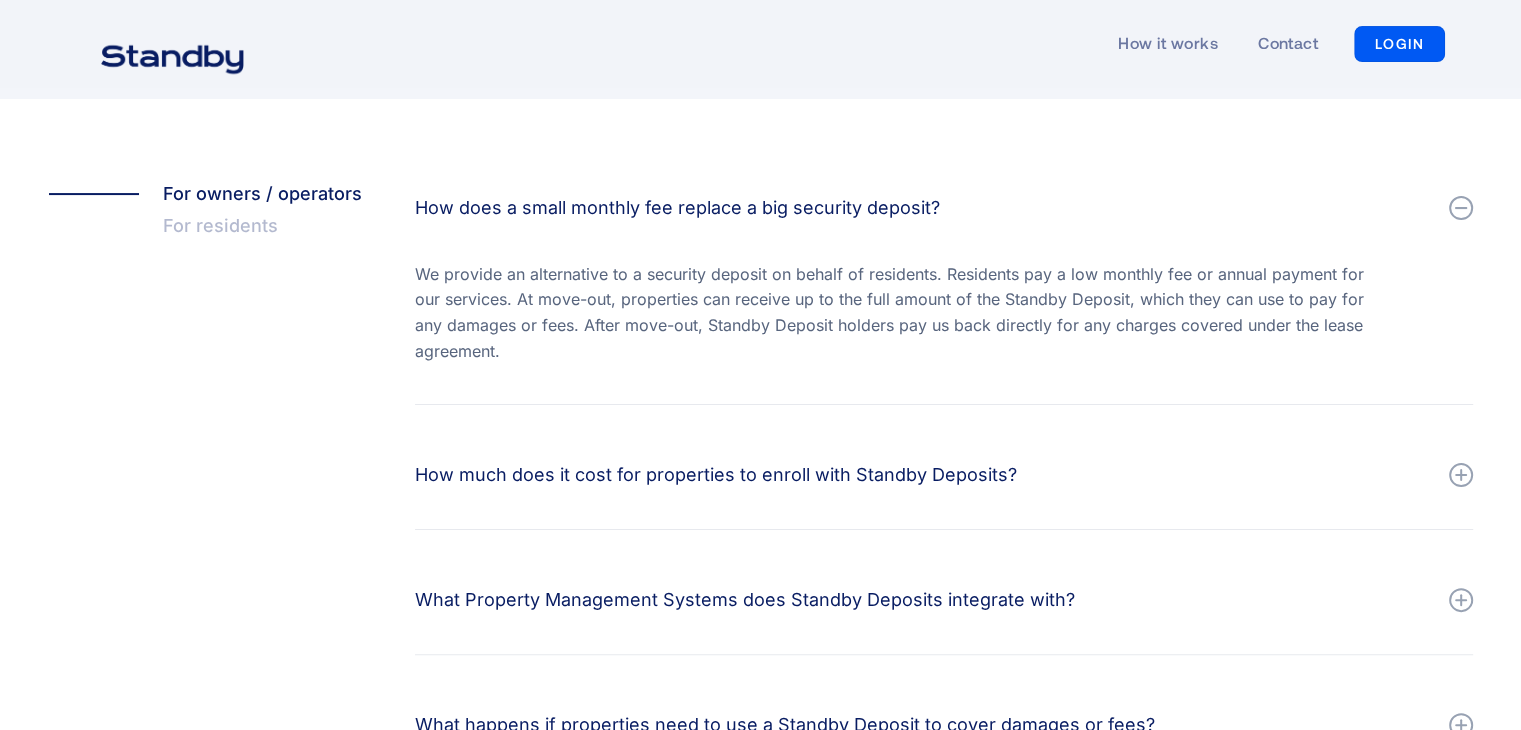 scroll, scrollTop: 427, scrollLeft: 0, axis: vertical 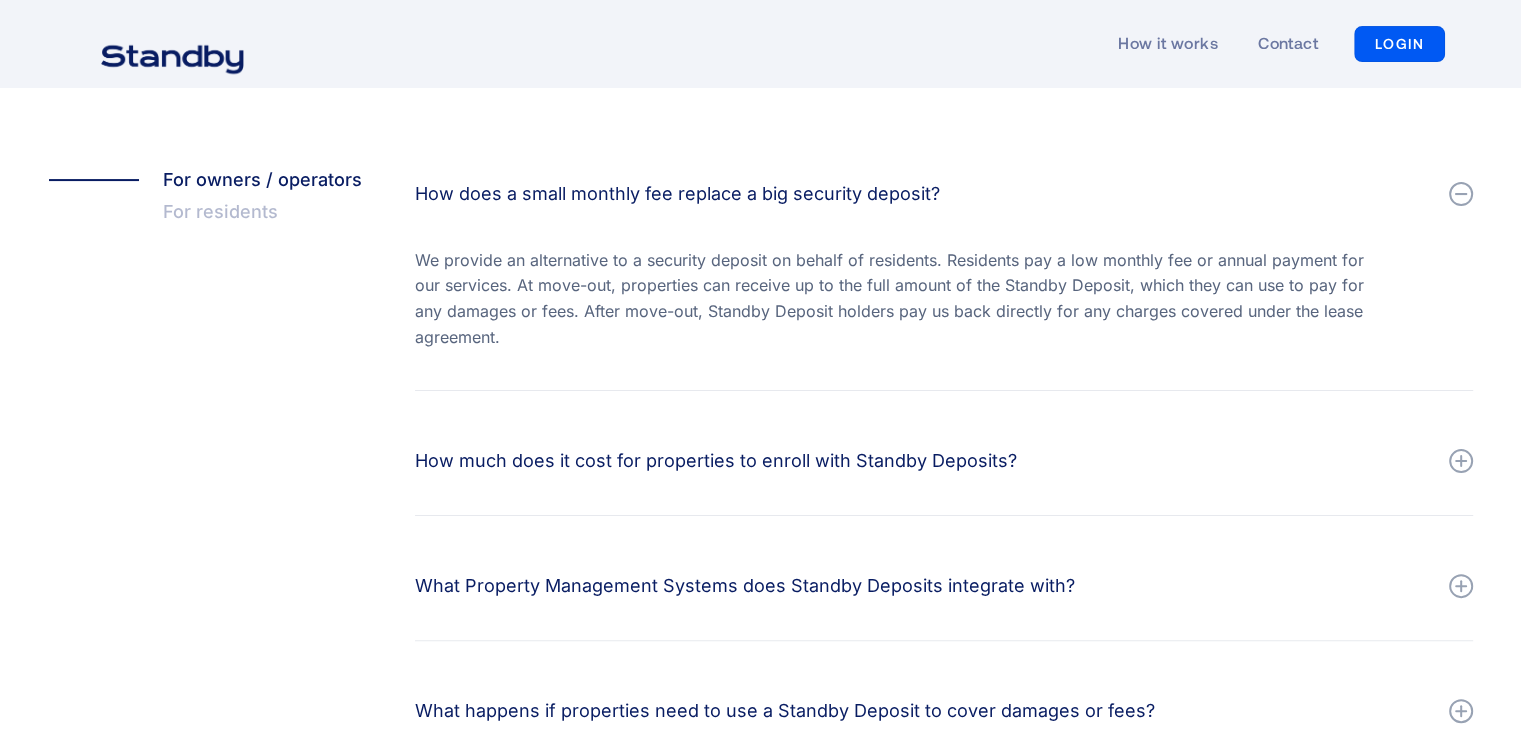 click on "How much does it cost for properties to enroll with Standby Deposits?" at bounding box center (944, 461) 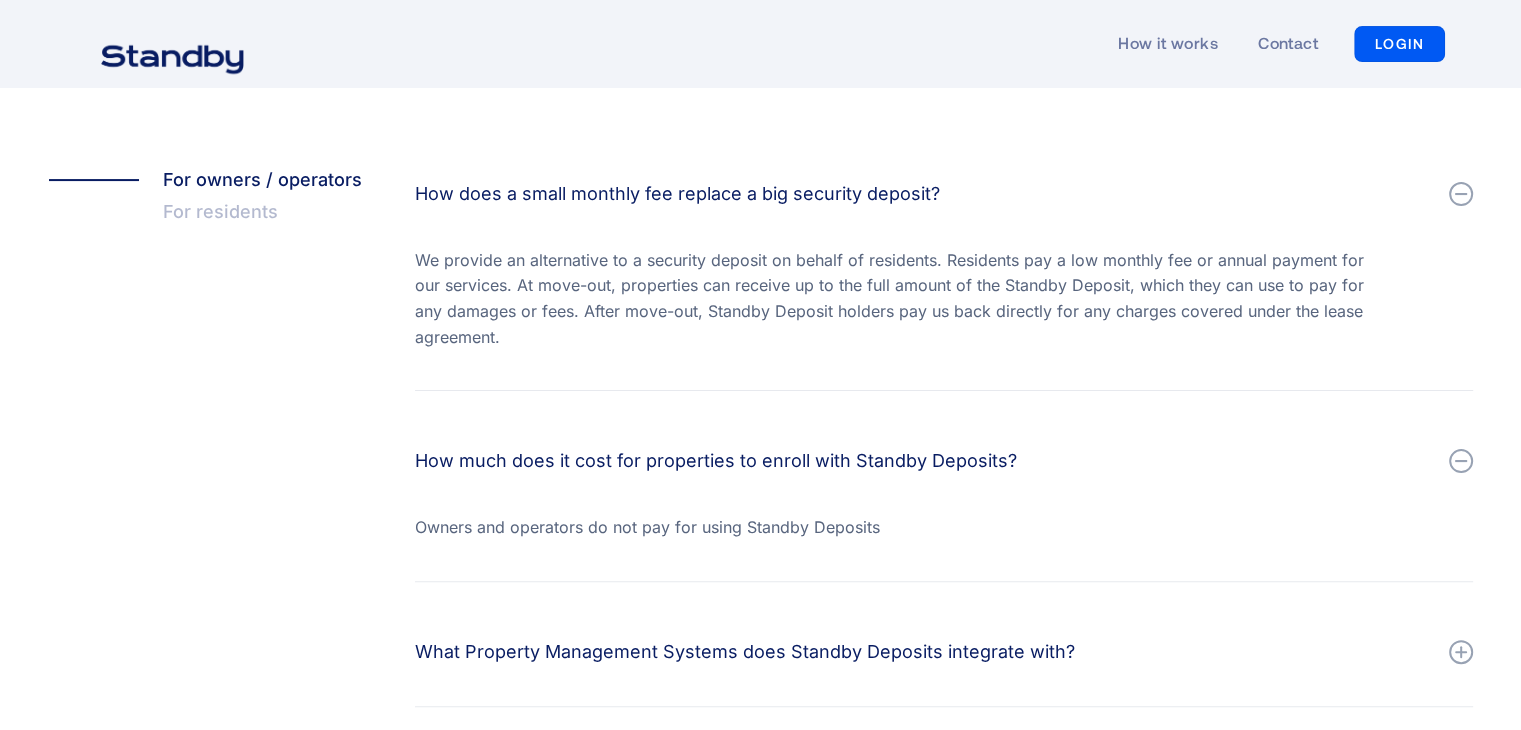 click on "How much does it cost for properties to enroll with Standby Deposits?" at bounding box center (944, 461) 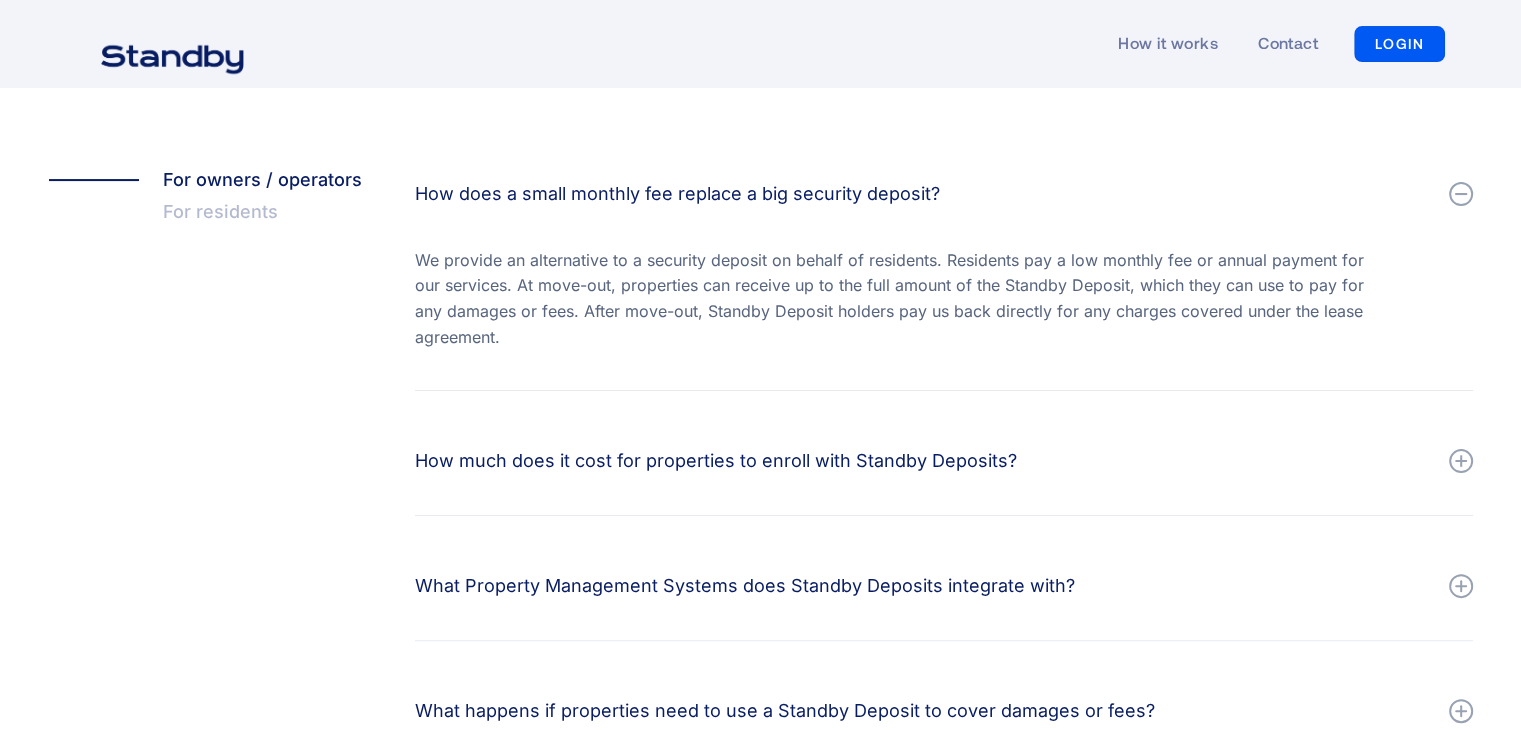 click on "What Property Management Systems does Standby Deposits integrate with?" at bounding box center [944, 586] 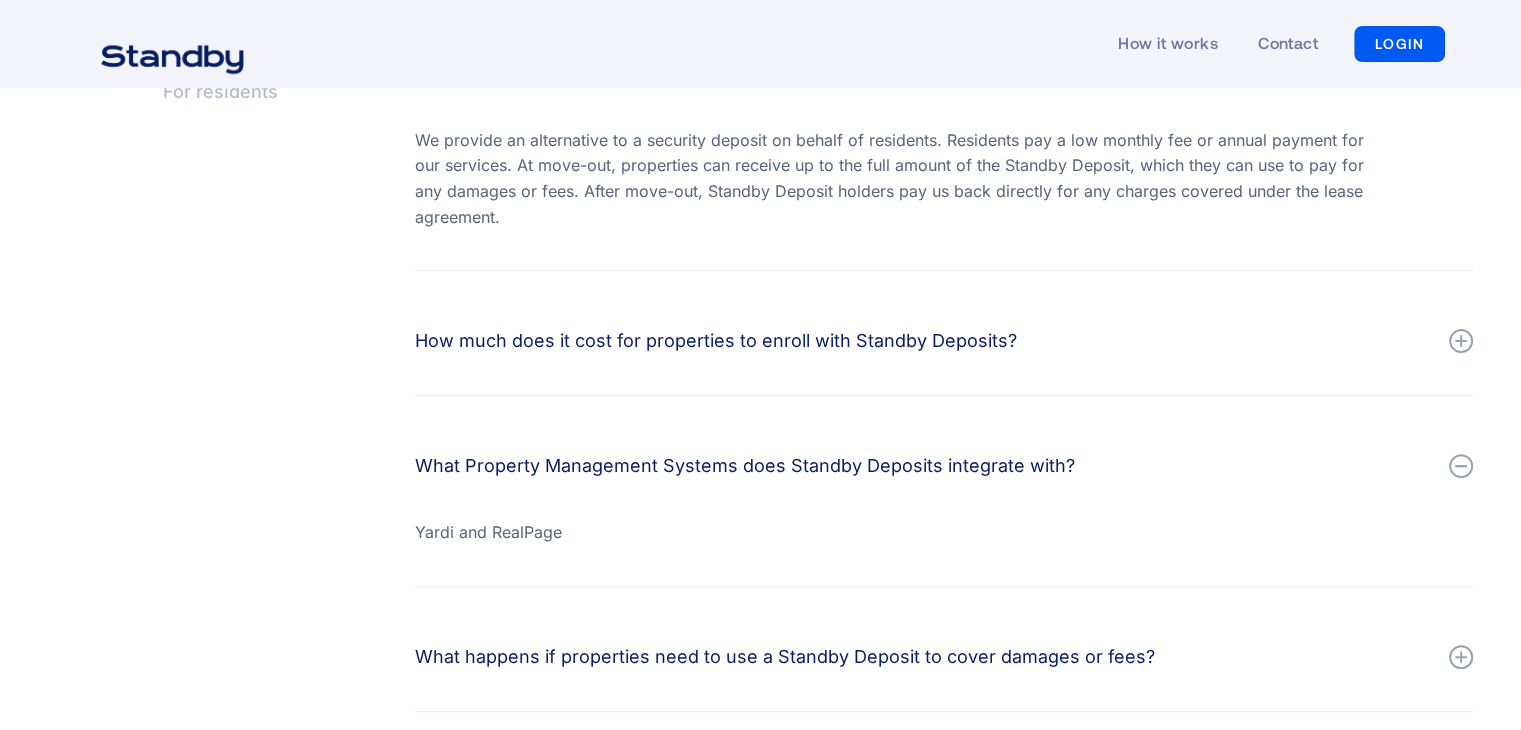scroll, scrollTop: 549, scrollLeft: 0, axis: vertical 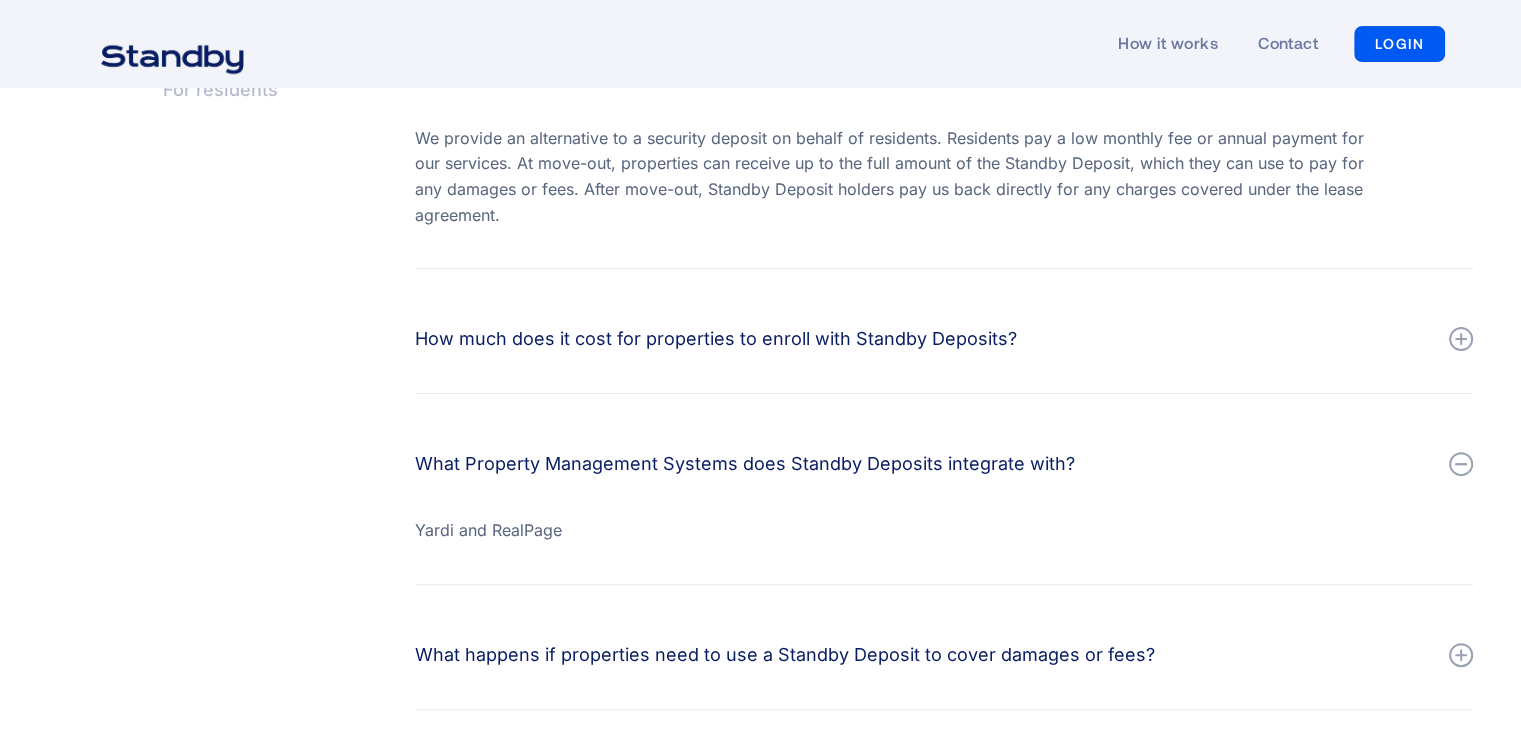 click on "What Property Management Systems does Standby Deposits integrate with?" at bounding box center [944, 464] 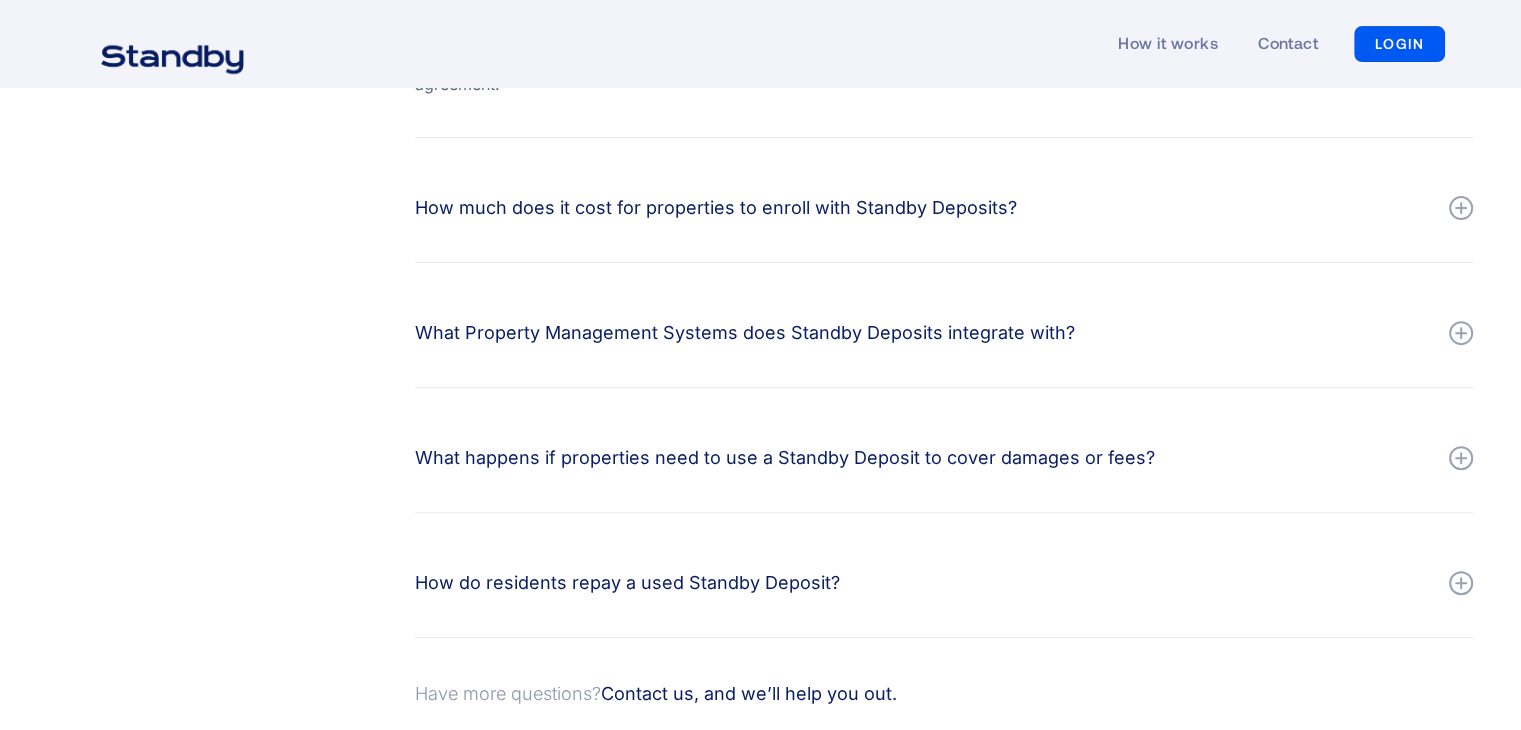 scroll, scrollTop: 684, scrollLeft: 0, axis: vertical 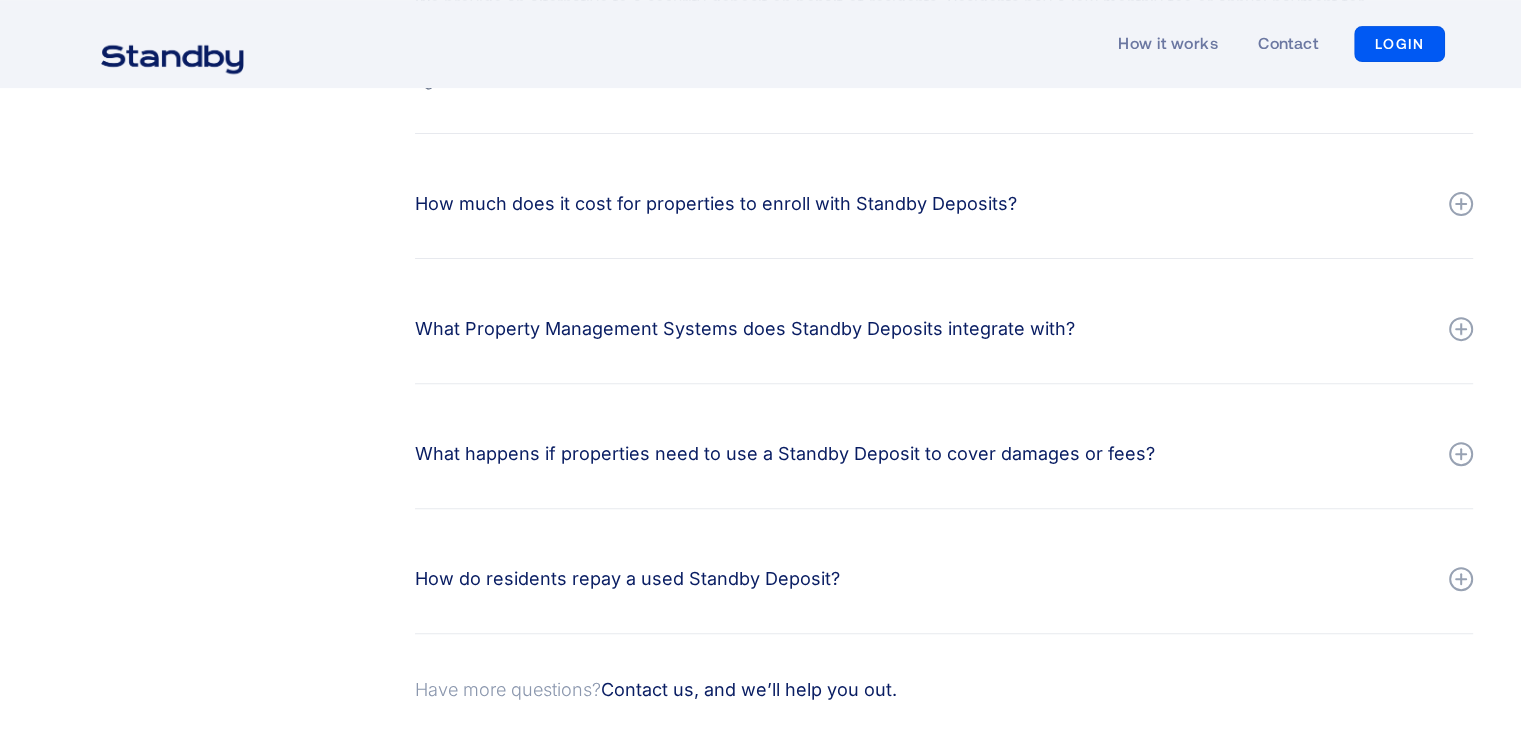 click on "What happens if properties need to use a Standby Deposit to cover damages or fees?" at bounding box center (785, 454) 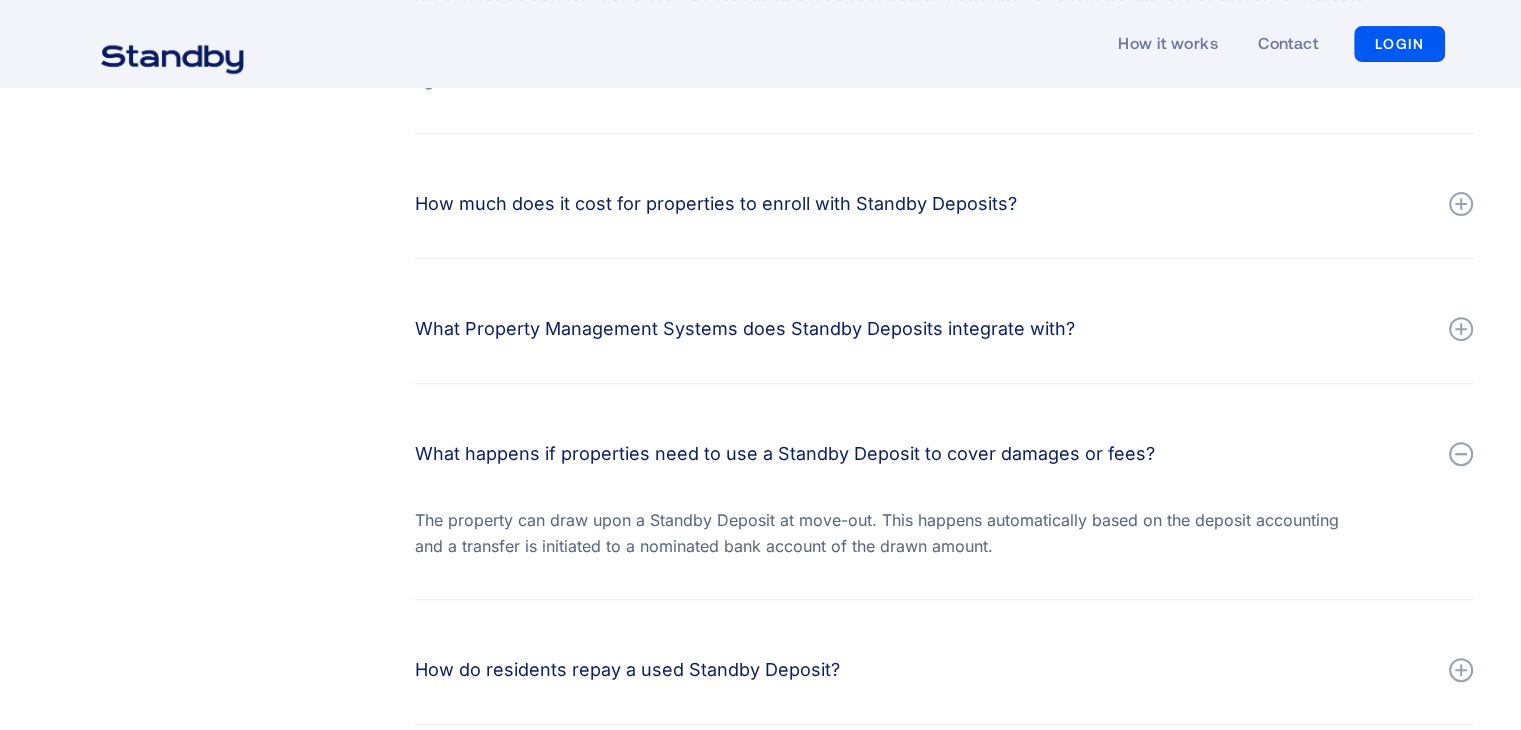 click on "What happens if properties need to use a Standby Deposit to cover damages or fees?" at bounding box center (785, 454) 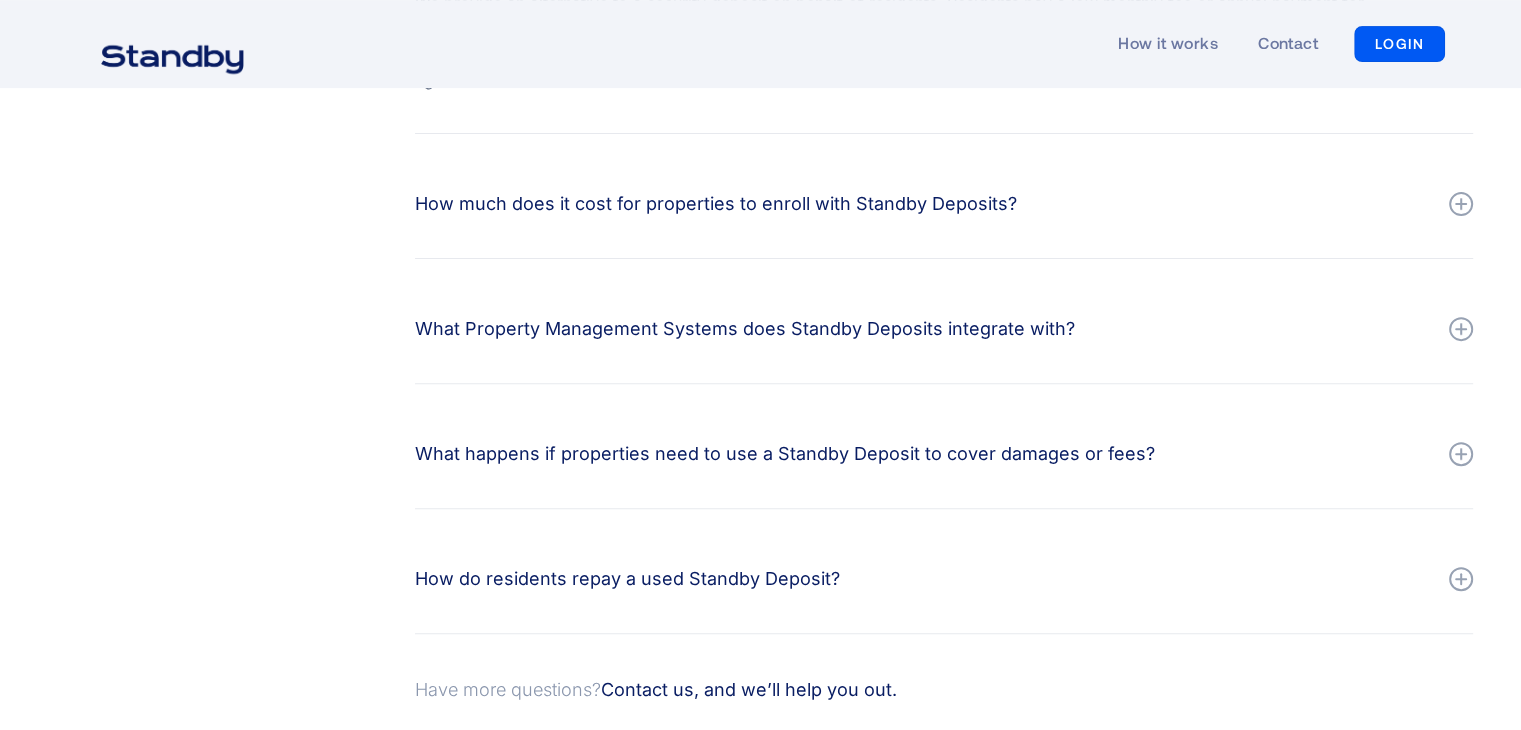 click on "How do residents repay a used Standby Deposit?" at bounding box center [944, 579] 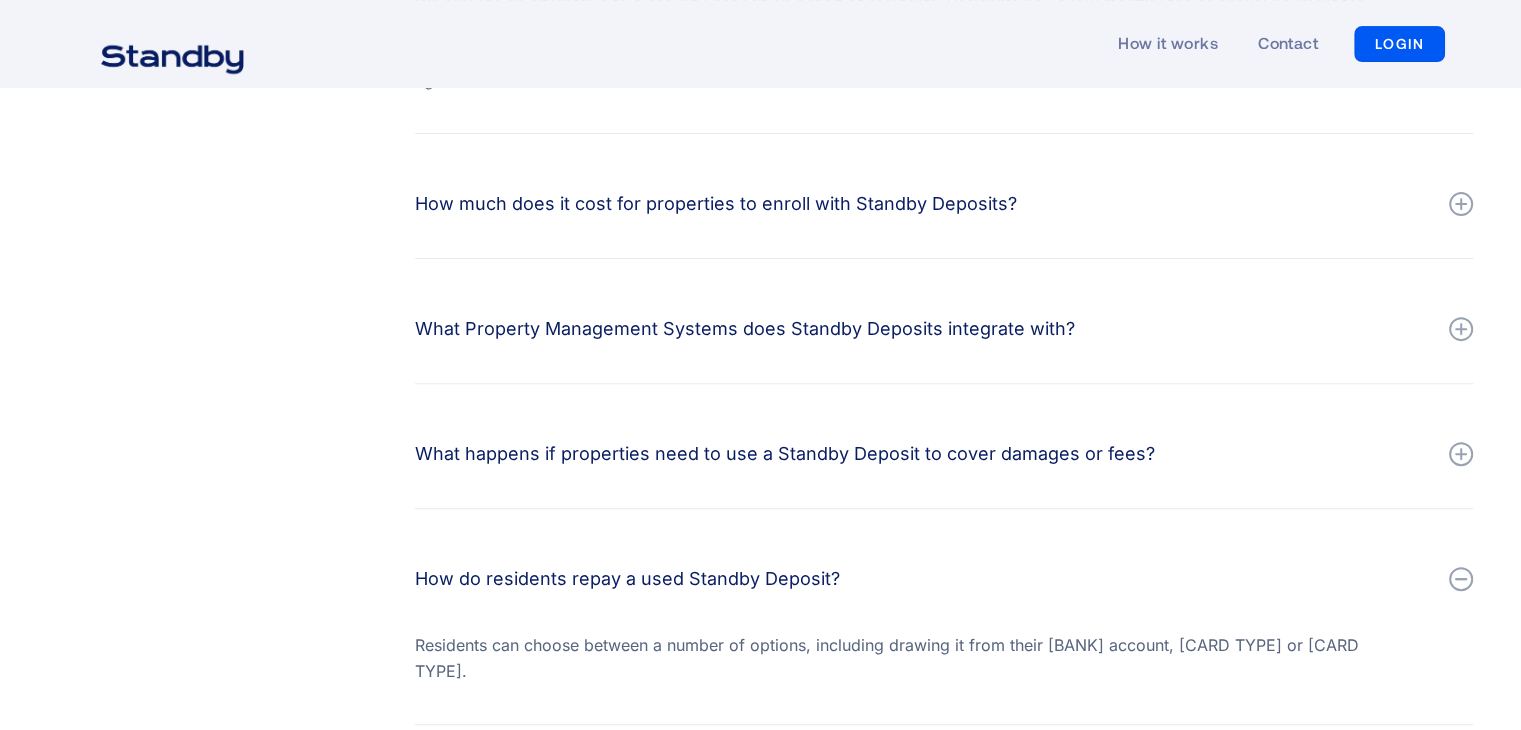 click on "How do residents repay a used Standby Deposit?" at bounding box center [944, 579] 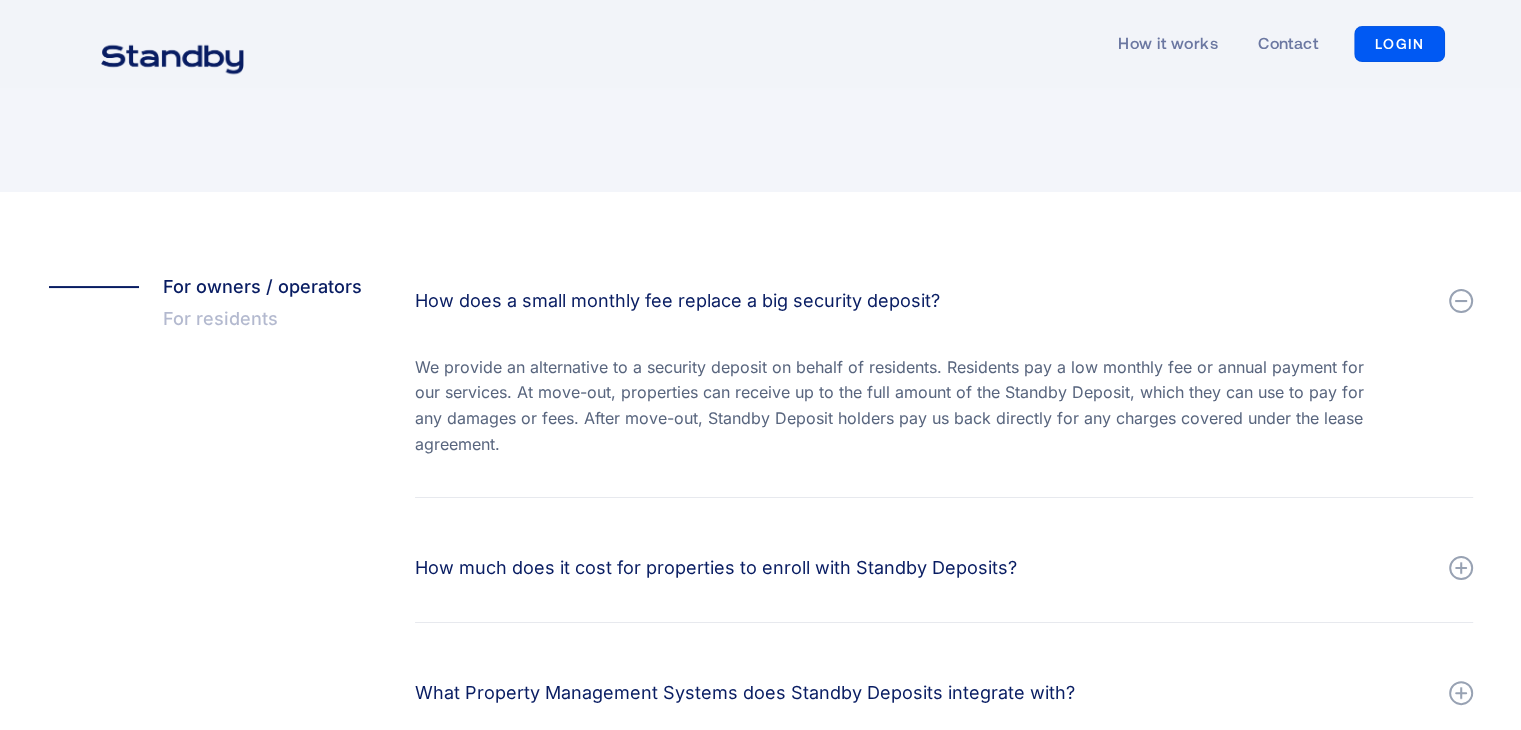 scroll, scrollTop: 319, scrollLeft: 0, axis: vertical 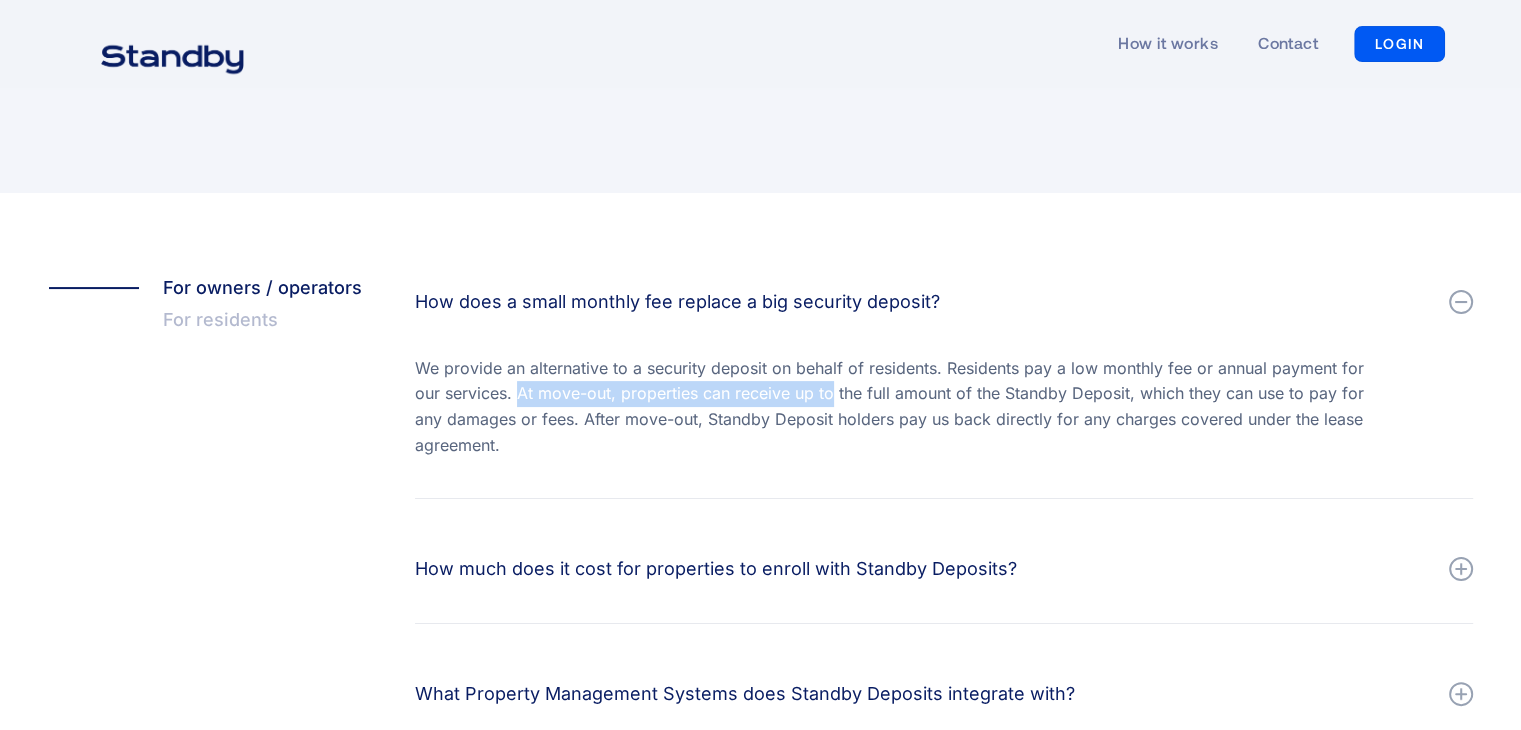 drag, startPoint x: 522, startPoint y: 393, endPoint x: 832, endPoint y: 403, distance: 310.16125 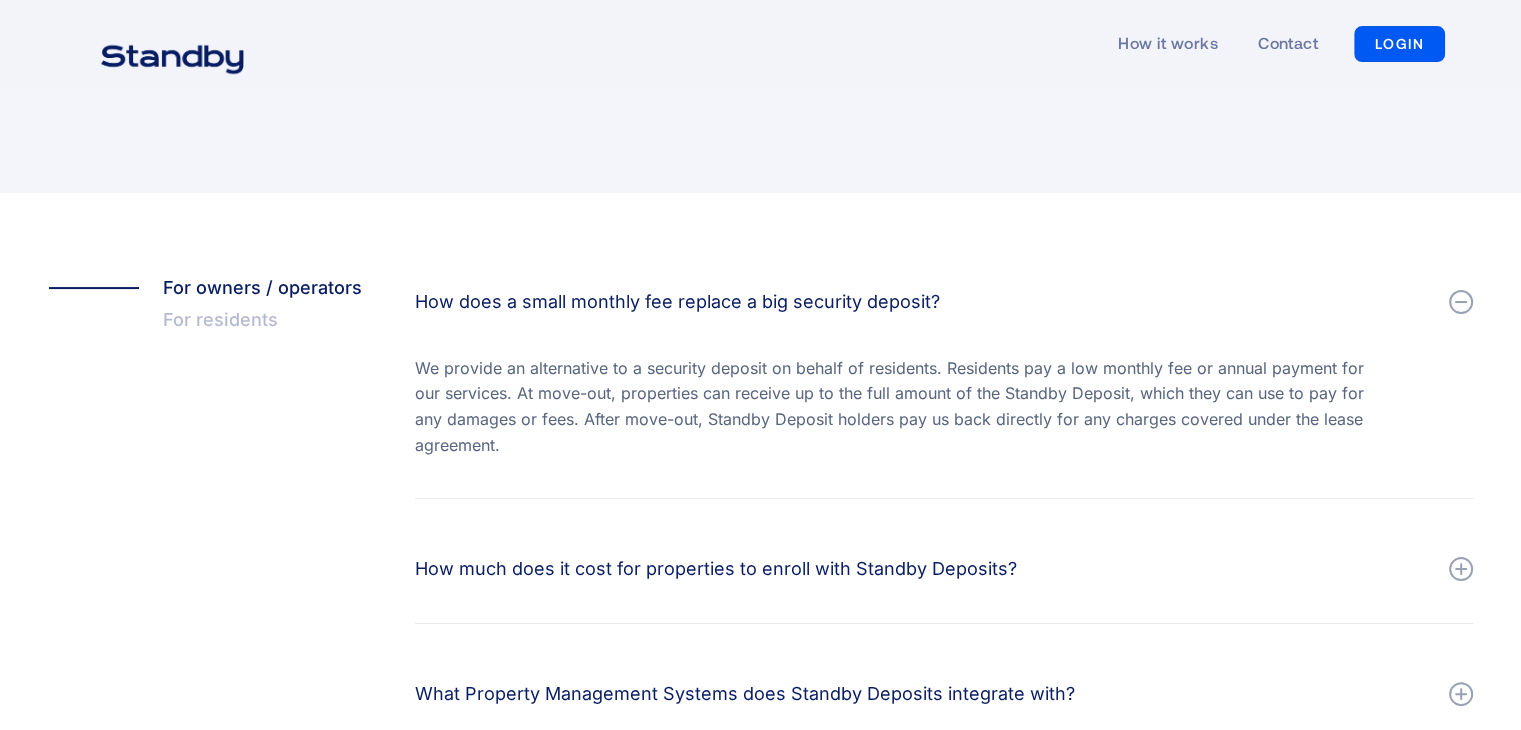 click on "We provide an alternative to a security deposit on behalf of residents. Residents pay a low monthly fee or annual payment for our services. At move-out, properties can receive up to the full amount of the Standby Deposit, which they can use to pay for any damages or fees. After move-out, Standby Deposit holders pay us back directly for any charges covered under the lease agreement." at bounding box center (891, 407) 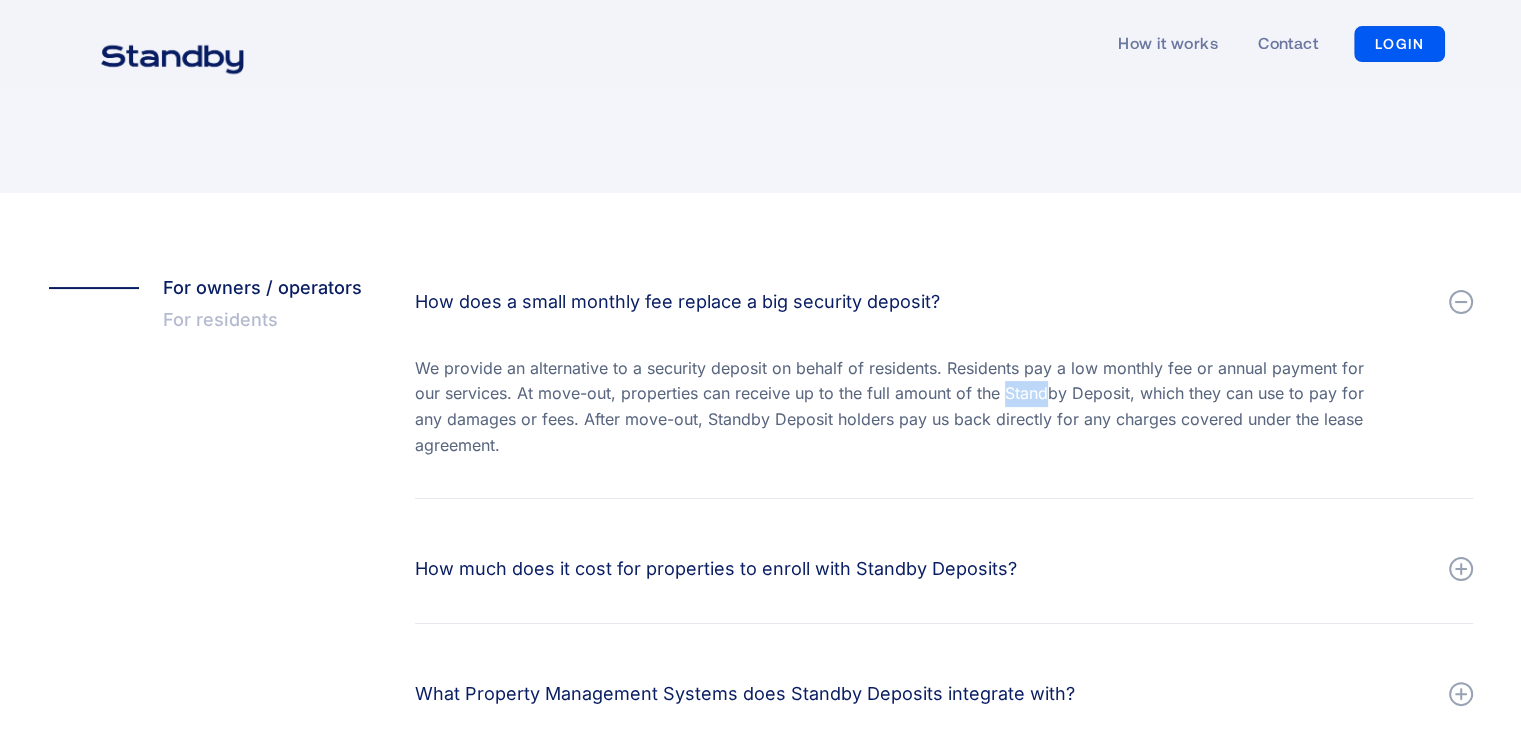 drag, startPoint x: 1001, startPoint y: 393, endPoint x: 1045, endPoint y: 397, distance: 44.181442 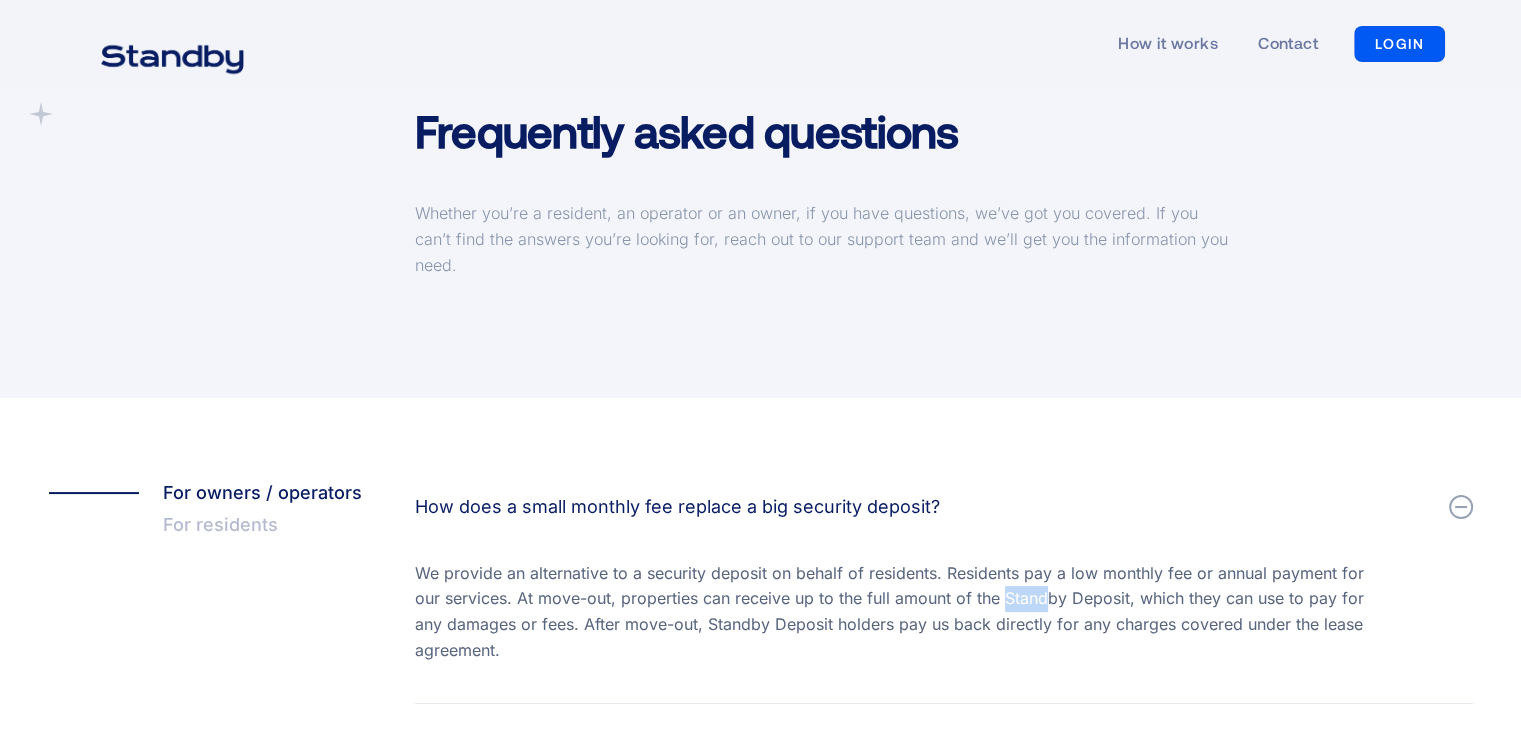 scroll, scrollTop: 0, scrollLeft: 0, axis: both 